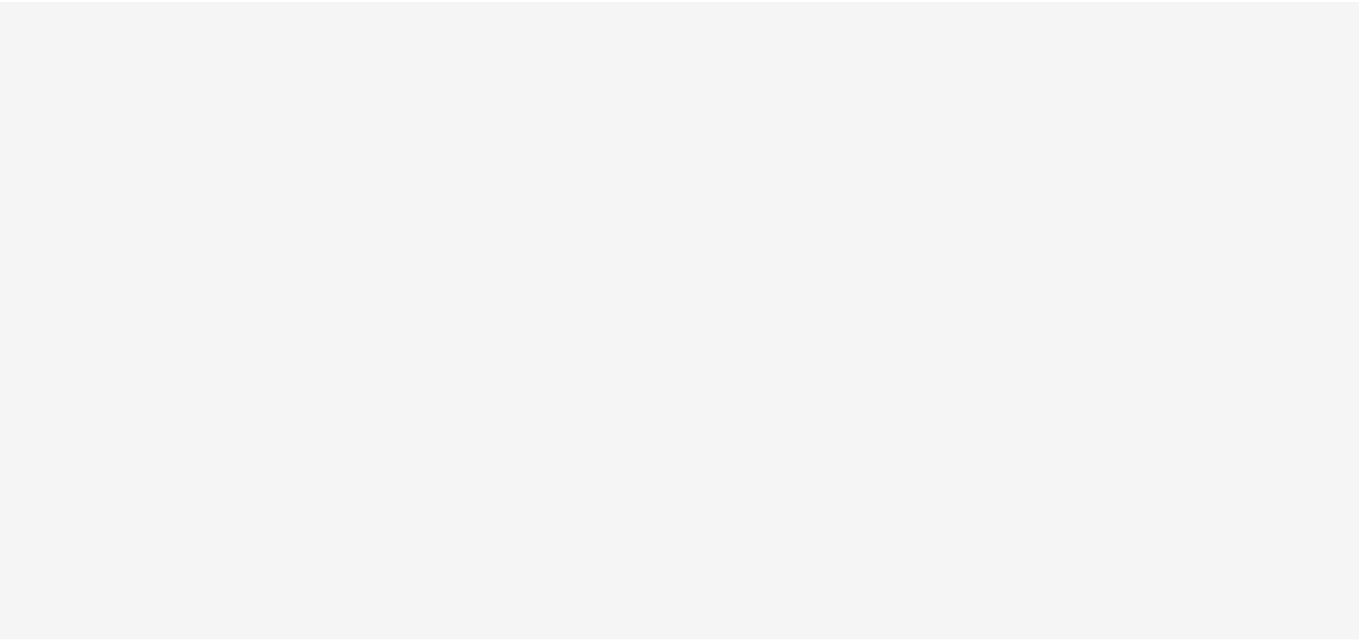 scroll, scrollTop: 0, scrollLeft: 0, axis: both 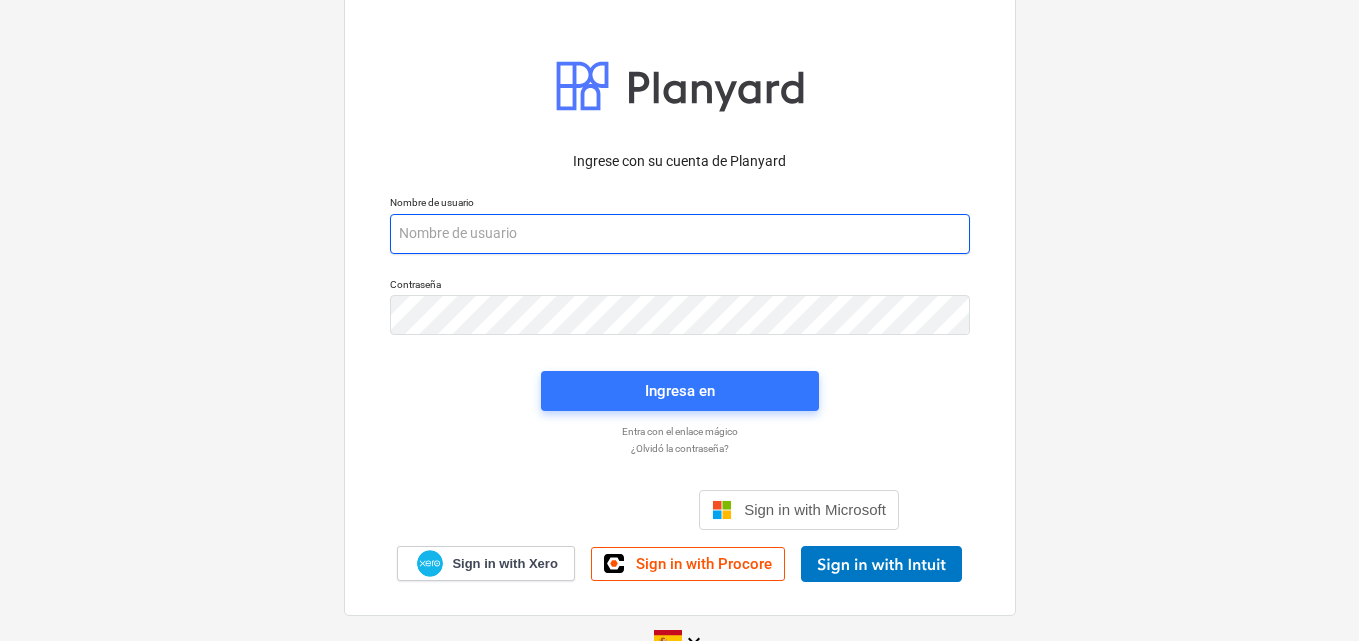 click at bounding box center (680, 234) 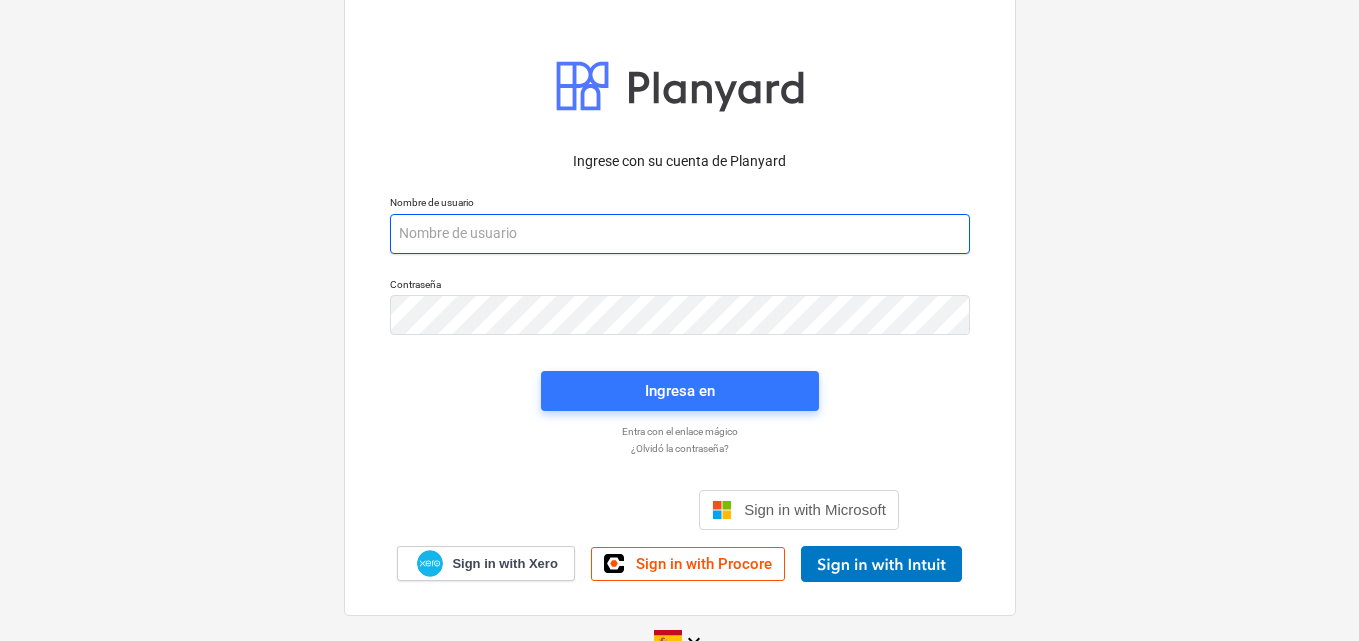 paste on "[EMAIL]" 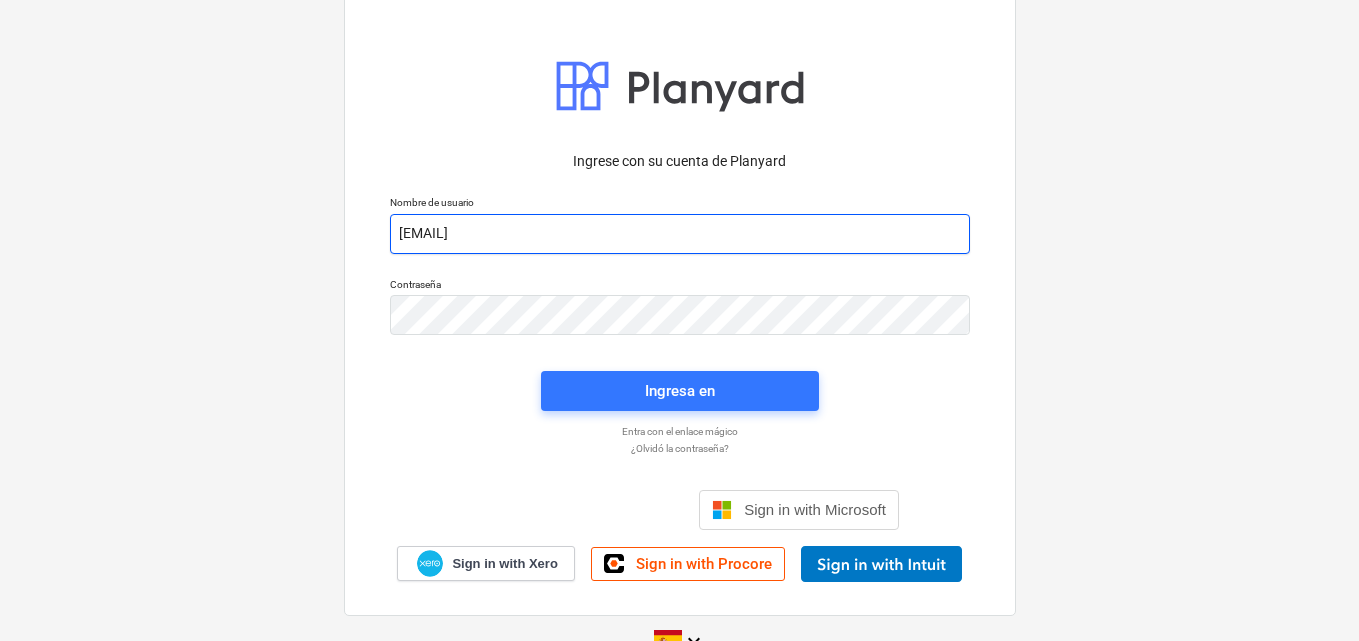 type on "[EMAIL]" 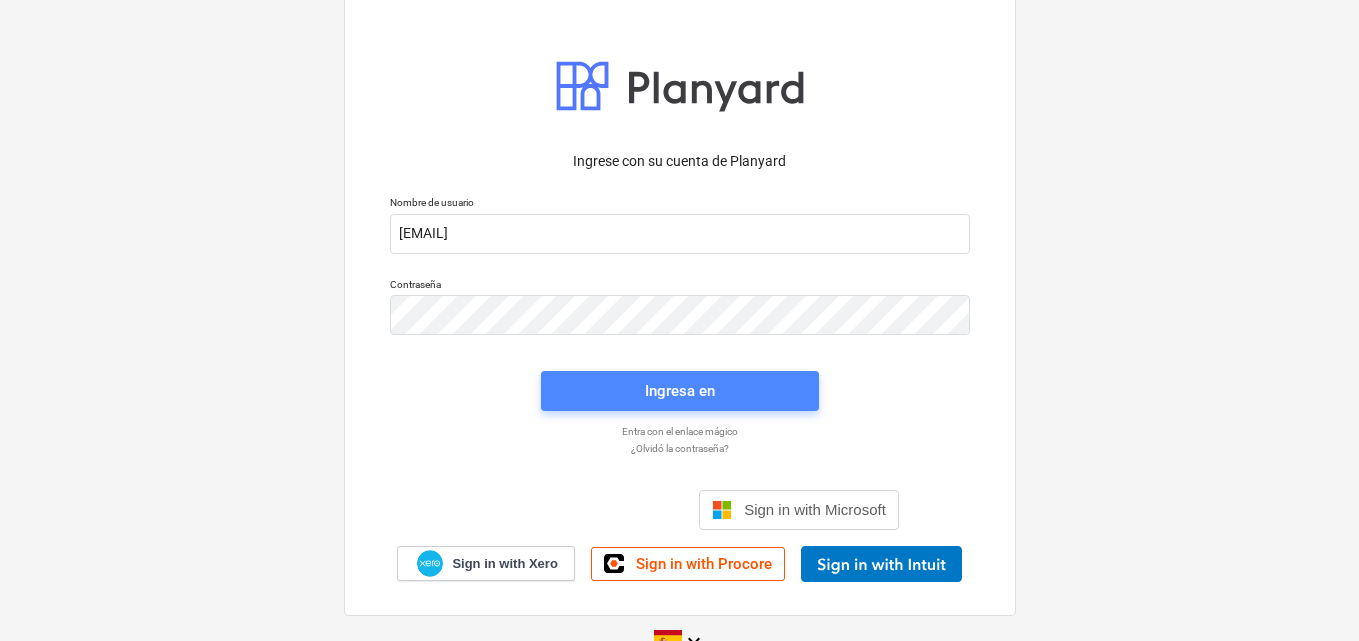 click on "Ingresa en" at bounding box center [680, 391] 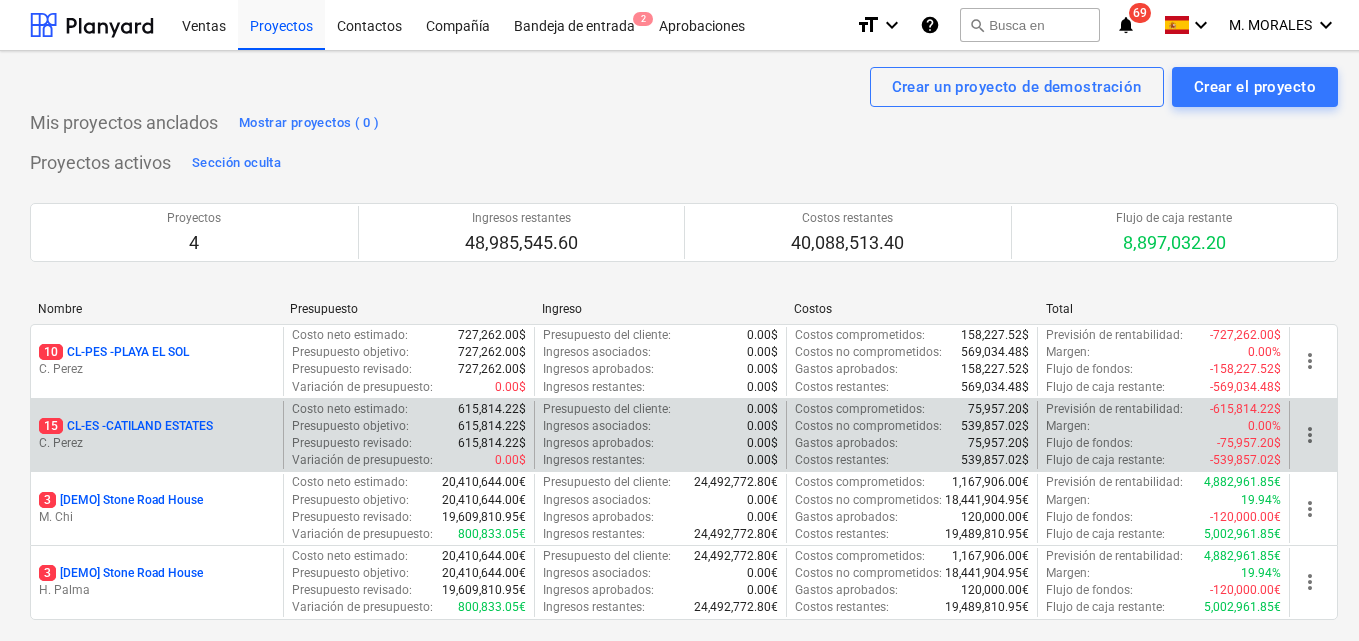 click on "C. Perez" at bounding box center [157, 443] 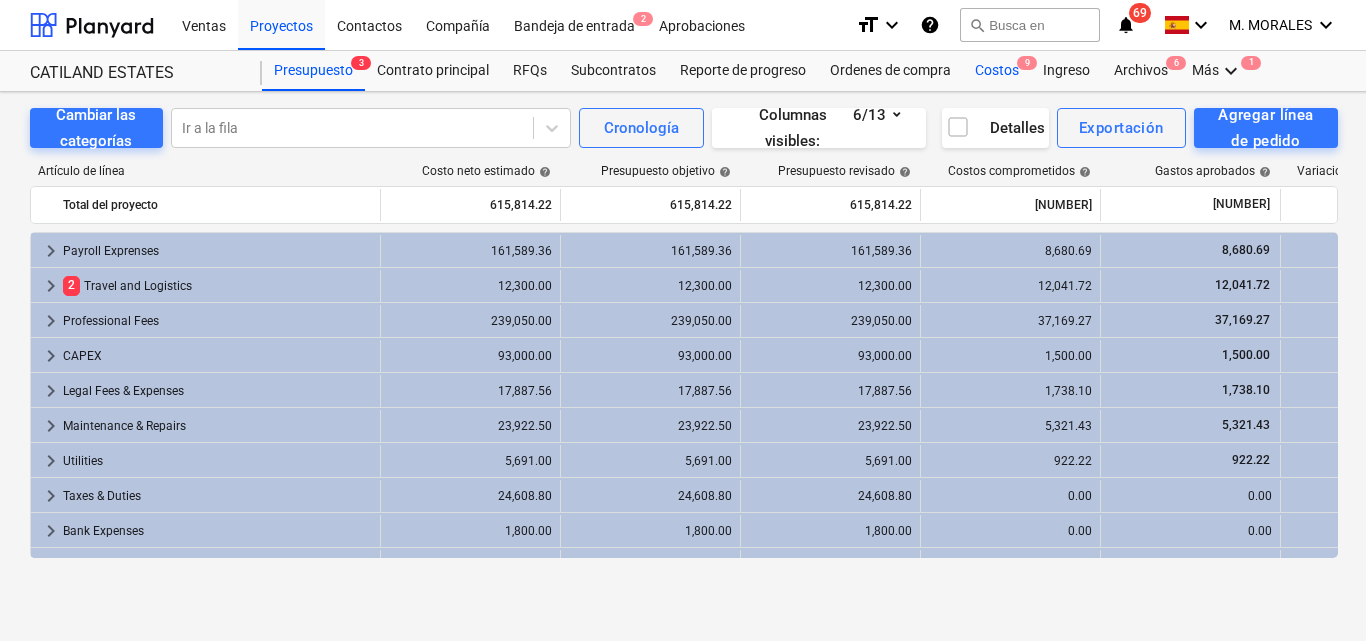 click on "Costos 9" at bounding box center (997, 71) 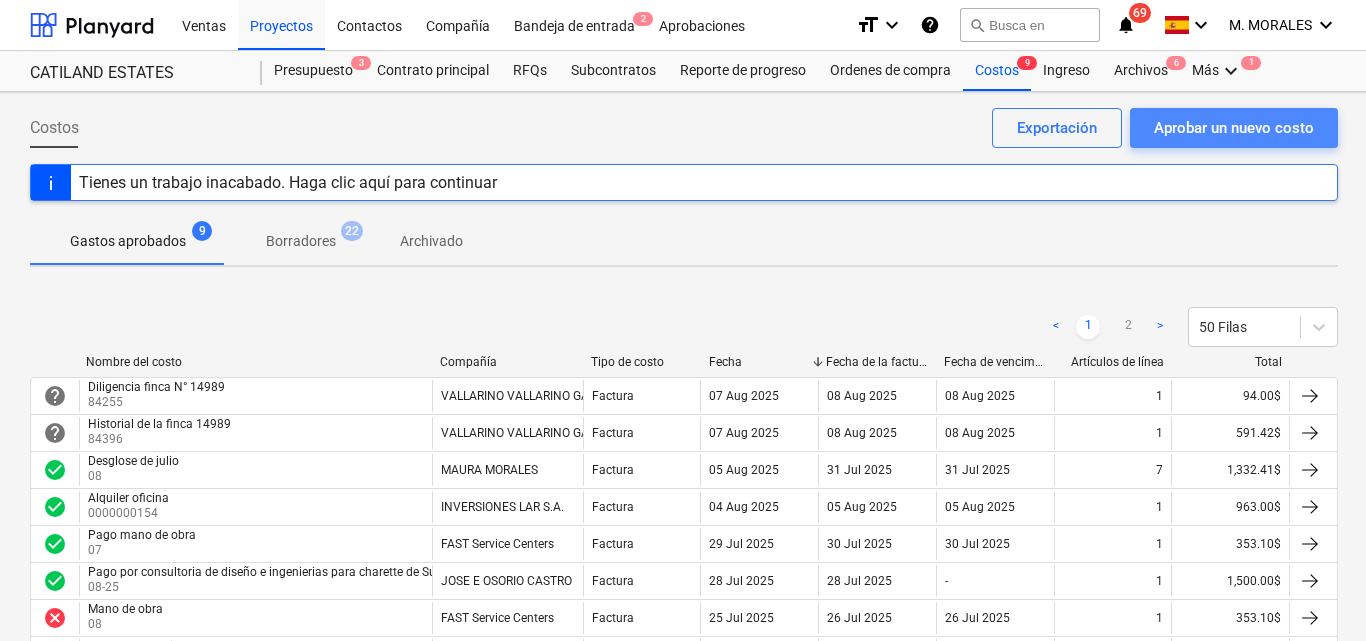 click on "Aprobar un nuevo costo" at bounding box center [1234, 128] 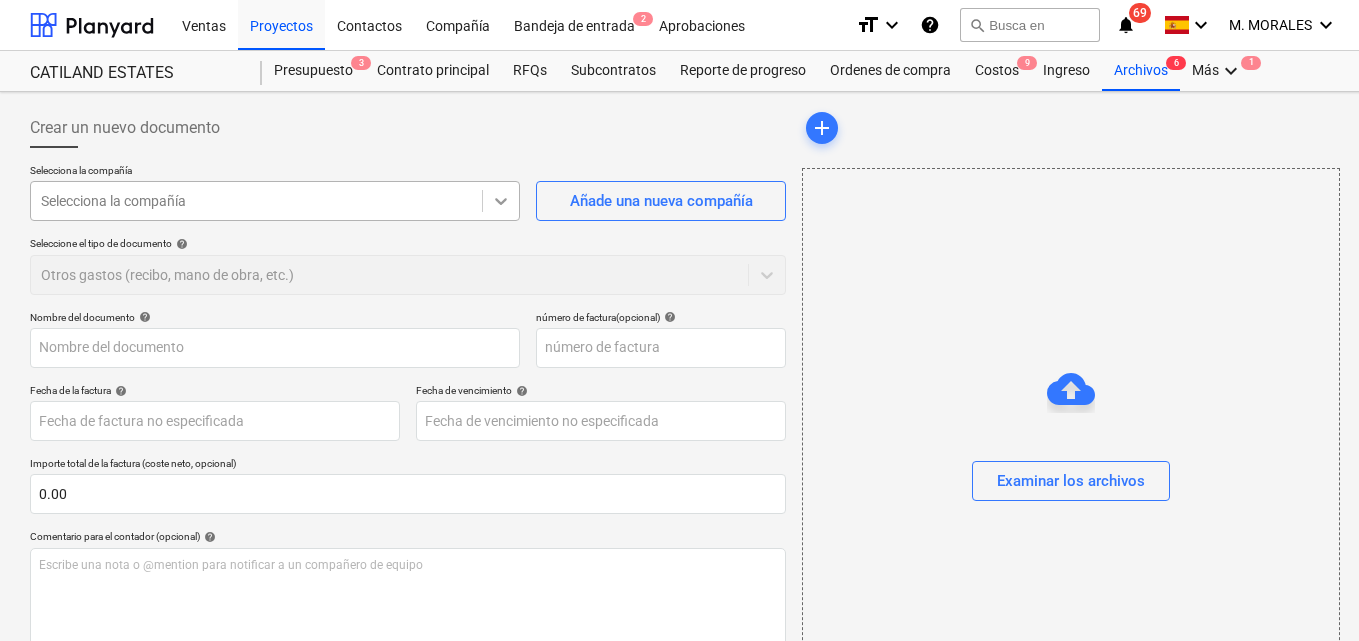 click 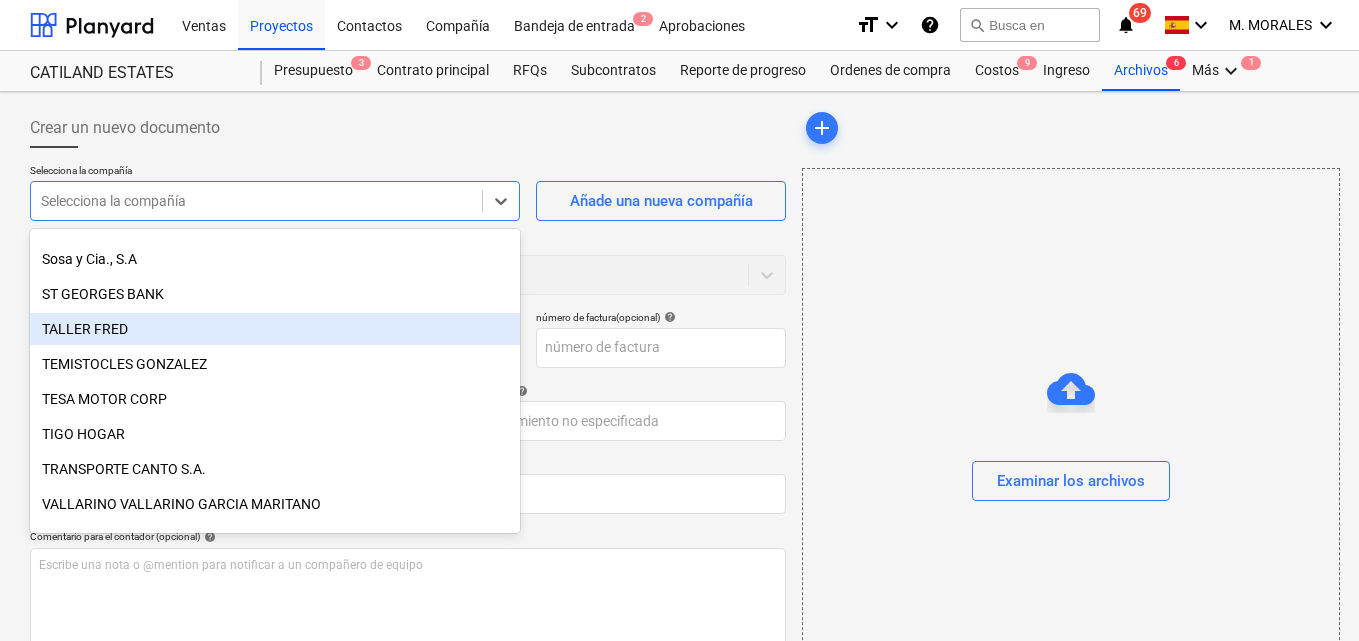scroll, scrollTop: 3060, scrollLeft: 0, axis: vertical 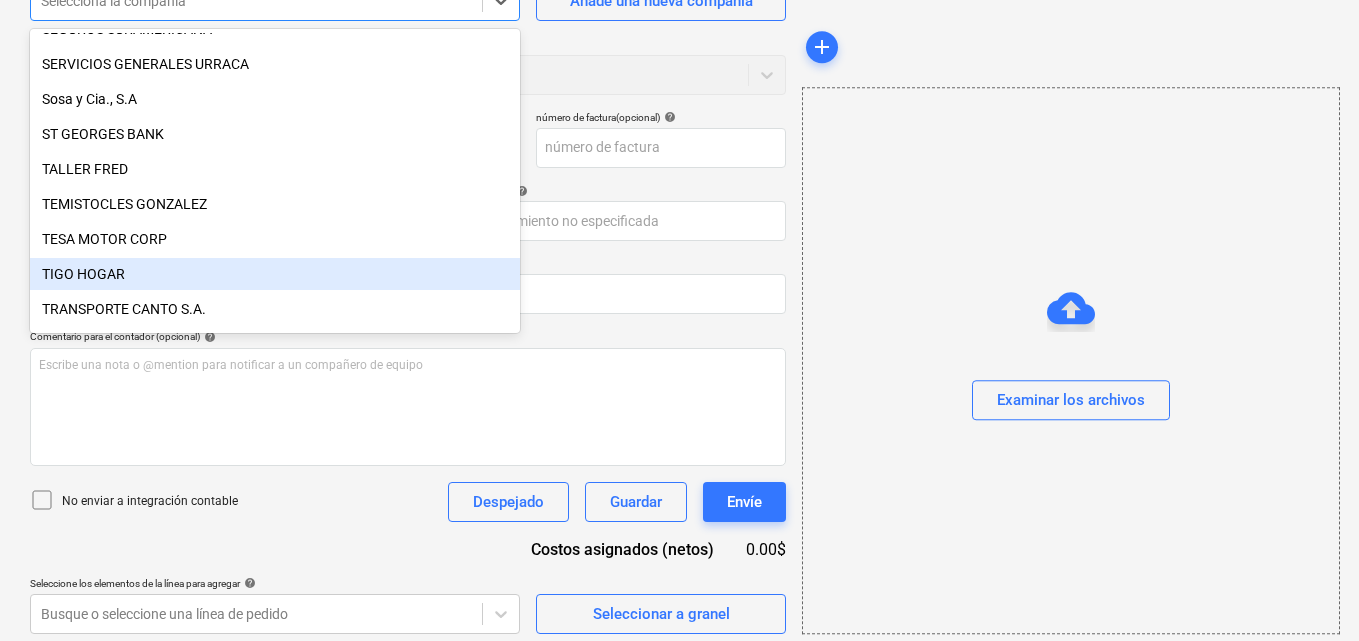 click on "TIGO HOGAR" at bounding box center (275, 274) 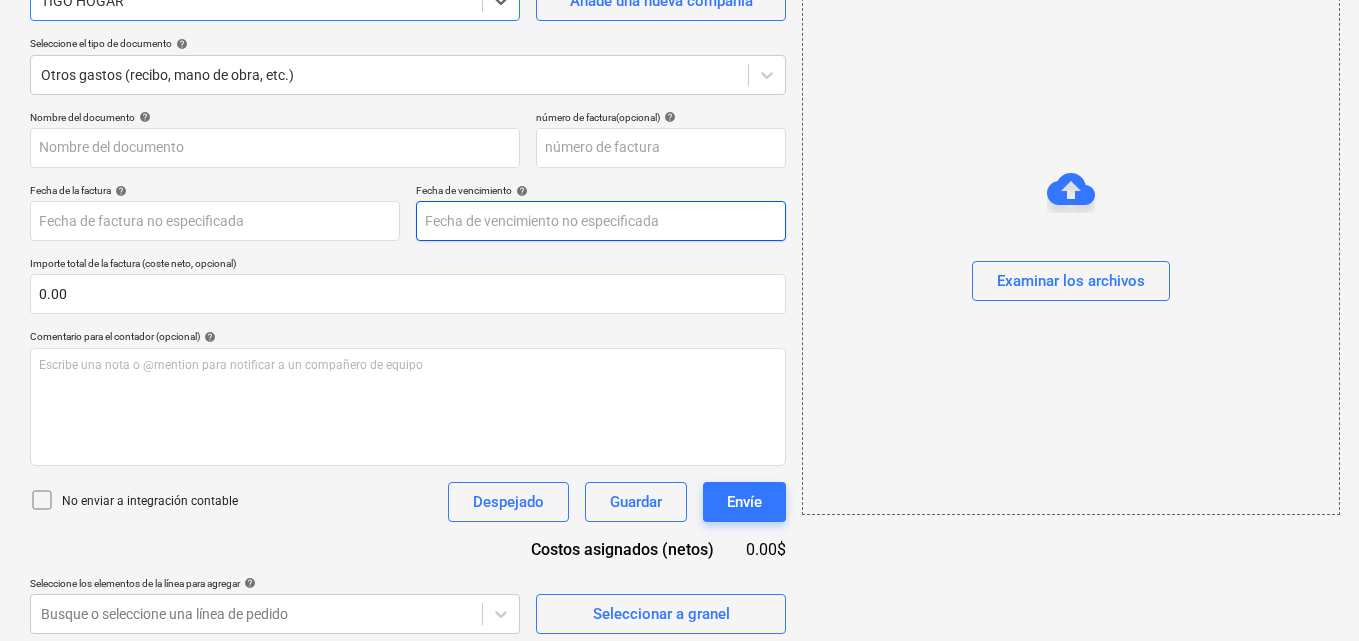 scroll, scrollTop: 0, scrollLeft: 0, axis: both 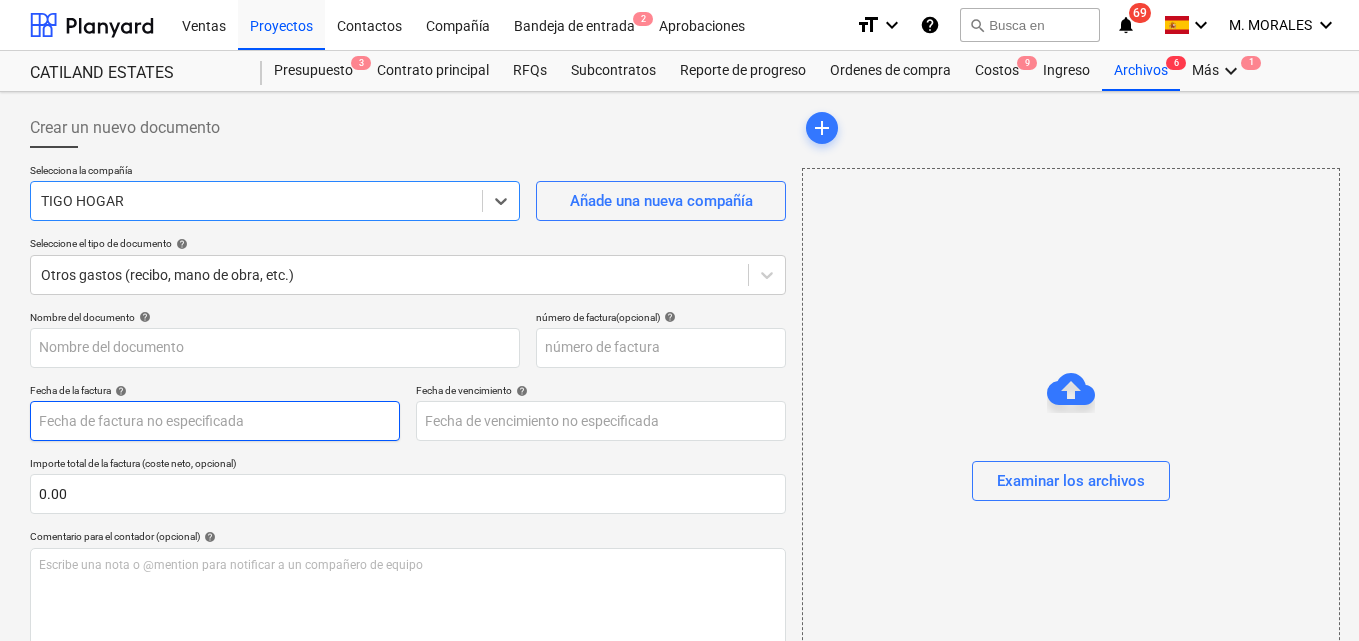 click on "Ventas Proyectos Contactos Compañía Bandeja de entrada 2 Aprobaciones format_size keyboard_arrow_down help search Busca en notifications 69 keyboard_arrow_down M. MORALES keyboard_arrow_down CATILAND ESTATES Presupuesto 3 Contrato principal RFQs Subcontratos Reporte de progreso Ordenes de compra Costos 9 Ingreso Archivos 6 Más keyboard_arrow_down 1 Crear un nuevo documento Selecciona la compañía option TIGO HOGAR  , selected.   Select is focused ,type to refine list, press Down to open the menu,  TIGO HOGAR   Añade una nueva compañía Seleccione el tipo de documento help Otros gastos (recibo, mano de obra, etc.) Nombre del documento help número de factura  (opcional) help Fecha de la factura help Press the down arrow key to interact with the calendar and
select a date. Press the question mark key to get the keyboard shortcuts for changing dates. Fecha de vencimiento help Importe total de la factura (coste neto, opcional) 0.00 Comentario para el contador (opcional) help ﻿ Despejado Guardar" at bounding box center [679, 320] 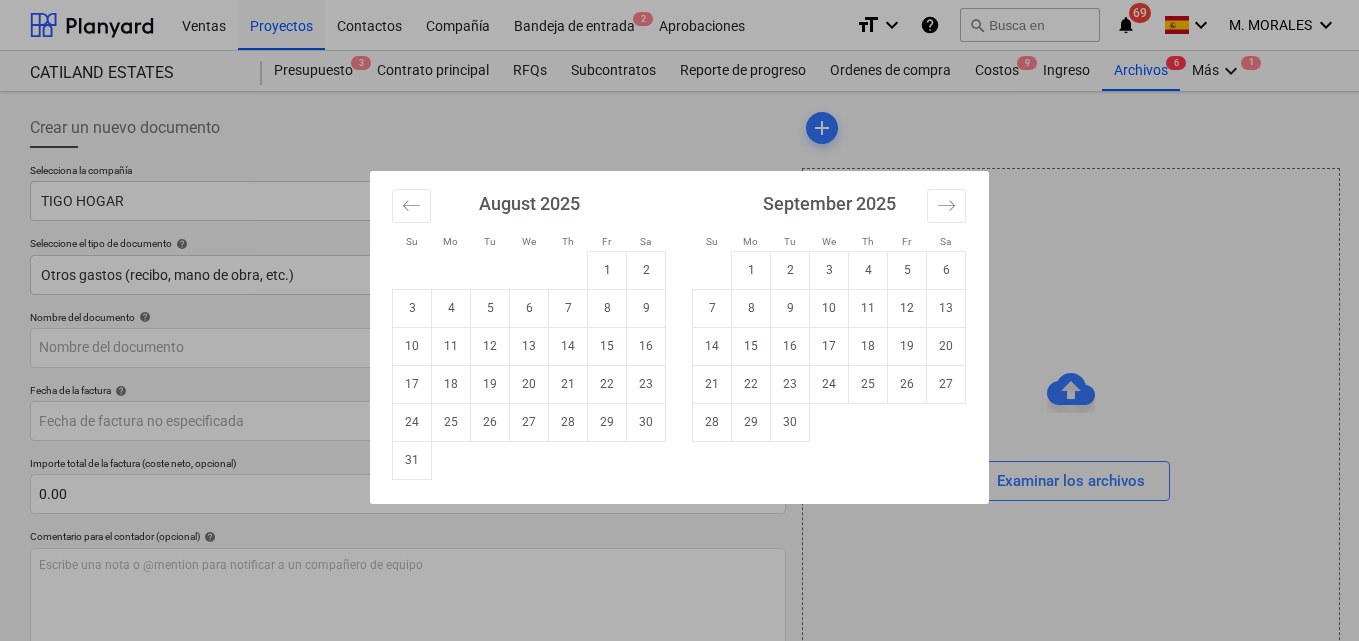 click on "Su Mo Tu We Th Fr Sa Su Mo Tu We Th Fr Sa July 2025 1 2 3 4 5 6 7 8 9 10 11 12 13 14 15 16 17 18 19 20 21 22 23 24 25 26 27 28 29 30 31 August 2025 1 2 3 4 5 6 7 8 9 10 11 12 13 14 15 16 17 18 19 20 21 22 23 24 25 26 27 28 29 30 31 September 2025 1 2 3 4 5 6 7 8 9 10 11 12 13 14 15 16 17 18 19 20 21 22 23 24 25 26 27 28 29 30 October 2025 1 2 3 4 5 6 7 8 9 10 11 12 13 14 15 16 17 18 19 20 21 22 23 24 25 26 27 28 29 30 31" at bounding box center [679, 320] 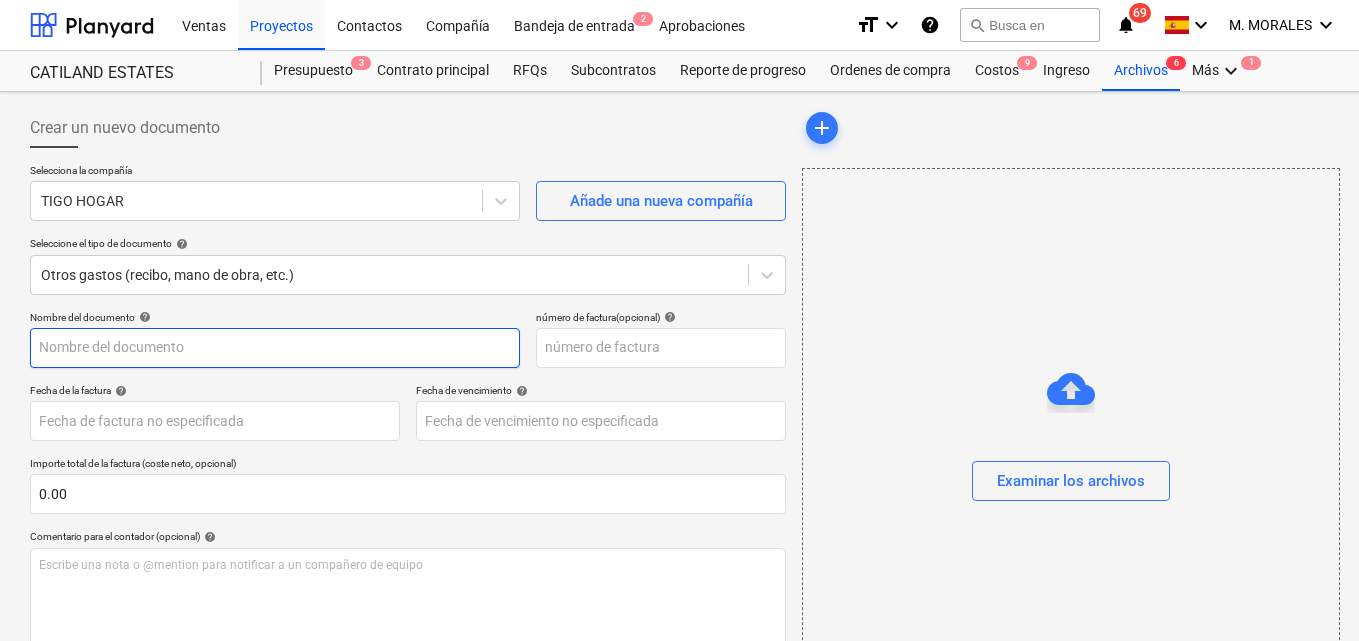 click at bounding box center [275, 348] 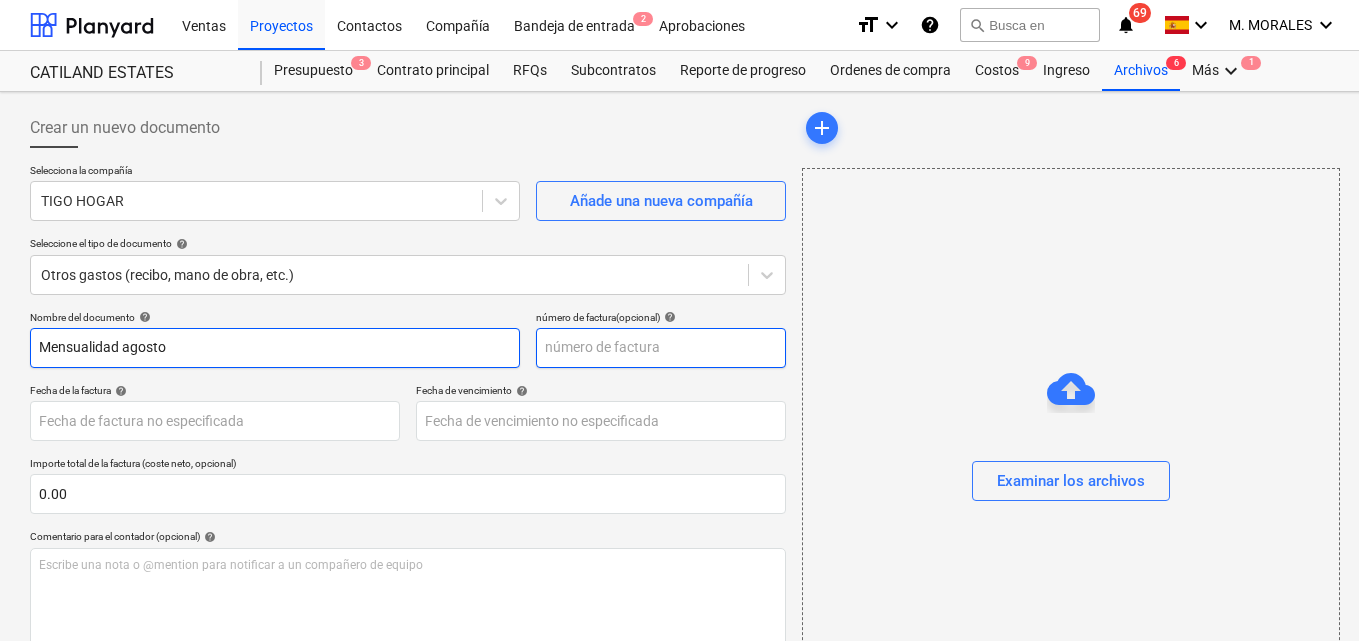 type on "Mensualidad agosto" 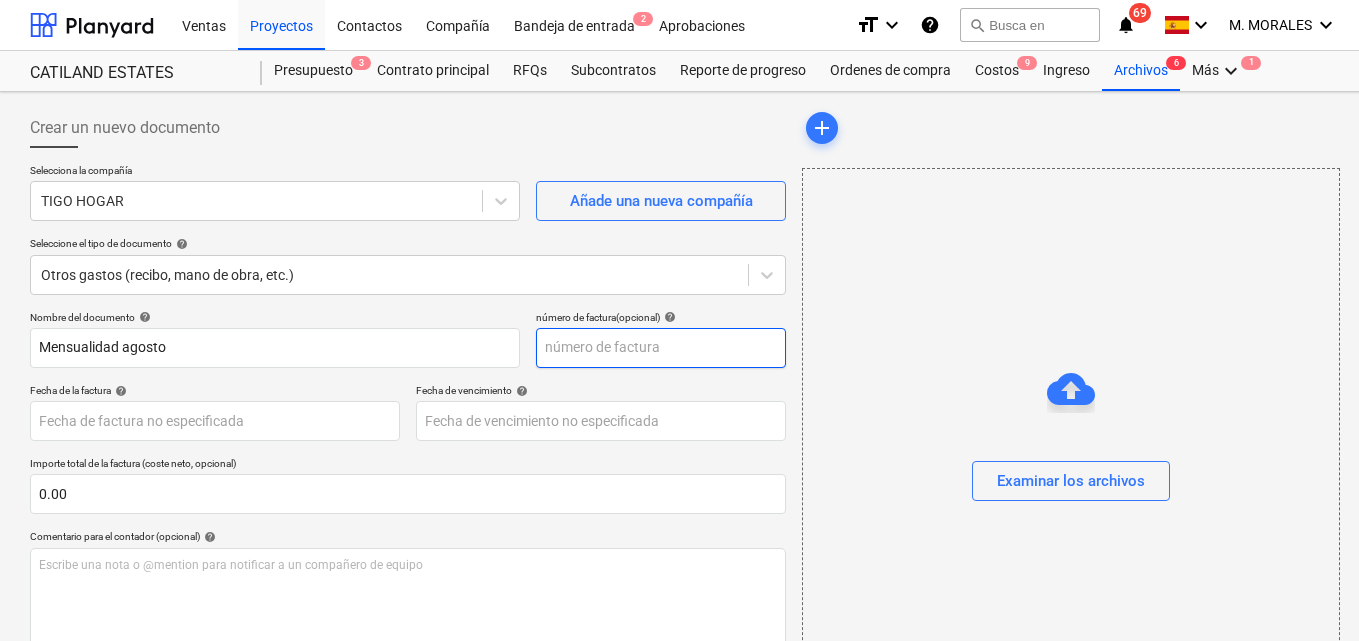 click at bounding box center (661, 348) 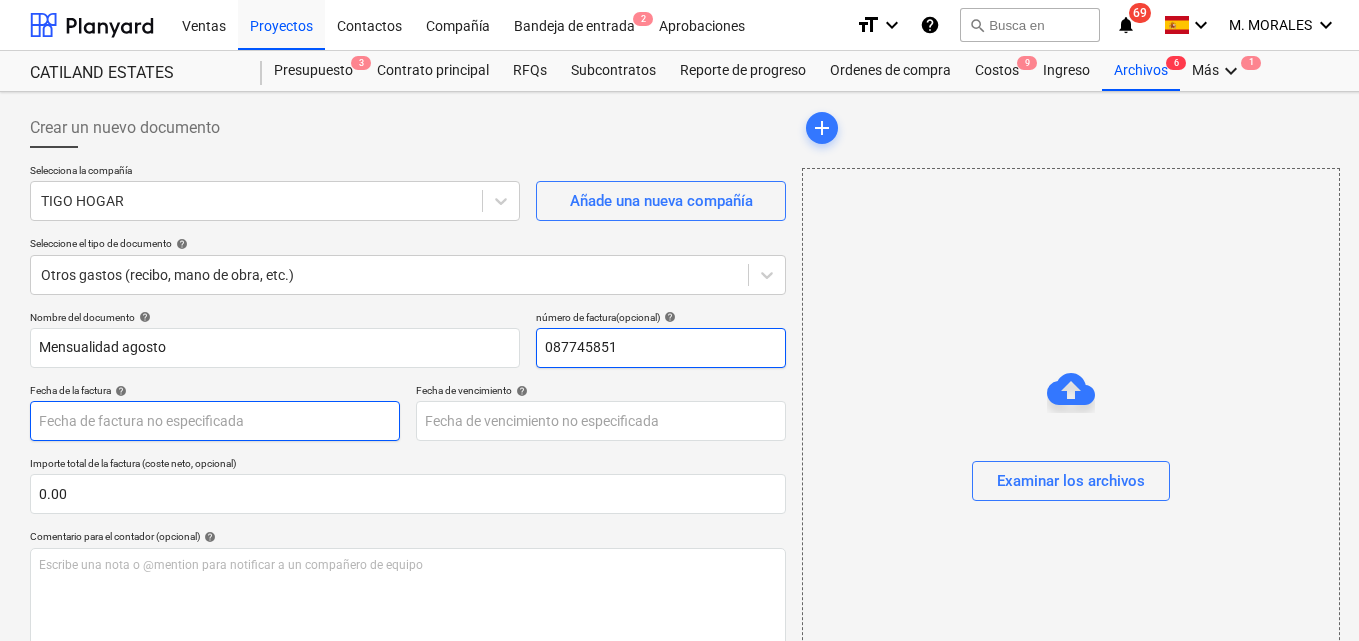 type on "087745851" 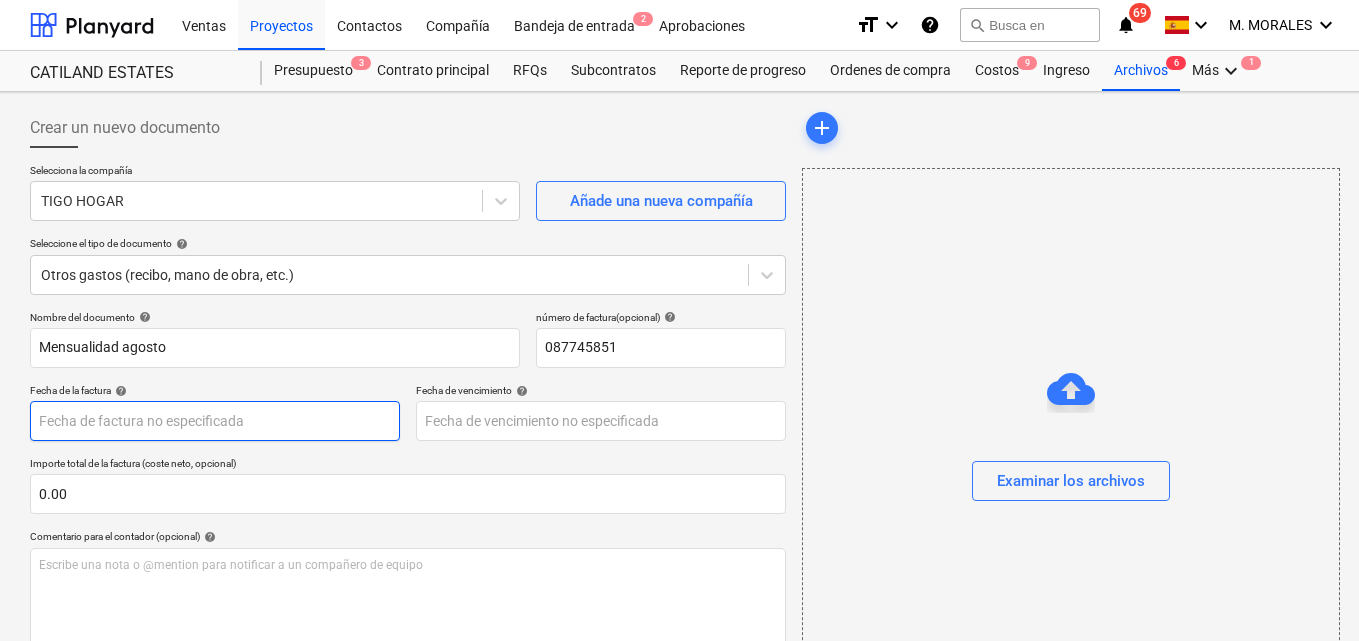 click on "Ventas Proyectos Contactos Compañía Bandeja de entrada 2 Aprobaciones format_size keyboard_arrow_down help search Busca en notifications 69 keyboard_arrow_down M. [LAST] keyboard_arrow_down CATILAND ESTATES Presupuesto 3 Contrato principal RFQs Subcontratos Reporte de progreso Ordenes de compra Costos 9 Ingreso Archivos 6 Más keyboard_arrow_down 1 Crear un nuevo documento Selecciona la compañía TIGO HOGAR   Añade una nueva compañía Seleccione el tipo de documento help Otros gastos (recibo, mano de obra, etc.) Nombre del documento help Mensualidad agosto número de factura  (opcional) help 087745851 Fecha de la factura help Press the down arrow key to interact with the calendar and
select a date. Press the question mark key to get the keyboard shortcuts for changing dates. Fecha de vencimiento help Press the down arrow key to interact with the calendar and
select a date. Press the question mark key to get the keyboard shortcuts for changing dates. 0.00 Comentario para el contador (opcional)" at bounding box center (679, 320) 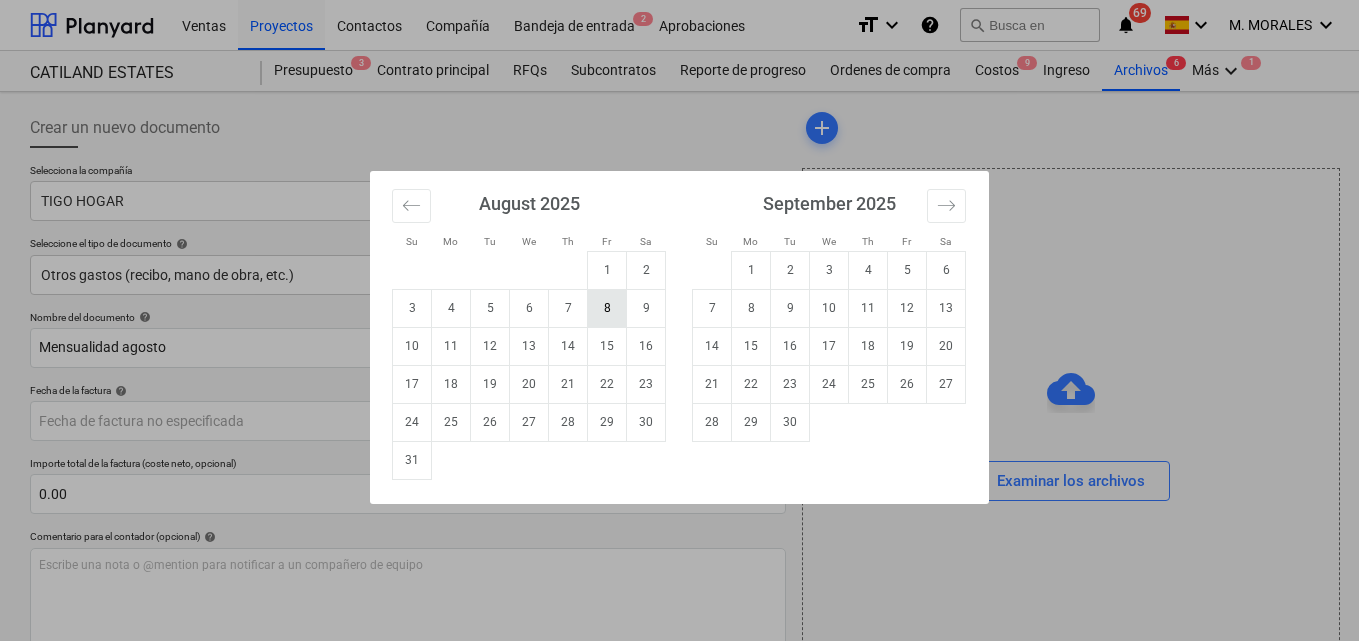 click on "8" at bounding box center (607, 308) 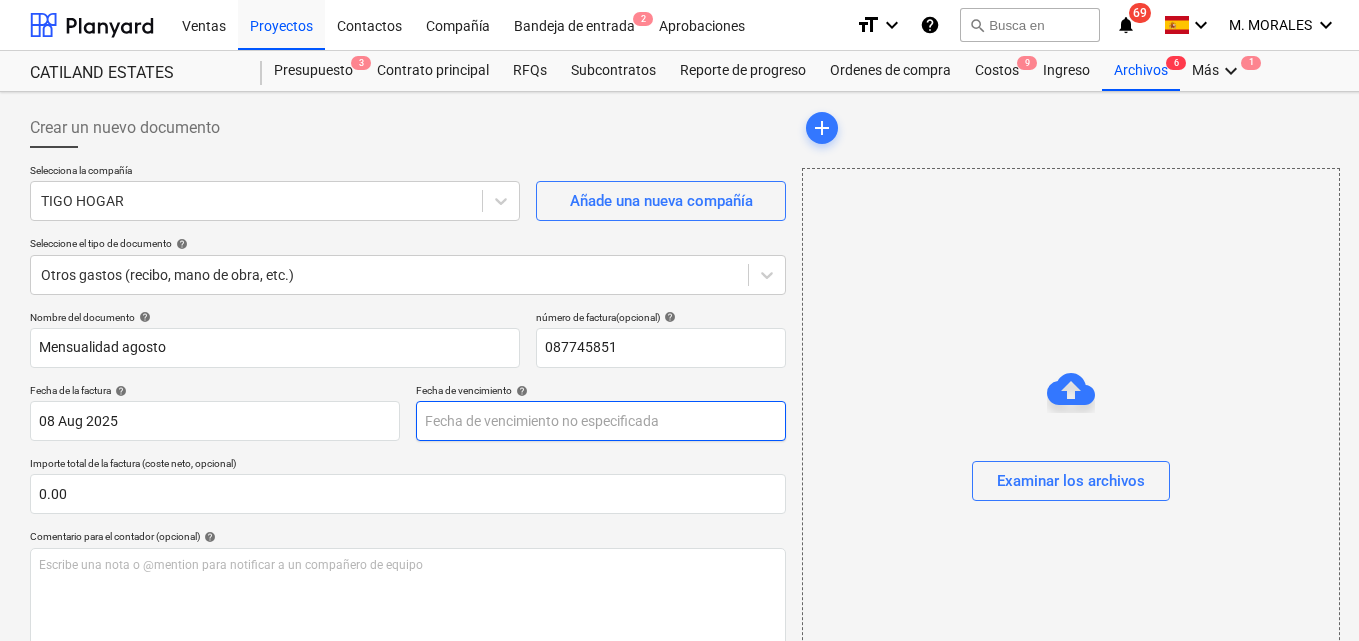 click on "Ventas Proyectos Contactos Compañía Bandeja de entrada 2 Aprobaciones format_size keyboard_arrow_down help search Busca en notifications 69 keyboard_arrow_down M. MORALES keyboard_arrow_down CATILAND ESTATES Presupuesto 3 Contrato principal RFQs Subcontratos Reporte de progreso Ordenes de compra Costos 9 Ingreso Archivos 6 Más keyboard_arrow_down 1 Crear un nuevo documento Selecciona la compañía TIGO HOGAR Añade una nueva compañía Seleccione el tipo de documento help Otros gastos (recibo, mano de obra, etc.) Nombre del documento help Mensualidad agosto número de factura (opcional) help [NUMBER] Fecha de la factura help 08 Aug [YEAR] 08.08.[YEAR] Press the down arrow key to interact with the calendar and
select a date. Press the question mark key to get the keyboard shortcuts for changing dates. Fecha de vencimiento help Press the down arrow key to interact with the calendar and
select a date. Press the question mark key to get the keyboard shortcuts for changing dates. 0.00 help ﻿ Guardar" at bounding box center [679, 320] 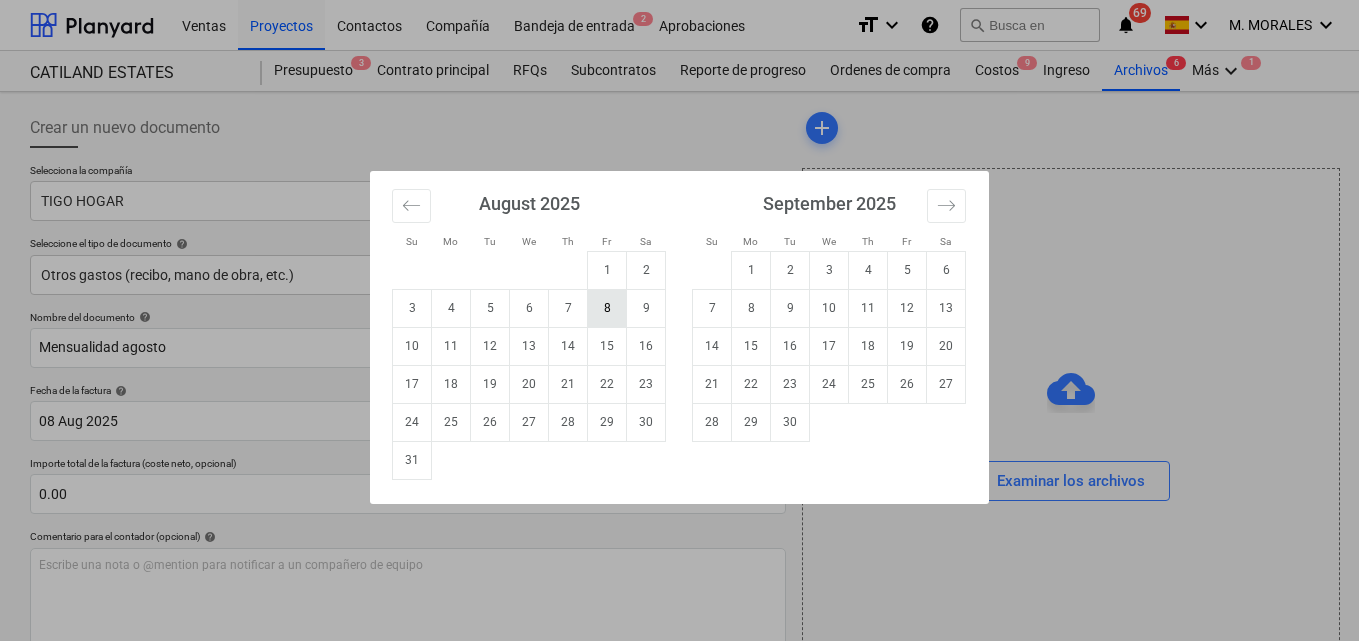click on "8" at bounding box center [607, 308] 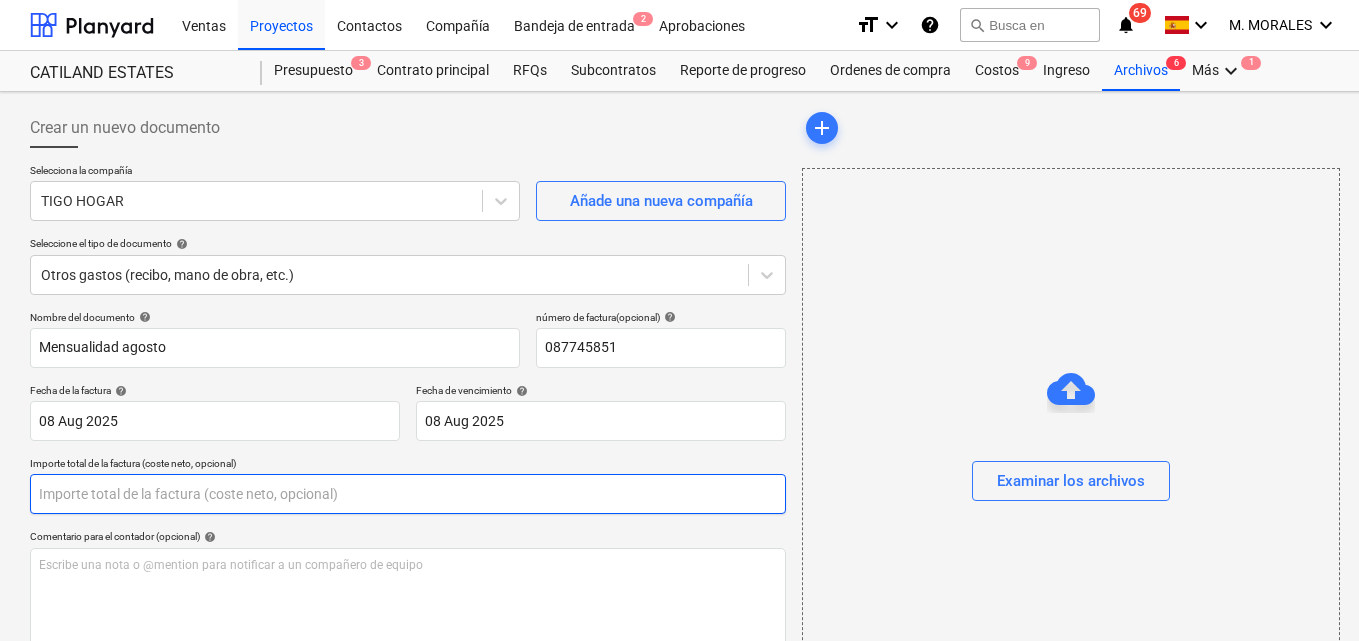 click at bounding box center (408, 494) 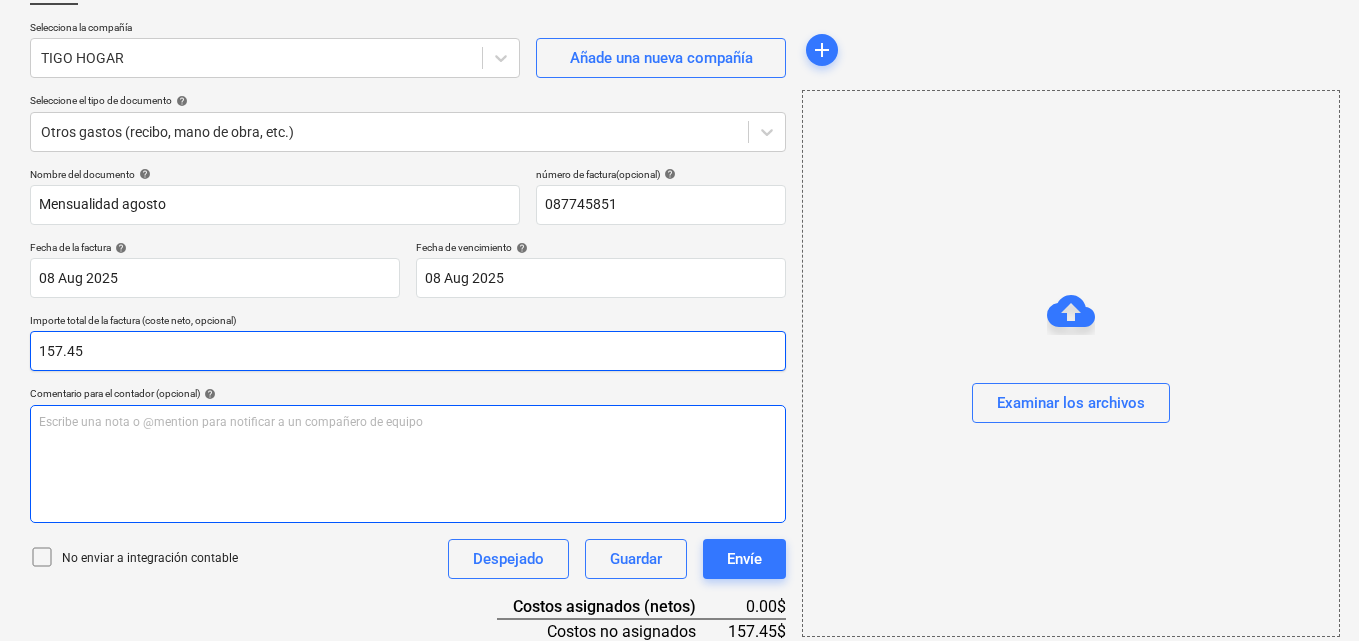 scroll, scrollTop: 200, scrollLeft: 0, axis: vertical 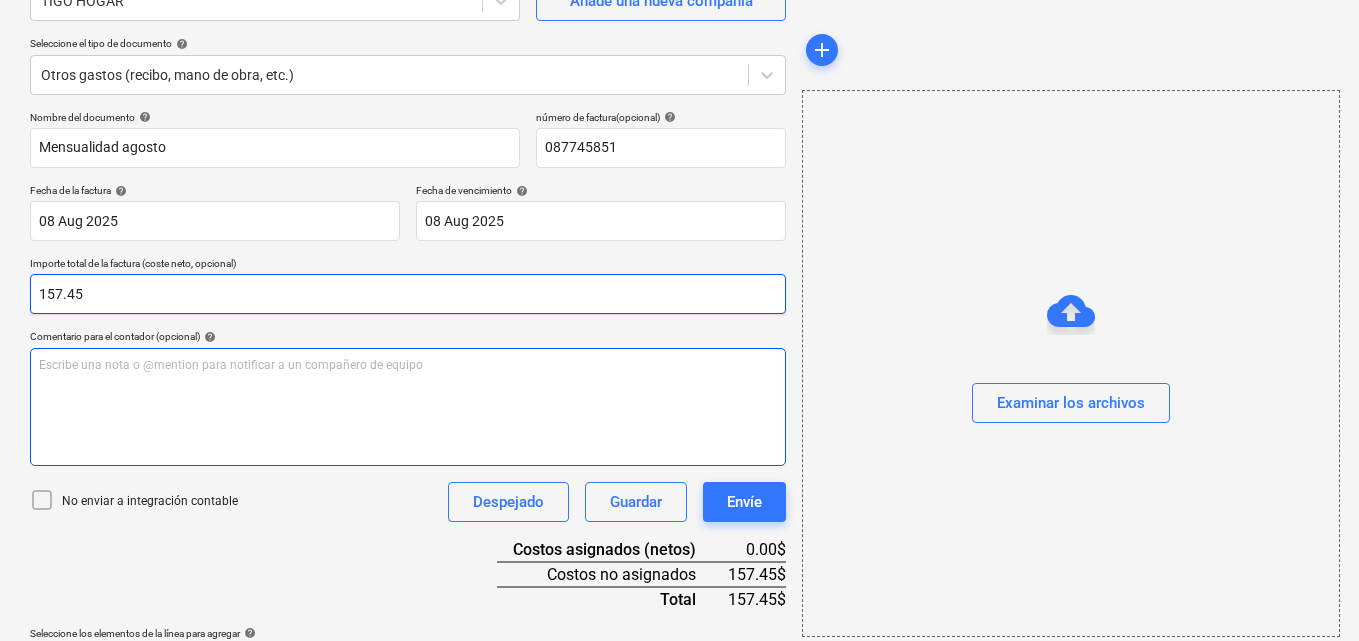 type on "157.45" 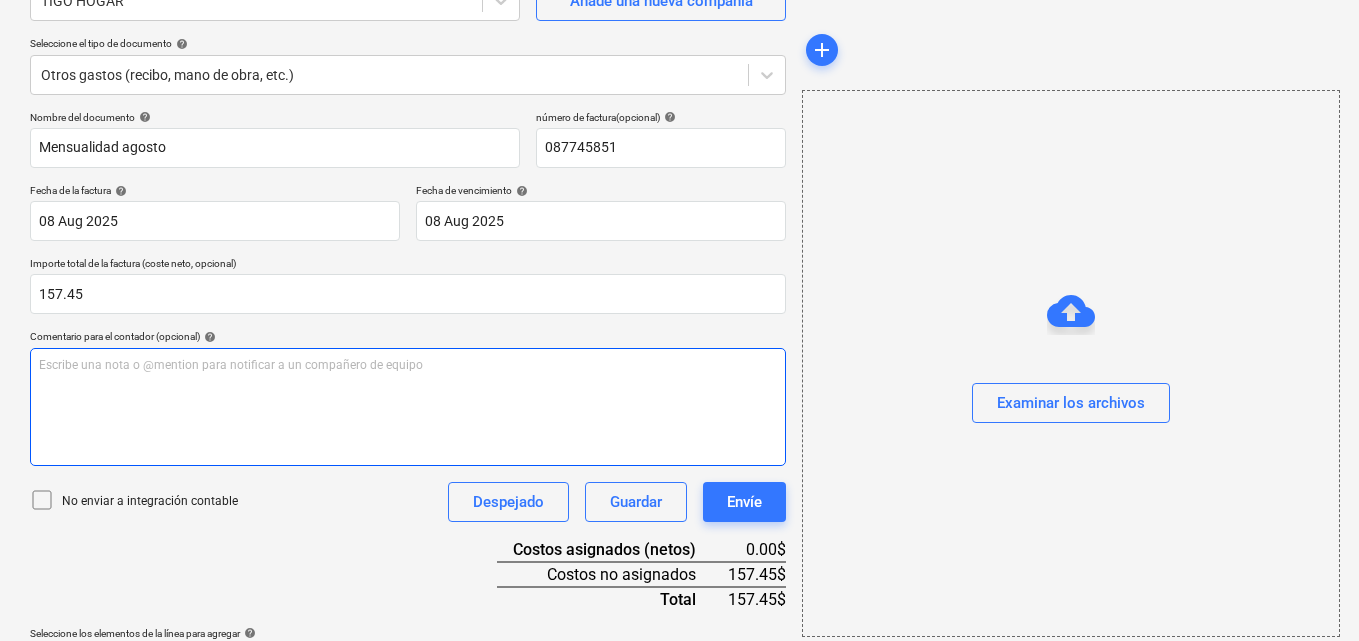 click on "Escribe una nota o @mention para notificar a un compañero de equipo ﻿" at bounding box center (408, 365) 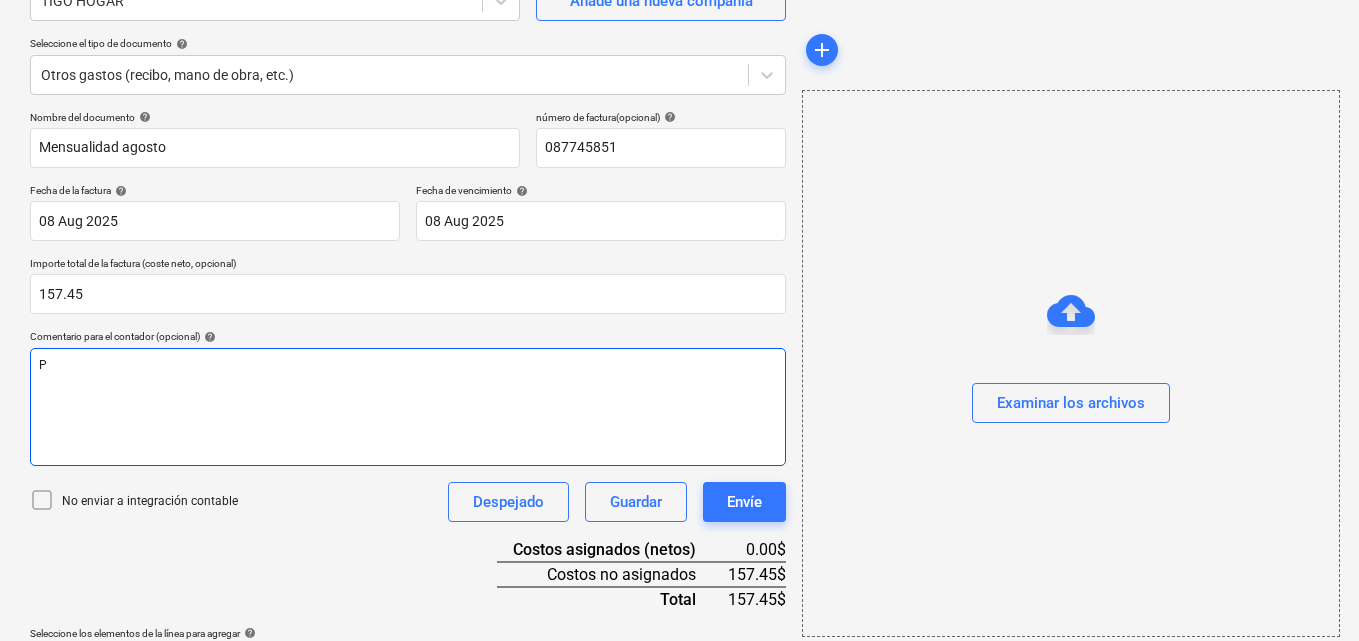 type 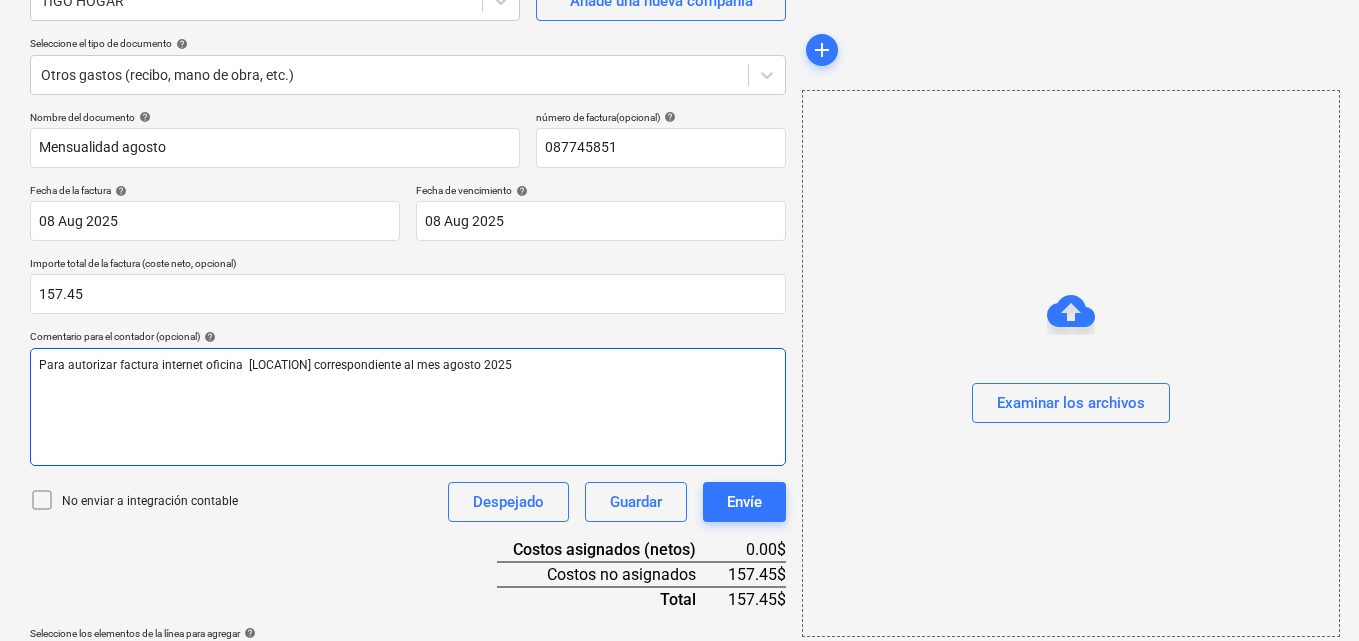scroll, scrollTop: 259, scrollLeft: 0, axis: vertical 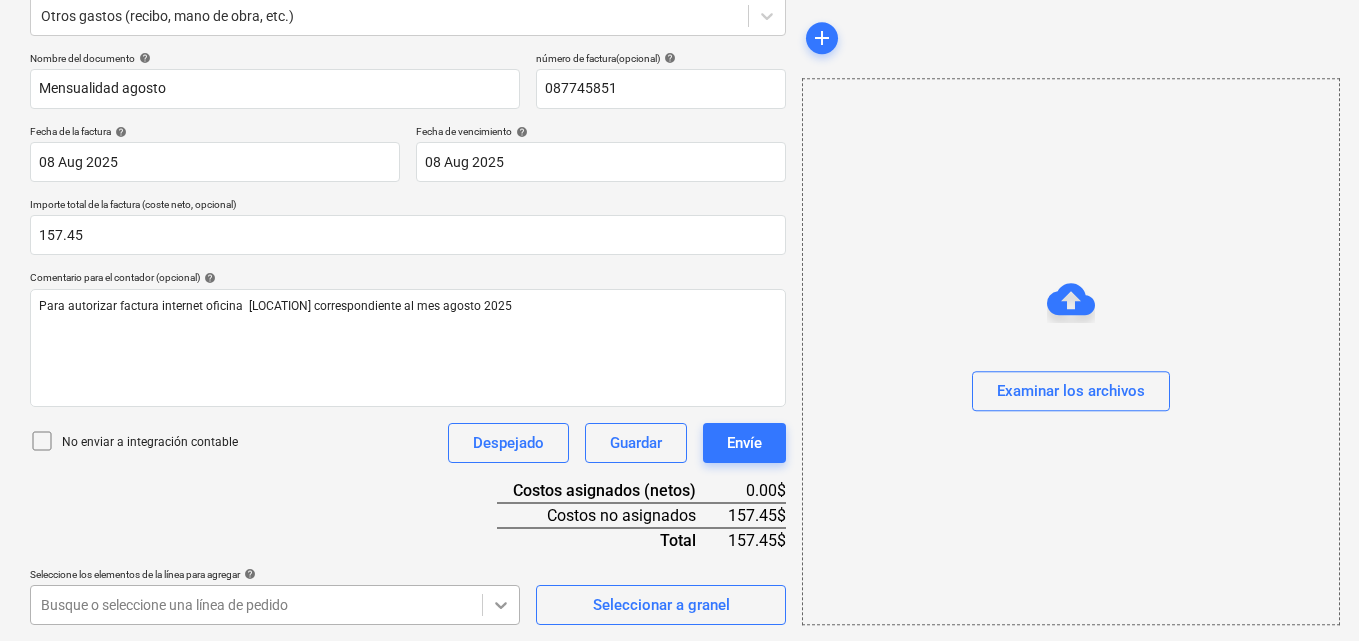 click on "Ventas Proyectos Contactos Compañía Bandeja de entrada 2 Aprobaciones format_size keyboard_arrow_down help search Busca en notifications 69 keyboard_arrow_down M. MORALES keyboard_arrow_down CATILAND ESTATES Presupuesto 3 Contrato principal RFQs Subcontratos Reporte de progreso Ordenes de compra Costos 9 Ingreso Archivos 6 Más keyboard_arrow_down 1 Crear un nuevo documento Selecciona la compañía TIGO HOGAR   Añade una nueva compañía Seleccione el tipo de documento help Otros gastos (recibo, mano de obra, etc.) Nombre del documento help Mensualidad agosto número de factura  (opcional) help 087745851 Fecha de la factura help 08 Aug 2025 08.08.2025 Press the down arrow key to interact with the calendar and
select a date. Press the question mark key to get the keyboard shortcuts for changing dates. Fecha de vencimiento help 08 Aug 2025 08.08.2025 Importe total de la factura (coste neto, opcional) 157.45 Comentario para el contador (opcional) help No enviar a integración contable Despejado Envíe" at bounding box center [679, 61] 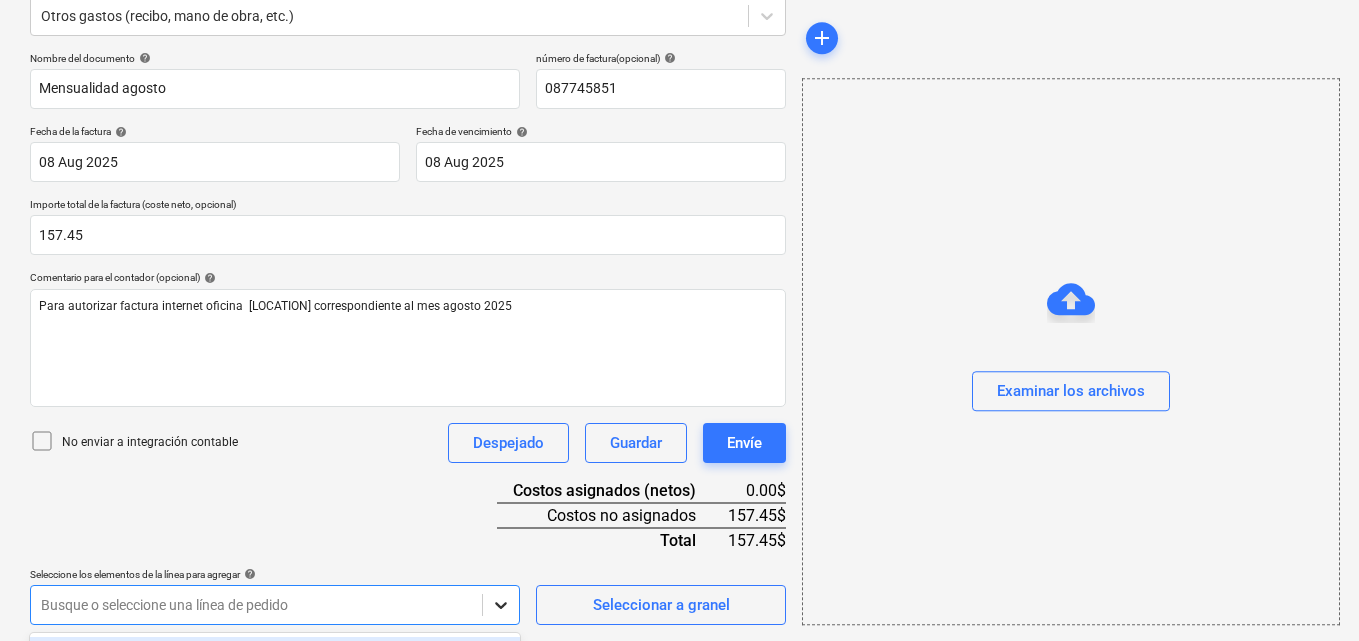 scroll, scrollTop: 555, scrollLeft: 0, axis: vertical 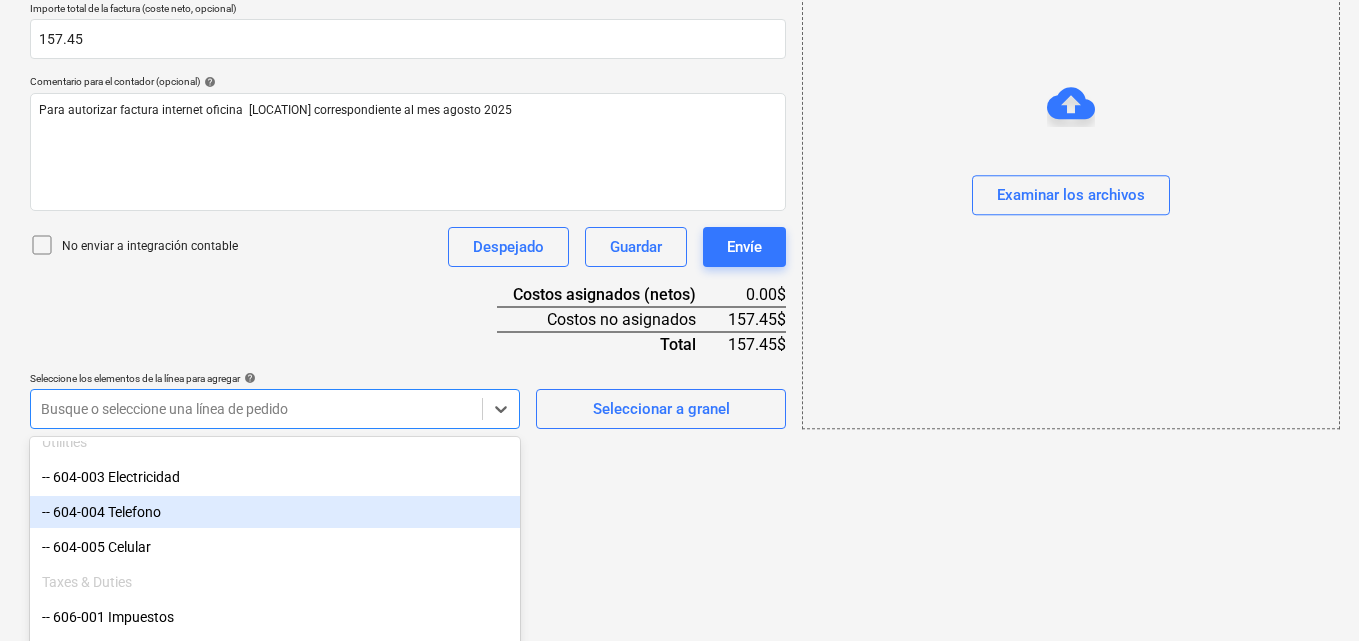 drag, startPoint x: 198, startPoint y: 513, endPoint x: 581, endPoint y: 609, distance: 394.84808 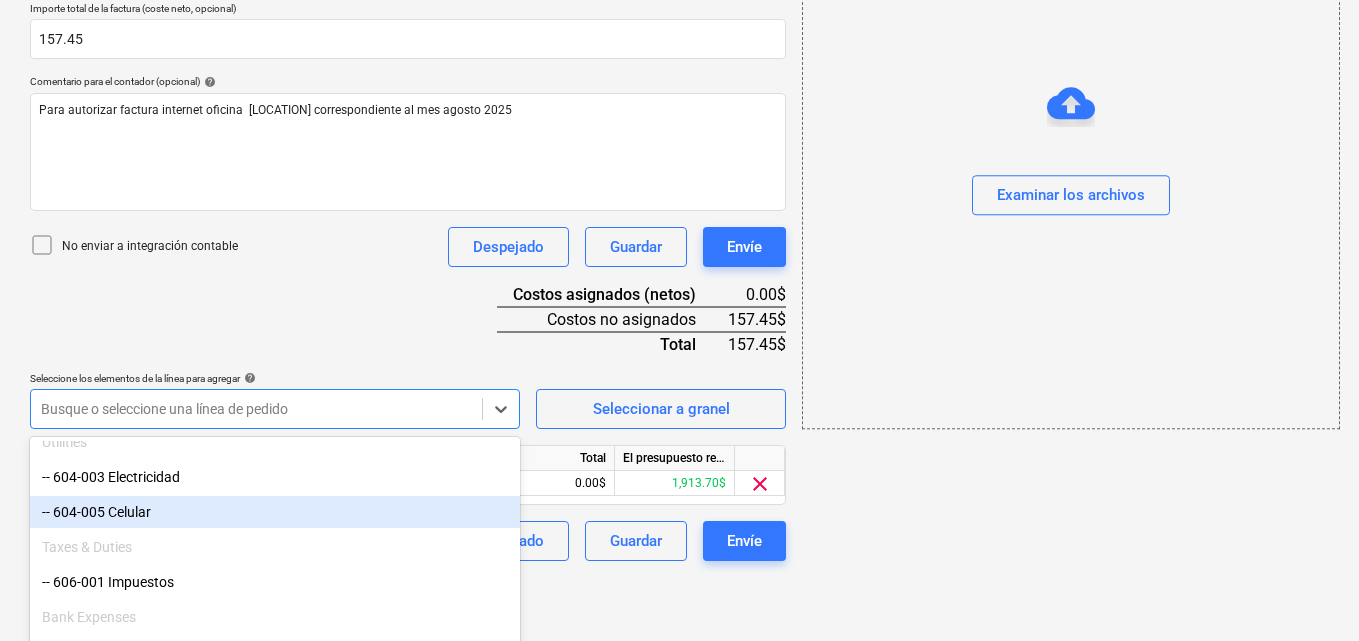 click on "add Examinar los archivos" at bounding box center (1070, 107) 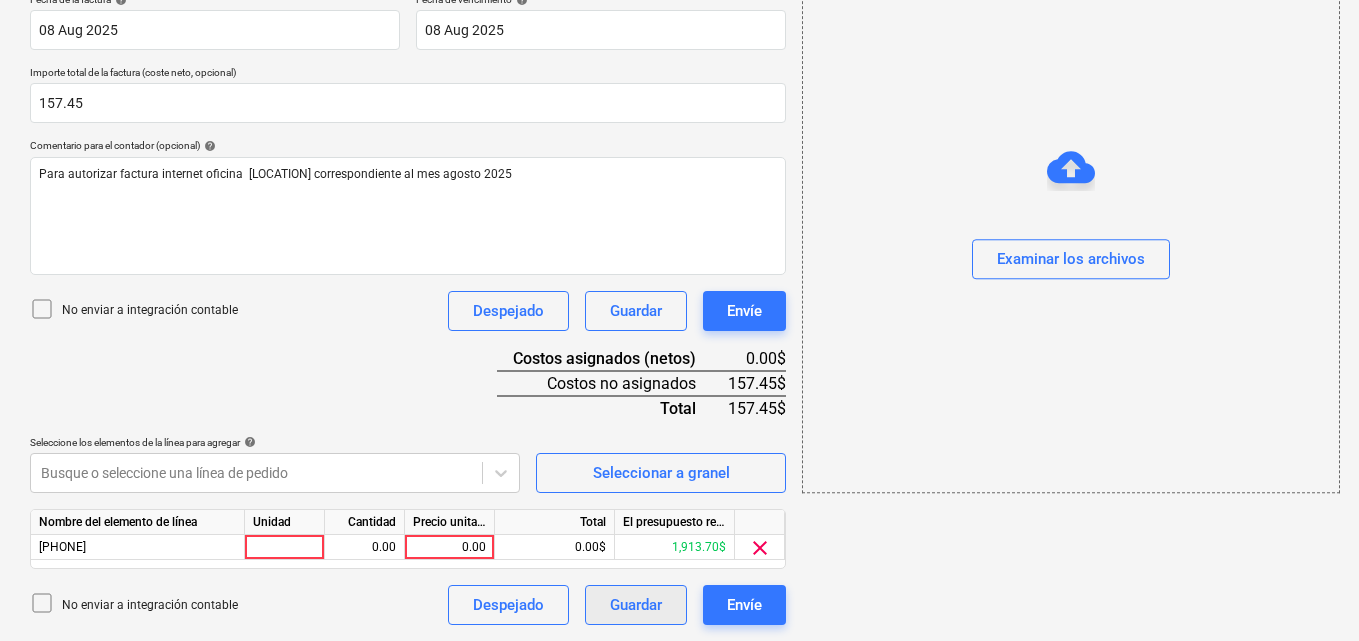 scroll, scrollTop: 391, scrollLeft: 0, axis: vertical 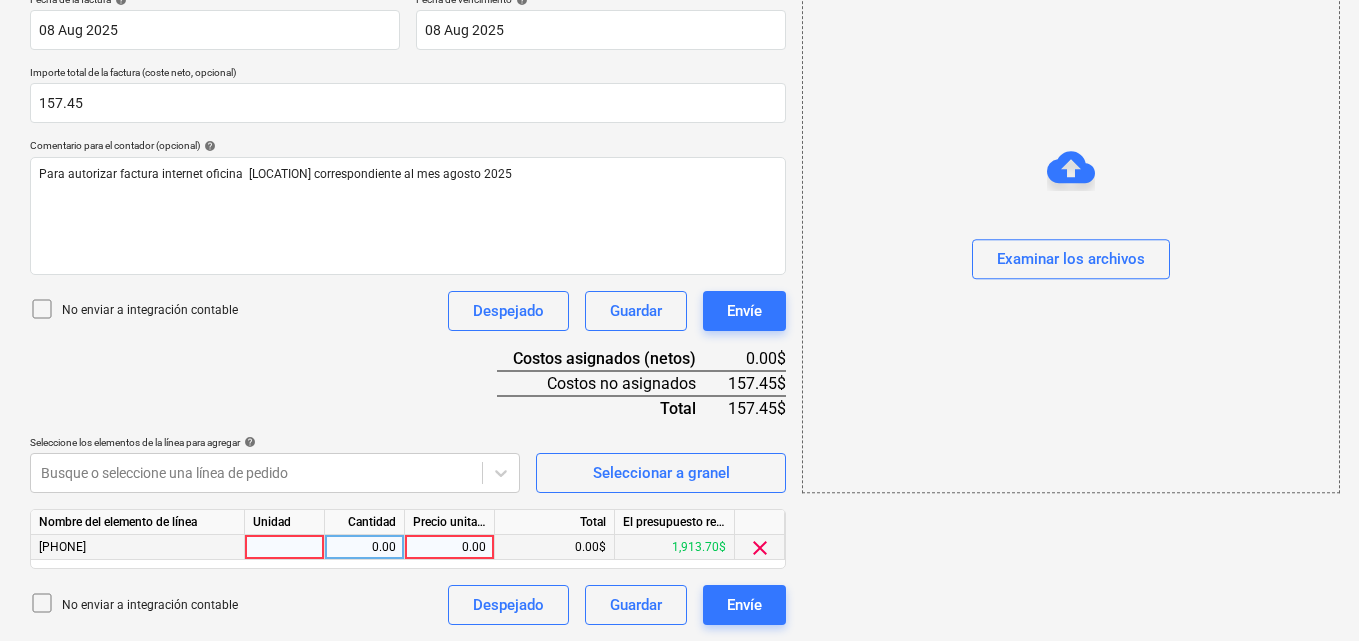 click at bounding box center [285, 547] 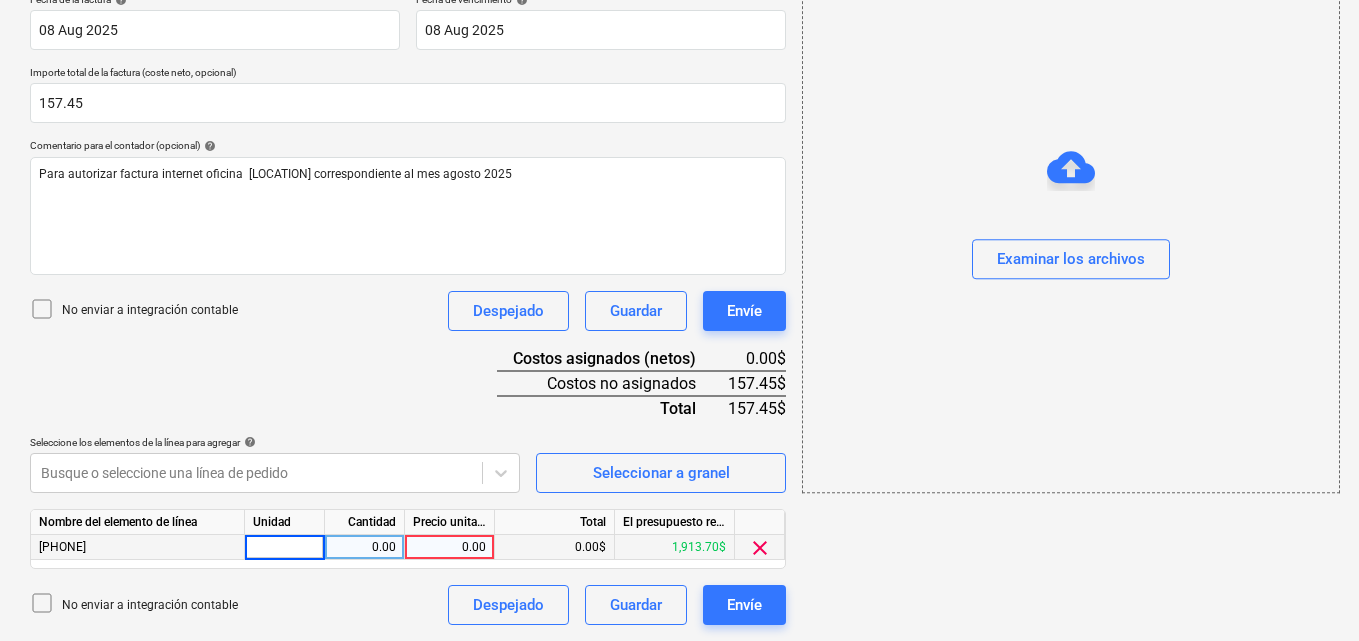 type on "1" 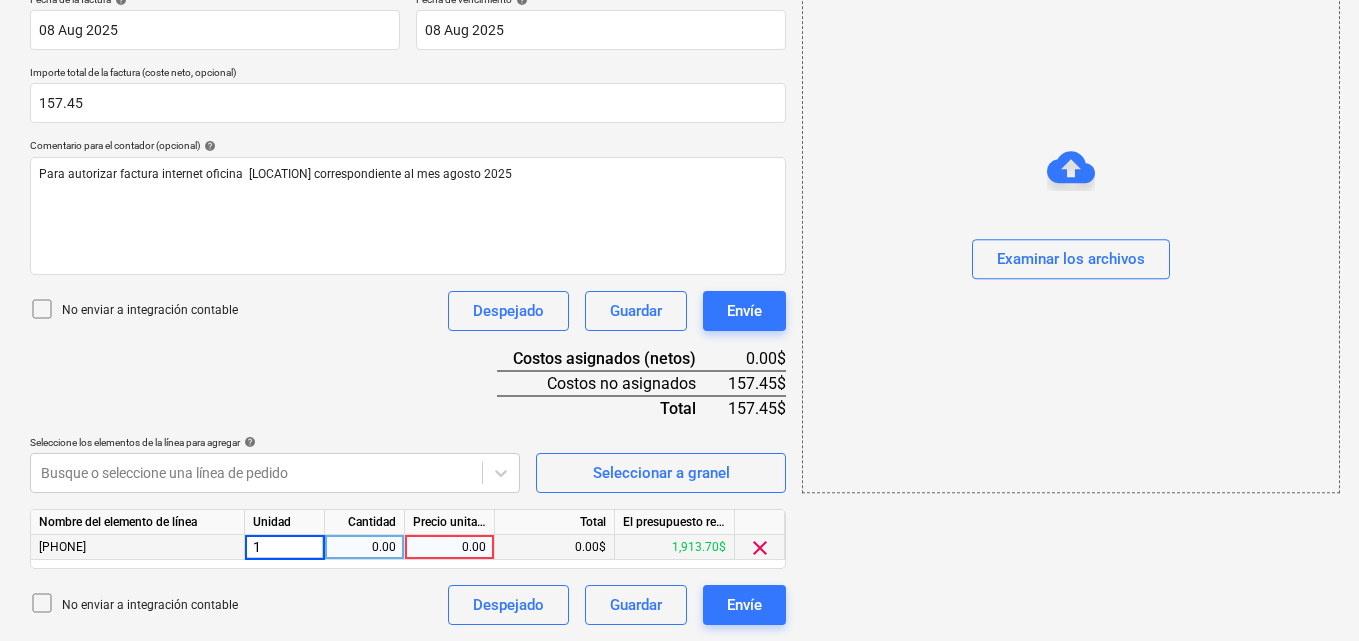 click on "0.00" at bounding box center [364, 547] 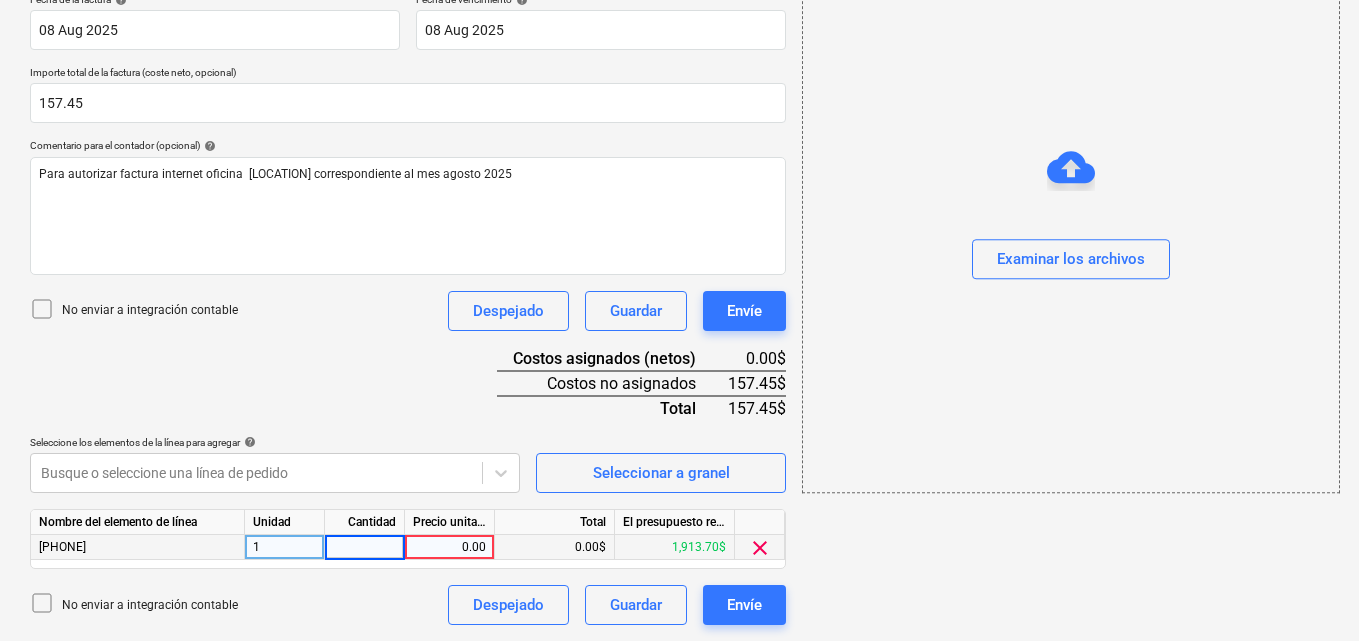 type on "1" 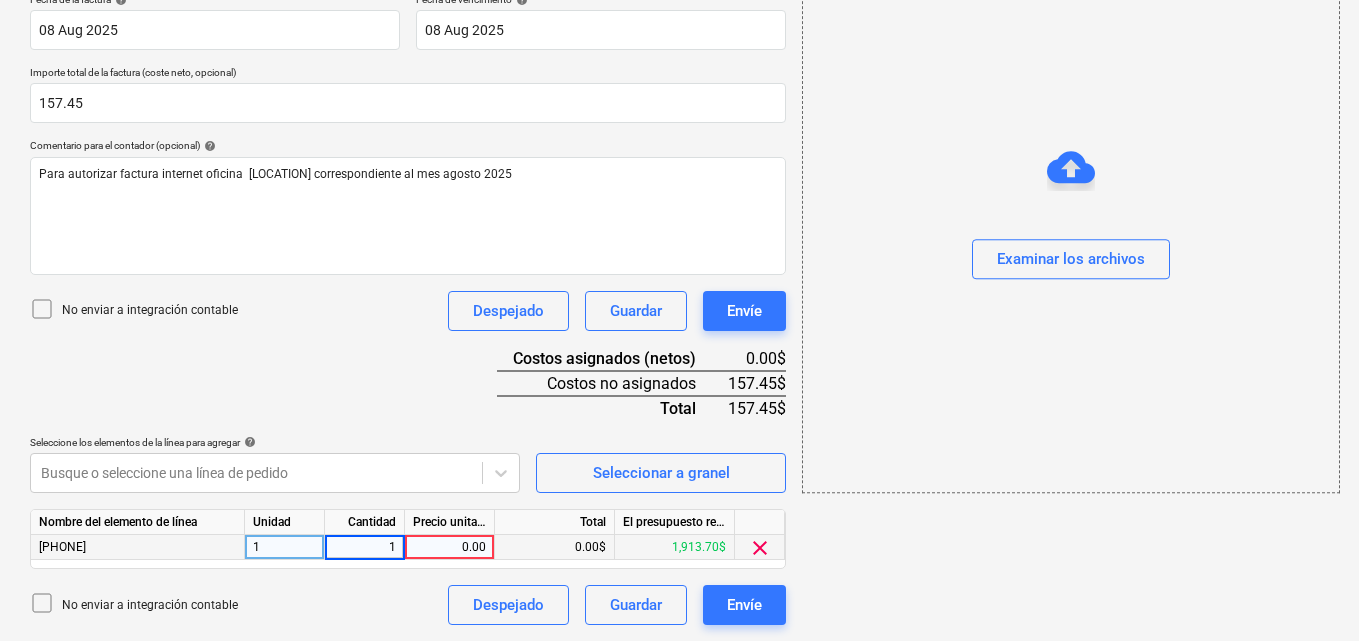 click on "0.00" at bounding box center (449, 547) 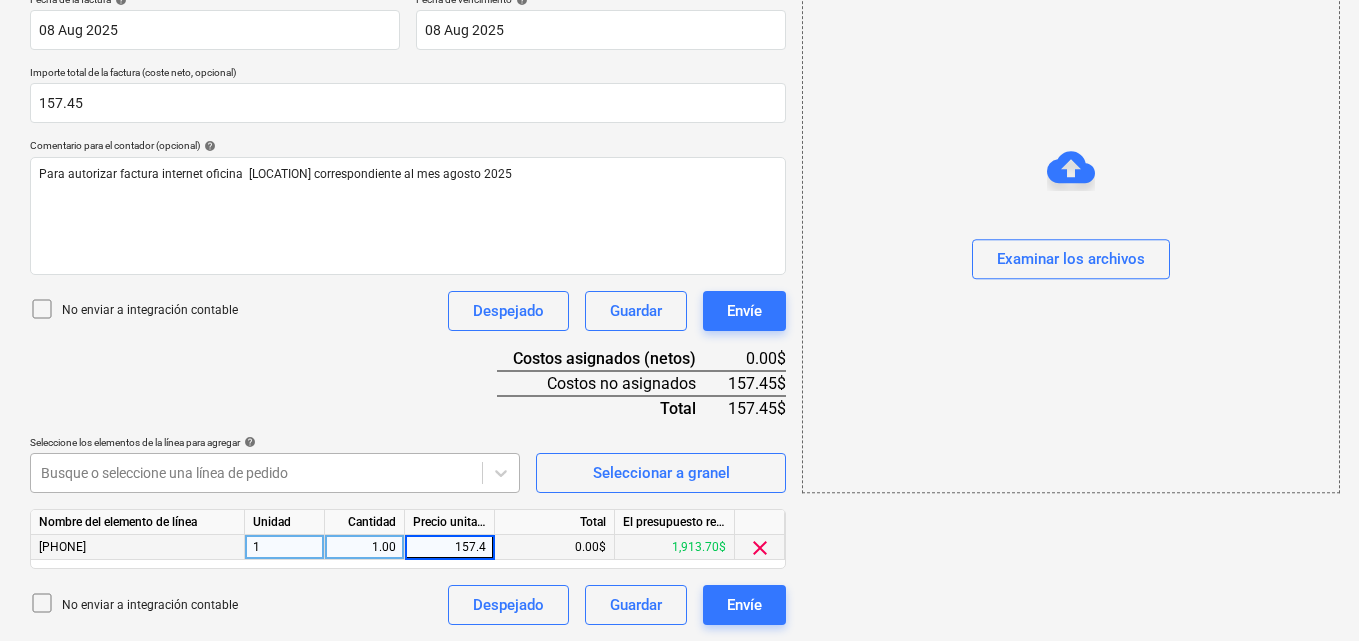 type on "157.45" 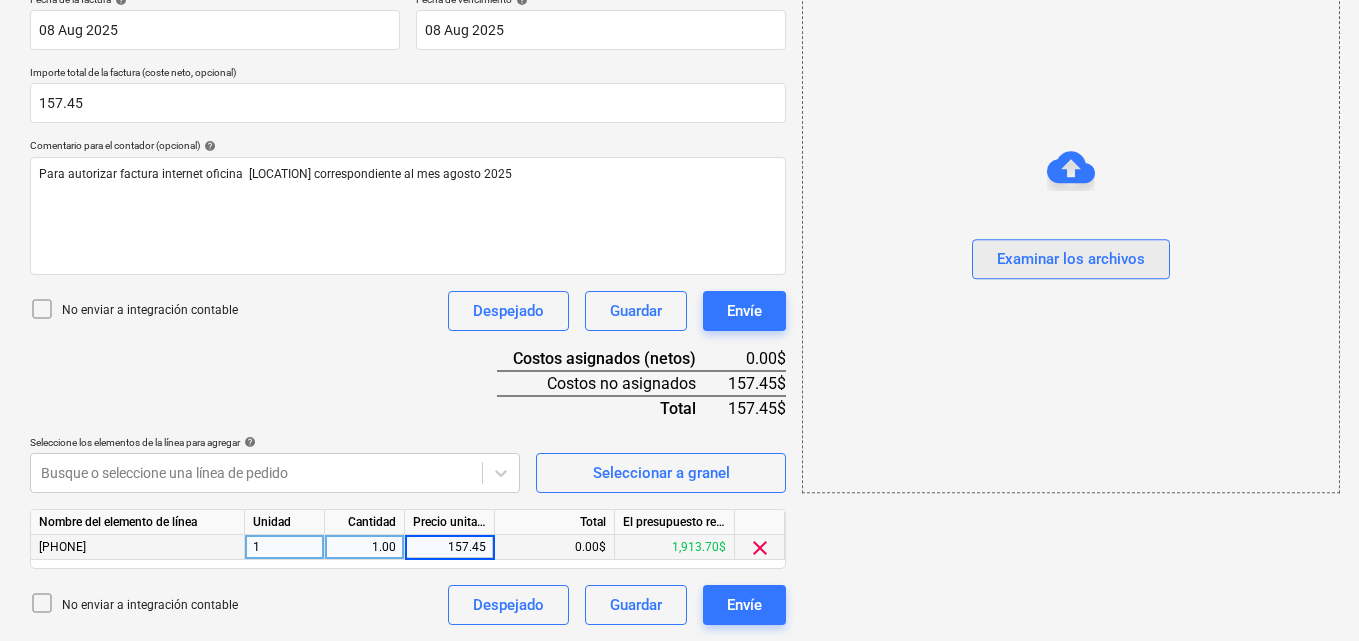 click on "Examinar los archivos" at bounding box center [1071, 260] 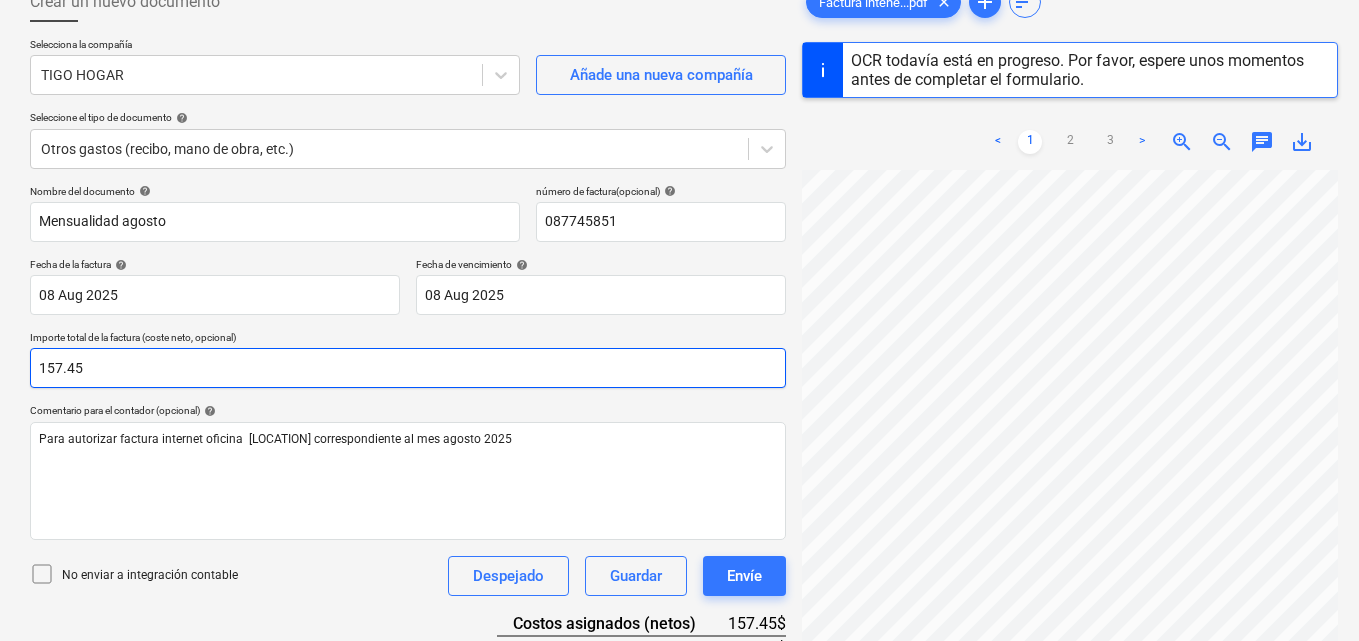 scroll, scrollTop: 200, scrollLeft: 0, axis: vertical 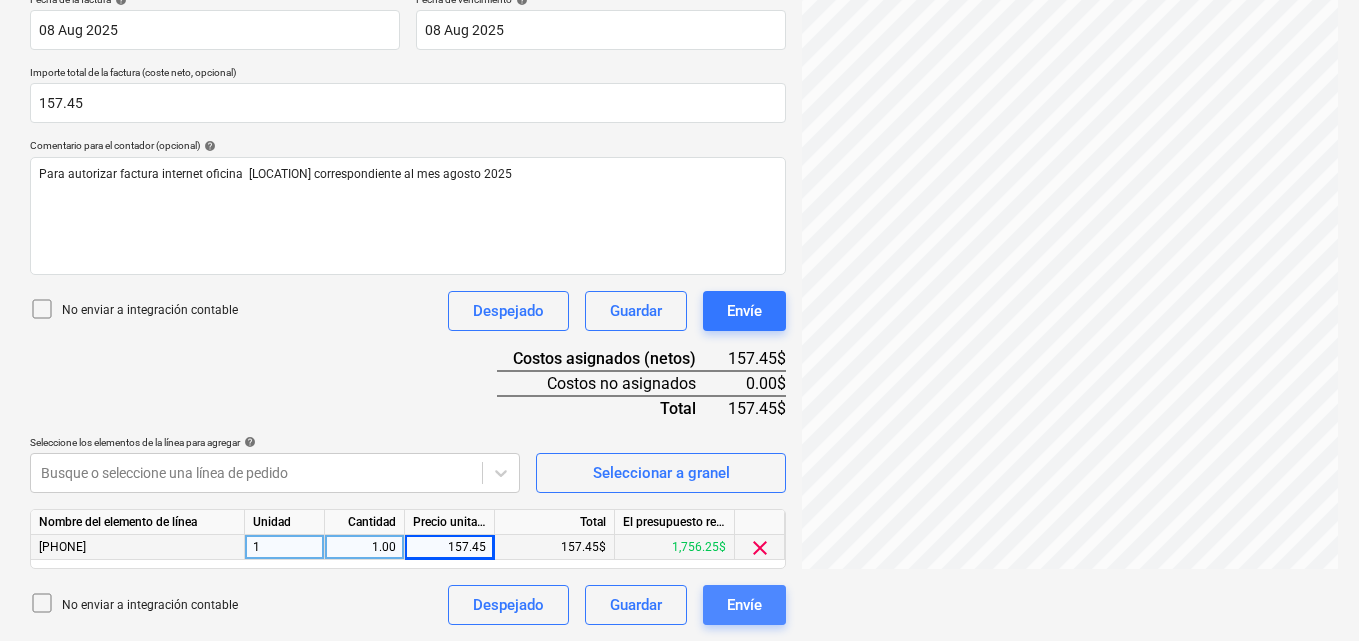 click on "Envíe" at bounding box center [744, 605] 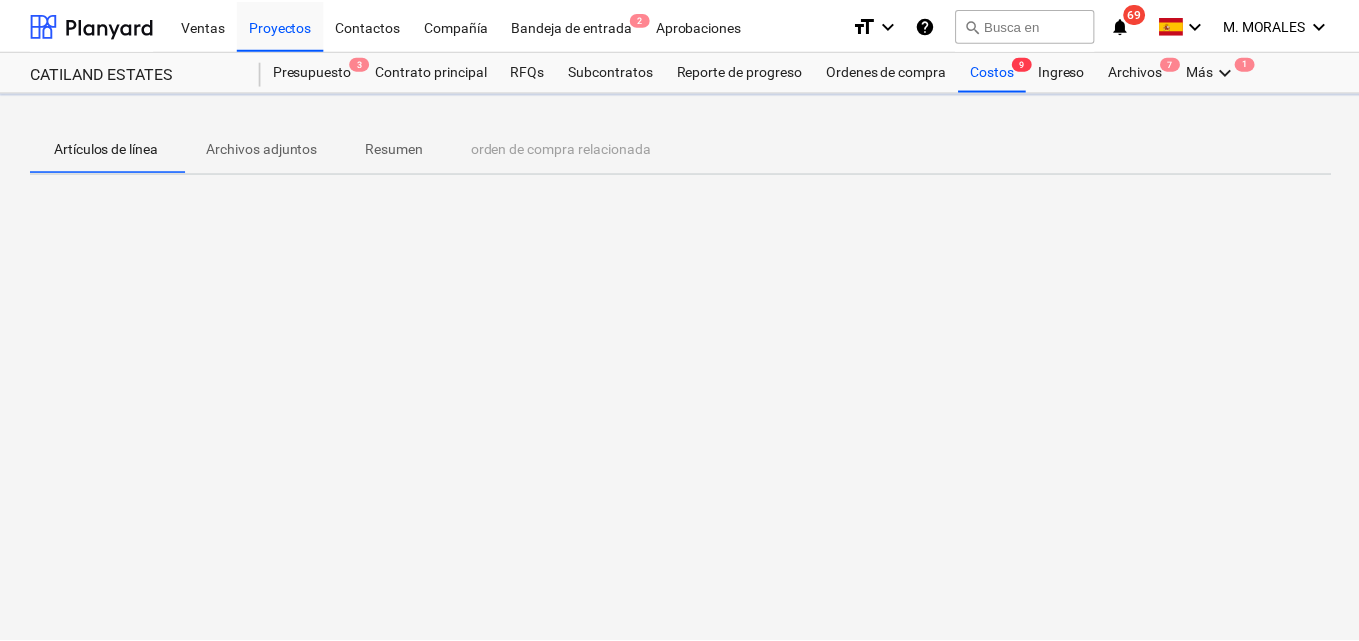 scroll, scrollTop: 0, scrollLeft: 0, axis: both 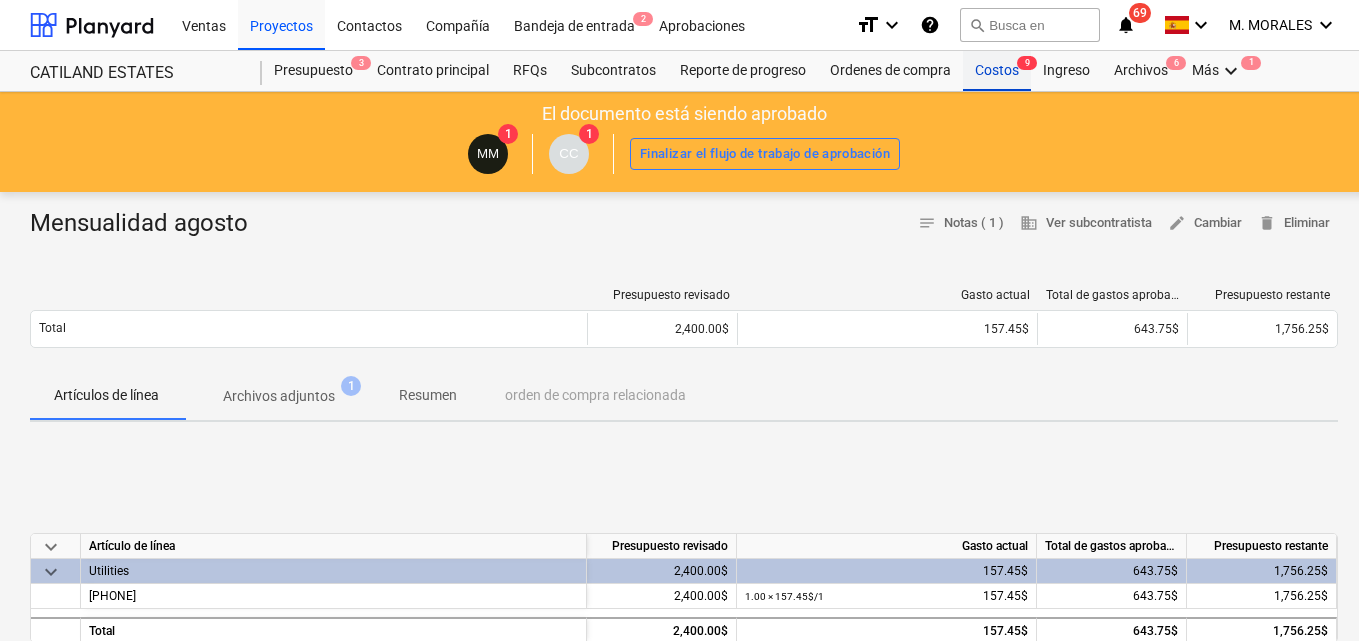 click on "Costos 9" at bounding box center [997, 71] 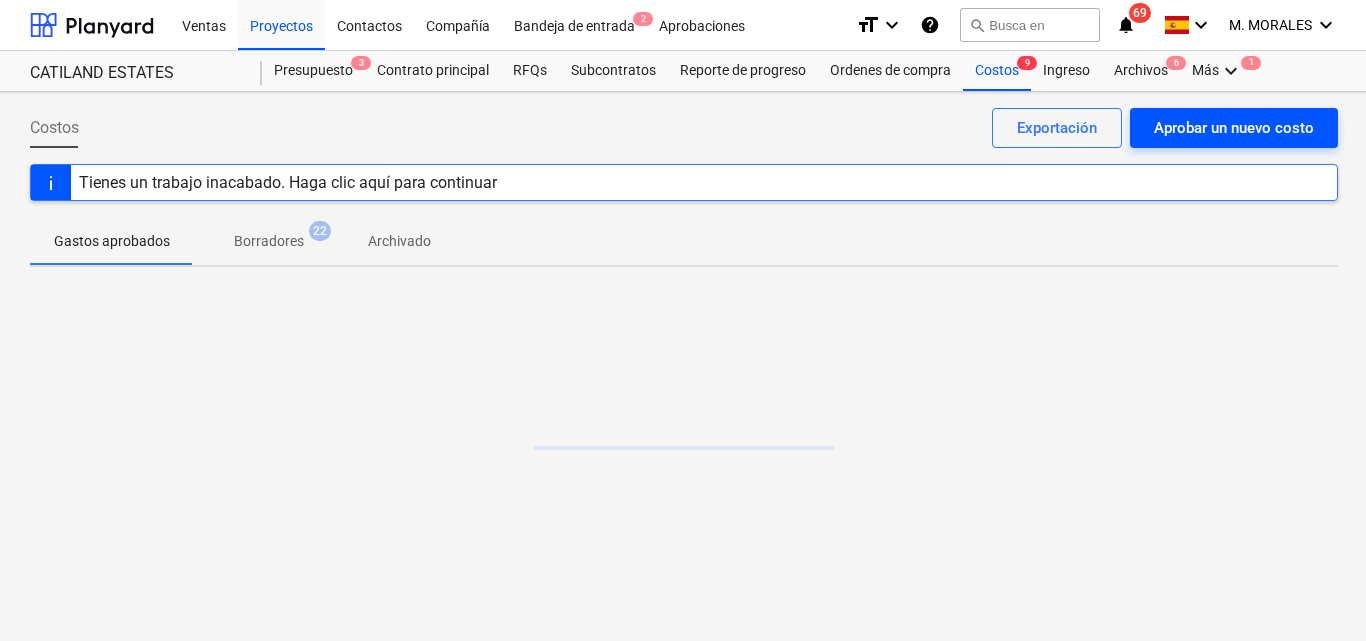 click on "Aprobar un nuevo costo" at bounding box center (1234, 128) 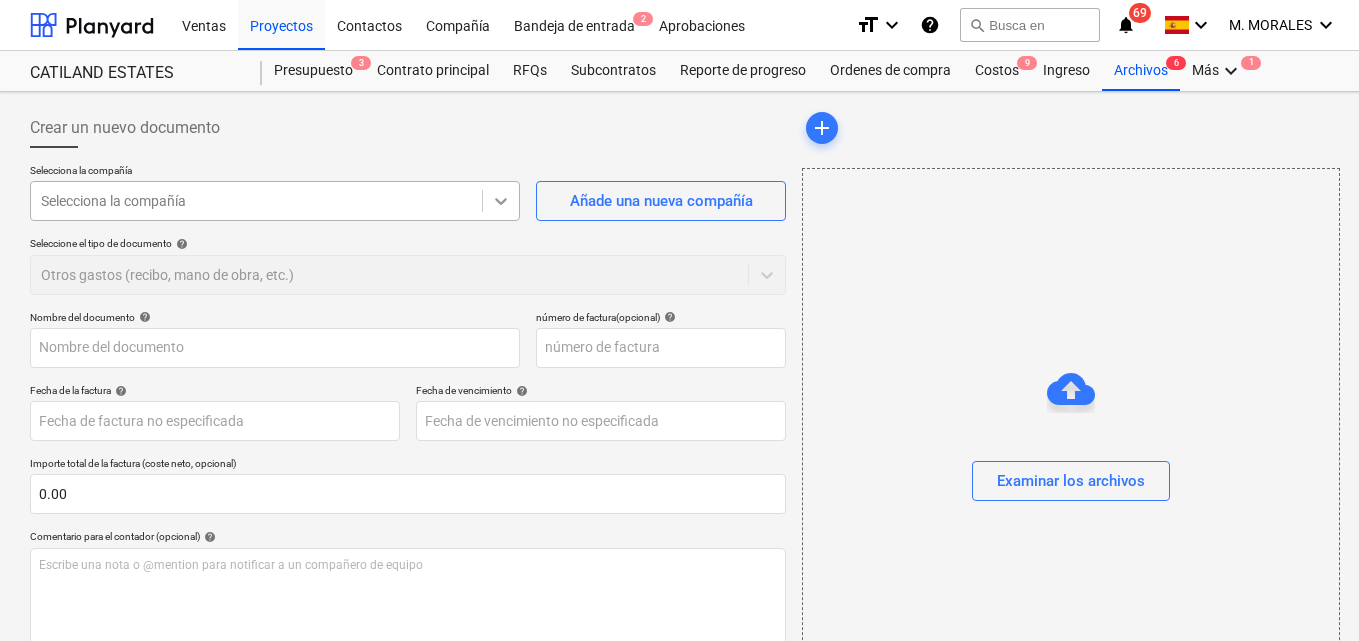 click 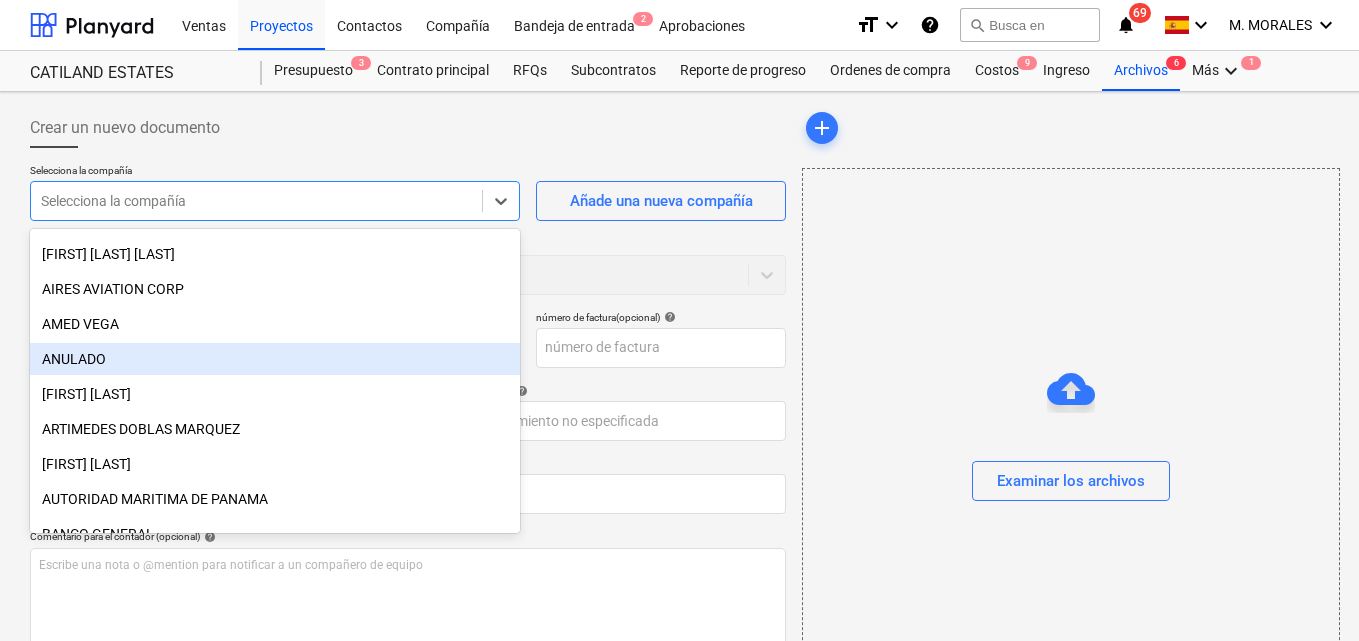 scroll, scrollTop: 400, scrollLeft: 0, axis: vertical 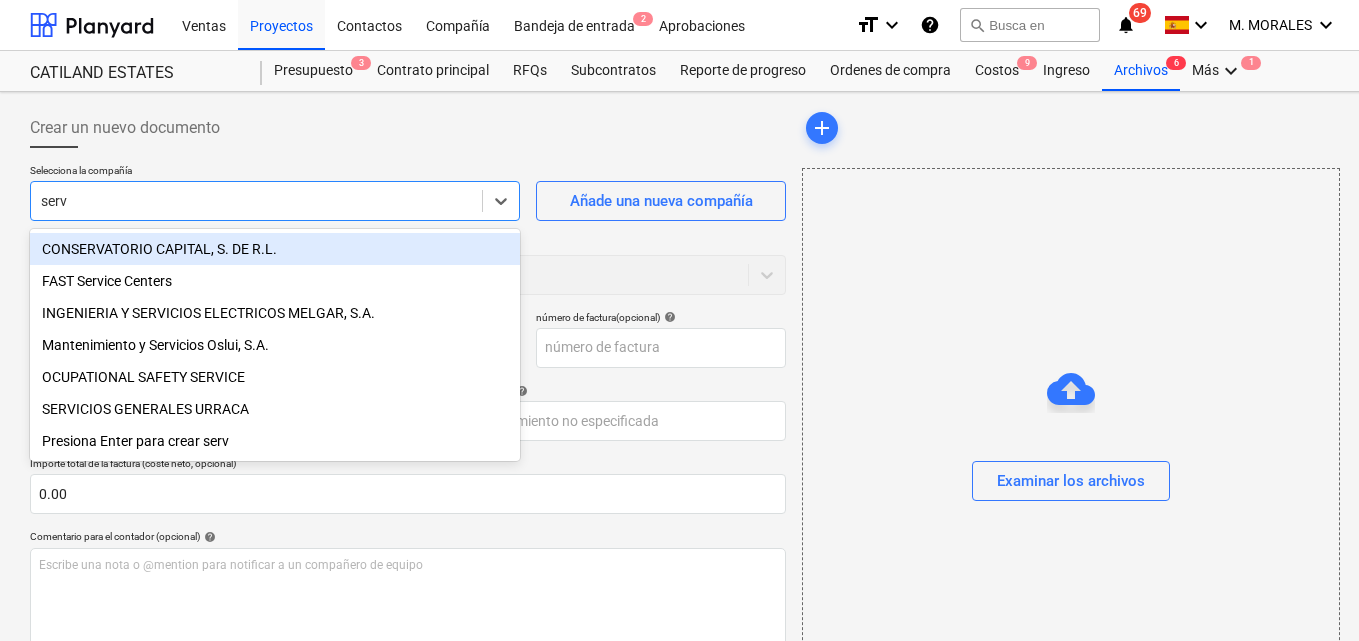 type on "servi" 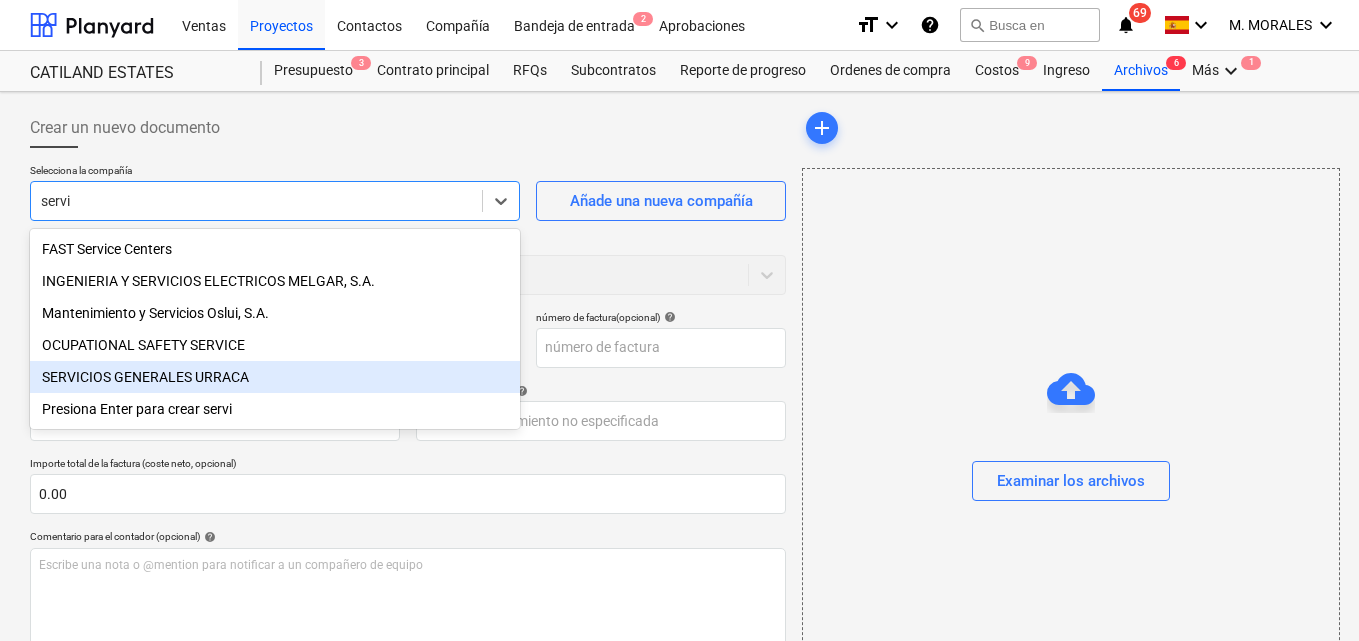 click on "SERVICIOS GENERALES URRACA" at bounding box center (275, 377) 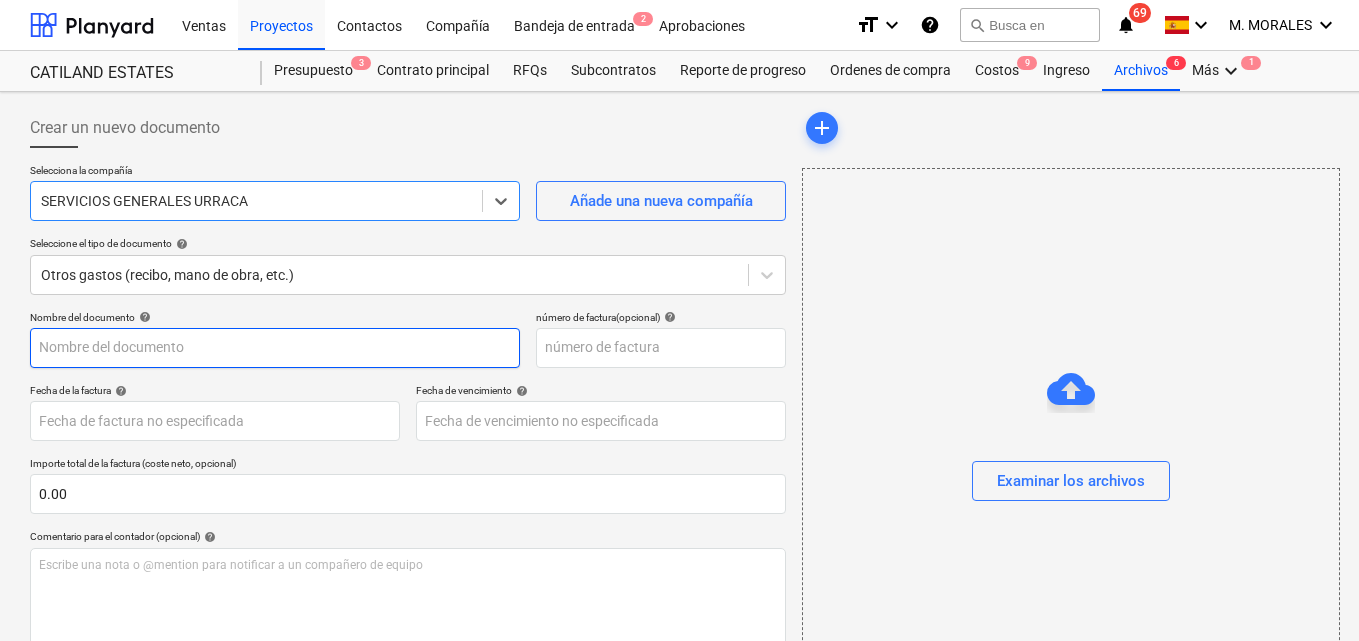 click at bounding box center (275, 348) 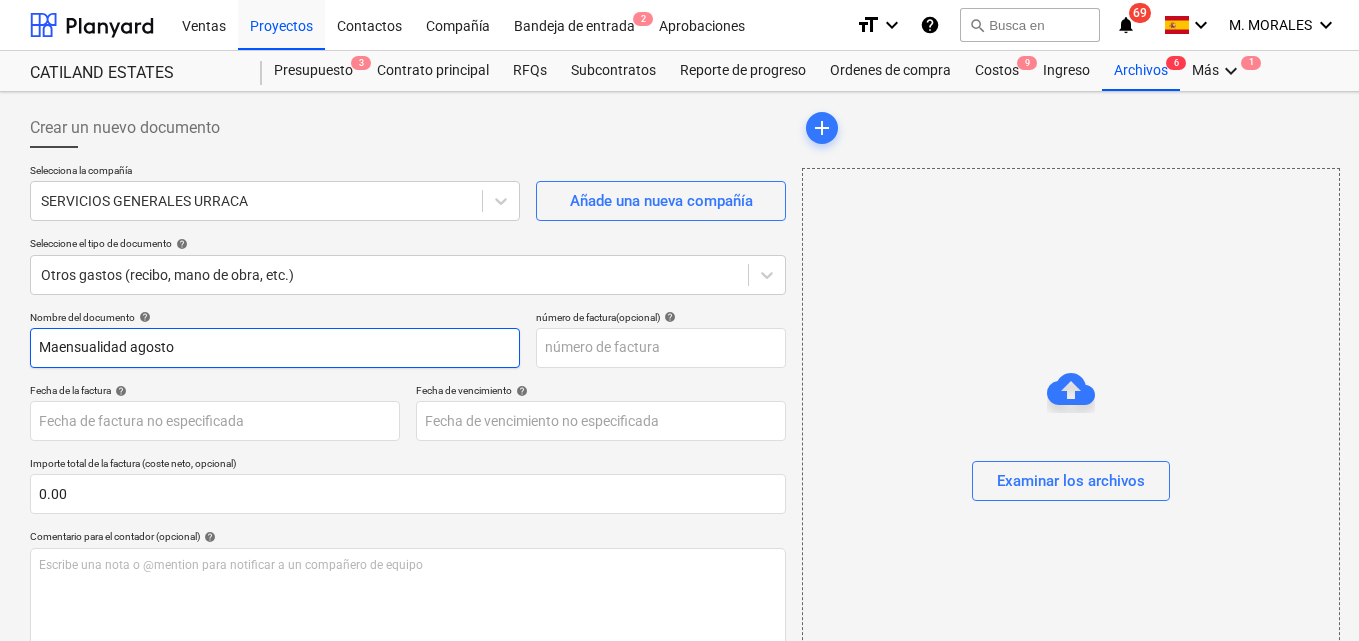 click on "Maensualidad agosto" at bounding box center (275, 348) 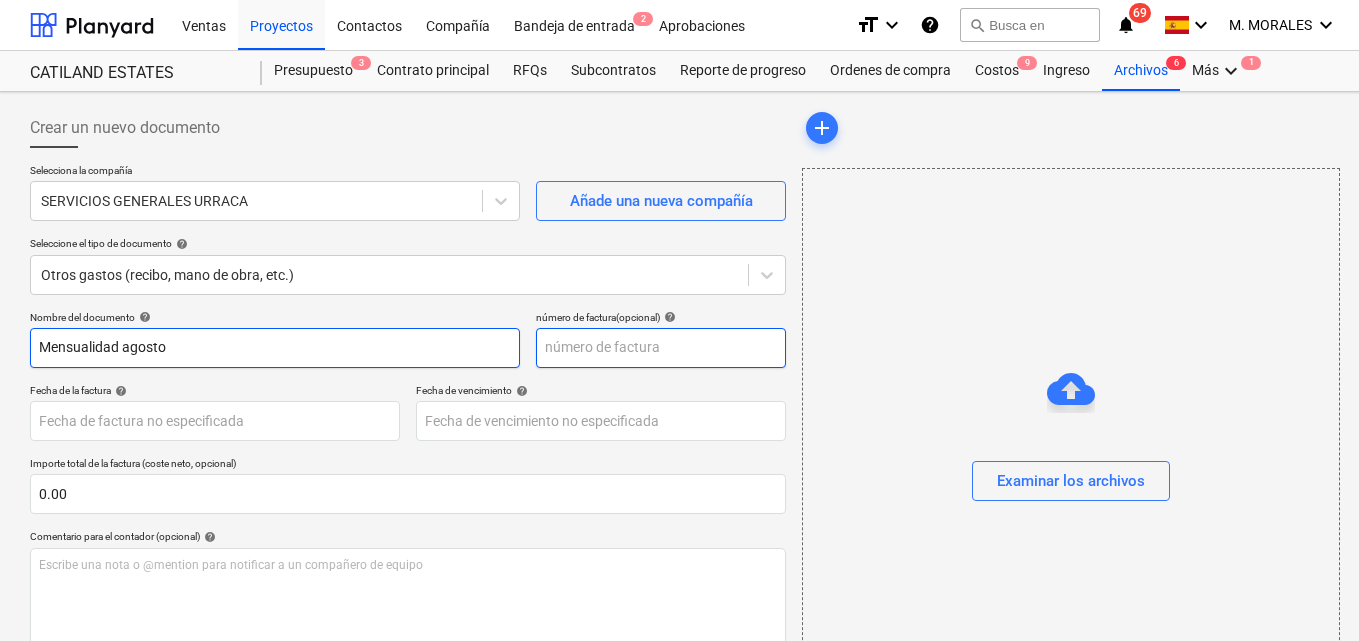 type on "Mensualidad agosto" 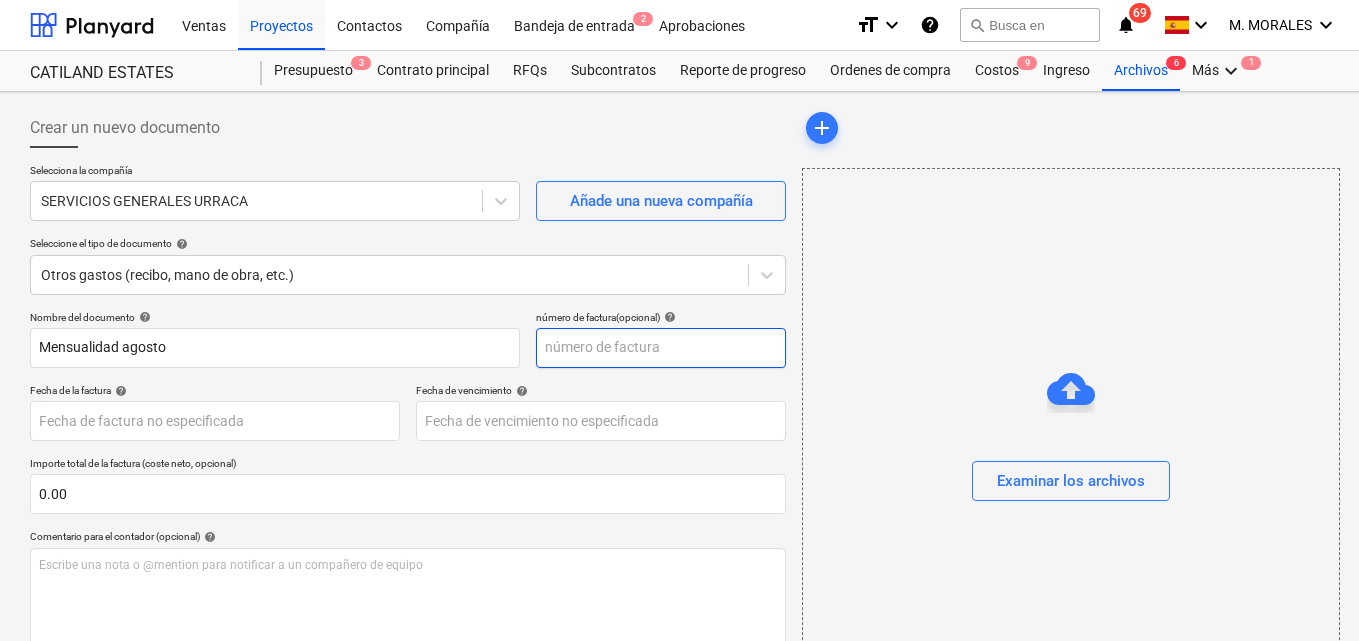 click at bounding box center [661, 348] 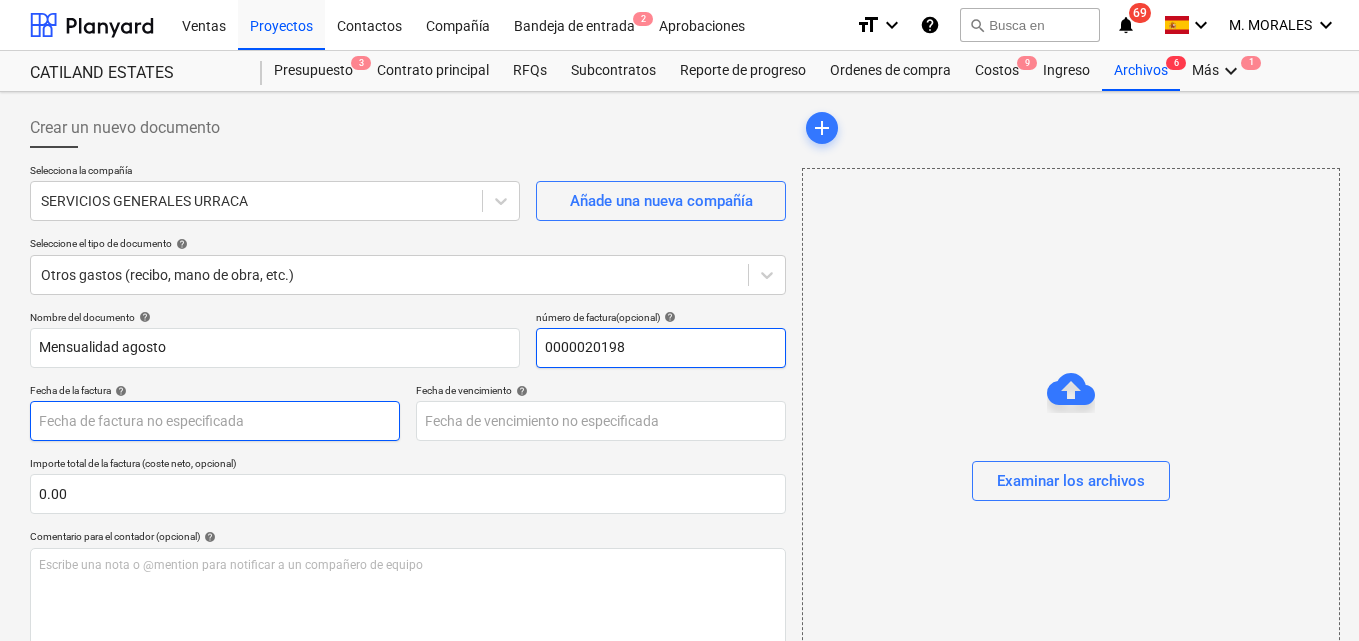 type on "0000020198" 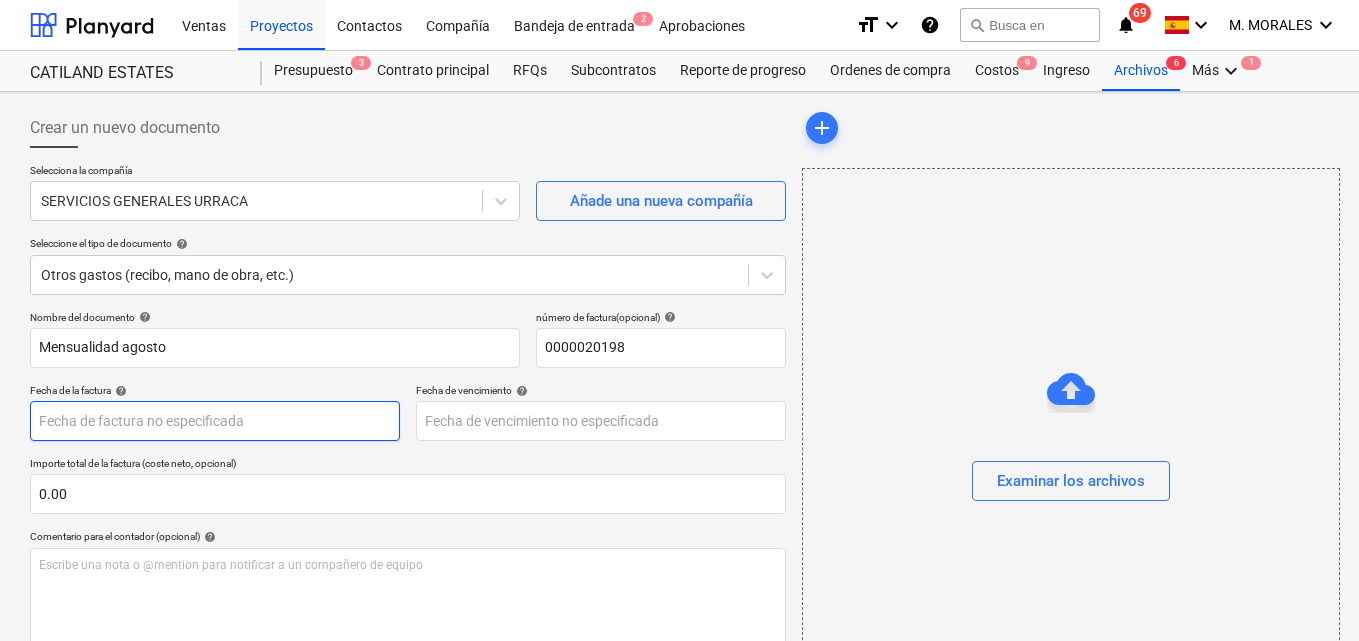 click on "Ventas Proyectos Contactos Compañía Bandeja de entrada 2 Aprobaciones format_size keyboard_arrow_down help search Busca en notifications 69 keyboard_arrow_down [PERSON] keyboard_arrow_down [COMPANY] Presupuesto 3 Contrato principal RFQs Subcontratos Reporte de progreso Ordenes de compra Costos 9 Ingreso Archivos 6 Más keyboard_arrow_down 1 Crear un nuevo documento Selecciona la compañía [COMPANY]   Añade una nueva compañía Seleccione el tipo de documento help Otros gastos (recibo, mano de obra, etc.) Nombre del documento help Mensualidad agosto número de factura  (opcional) help 0000020198 Fecha de la factura help Press the down arrow key to interact with the calendar and
select a date. Press the question mark key to get the keyboard shortcuts for changing dates. Fecha de vencimiento help Press the down arrow key to interact with the calendar and
select a date. Press the question mark key to get the keyboard shortcuts for changing dates. 0.00 help ﻿ Despejado add" at bounding box center (679, 320) 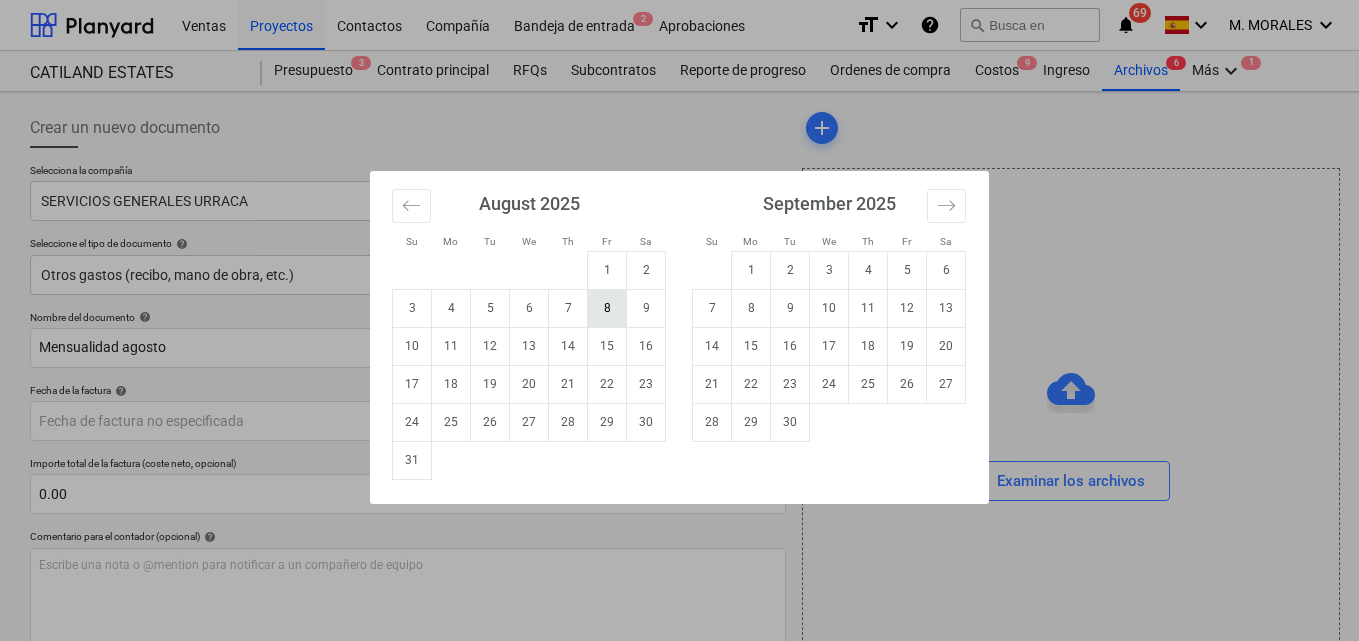 click on "8" at bounding box center [607, 308] 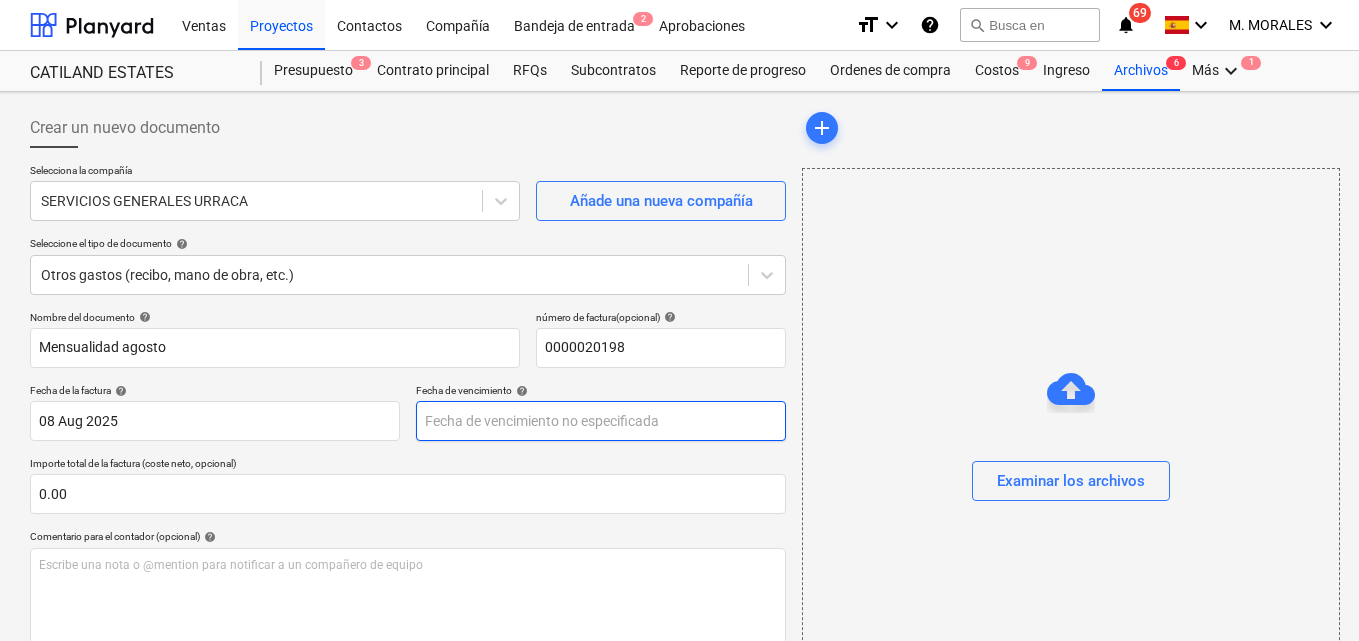 click on "Ventas Proyectos Contactos Compañía Bandeja de entrada 2 Aprobaciones format_size keyboard_arrow_down help search Busca en notifications 69 keyboard_arrow_down M. [LAST] keyboard_arrow_down CATILAND ESTATES Presupuesto 3 Contrato principal RFQs Subcontratos Reporte de progreso Ordenes de compra Costos 9 Ingreso Archivos 6 Más keyboard_arrow_down 1 Crear un nuevo documento Selecciona la compañía SERVICIOS GENERALES URRACA   Añade una nueva compañía Seleccione el tipo de documento help Otros gastos (recibo, mano de obra, etc.) Nombre del documento help Mensualidad agosto número de factura  (opcional) help 0000020198 Fecha de la factura help 08 Aug 2025 08.08.2025 Press the down arrow key to interact with the calendar and
select a date. Press the question mark key to get the keyboard shortcuts for changing dates. Fecha de vencimiento help Press the down arrow key to interact with the calendar and
select a date. Press the question mark key to get the keyboard shortcuts for changing dates. 0.00" at bounding box center (679, 320) 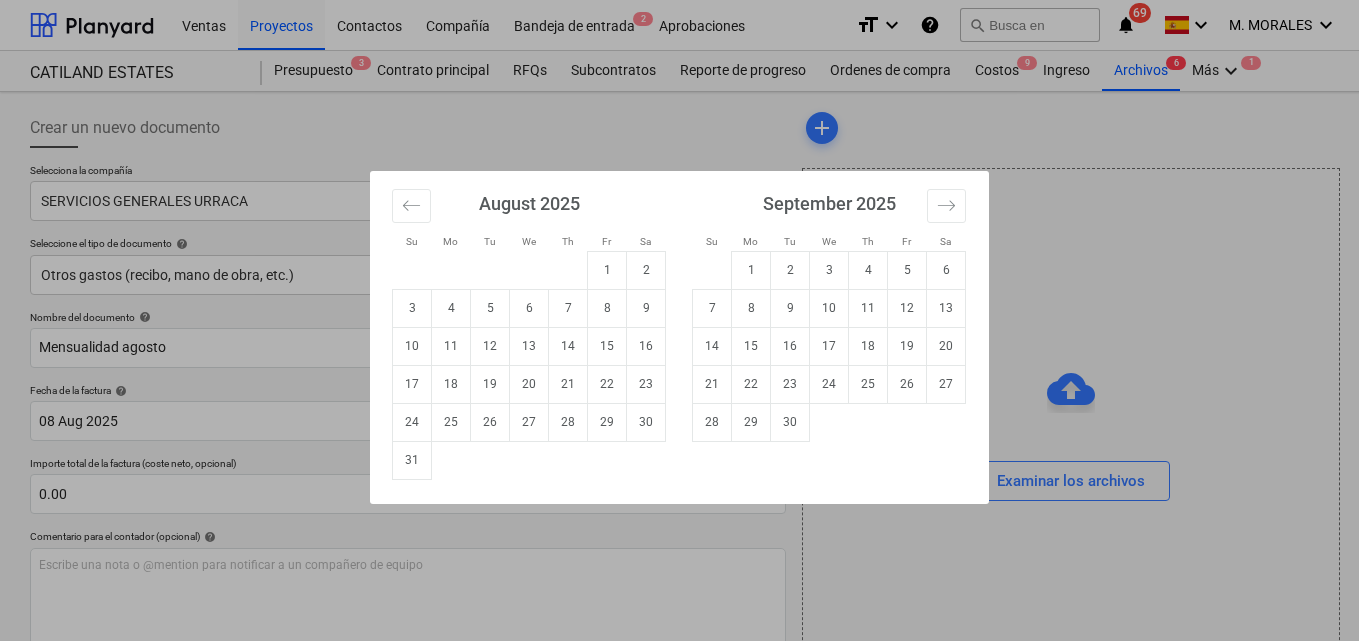 click on "8" at bounding box center [607, 308] 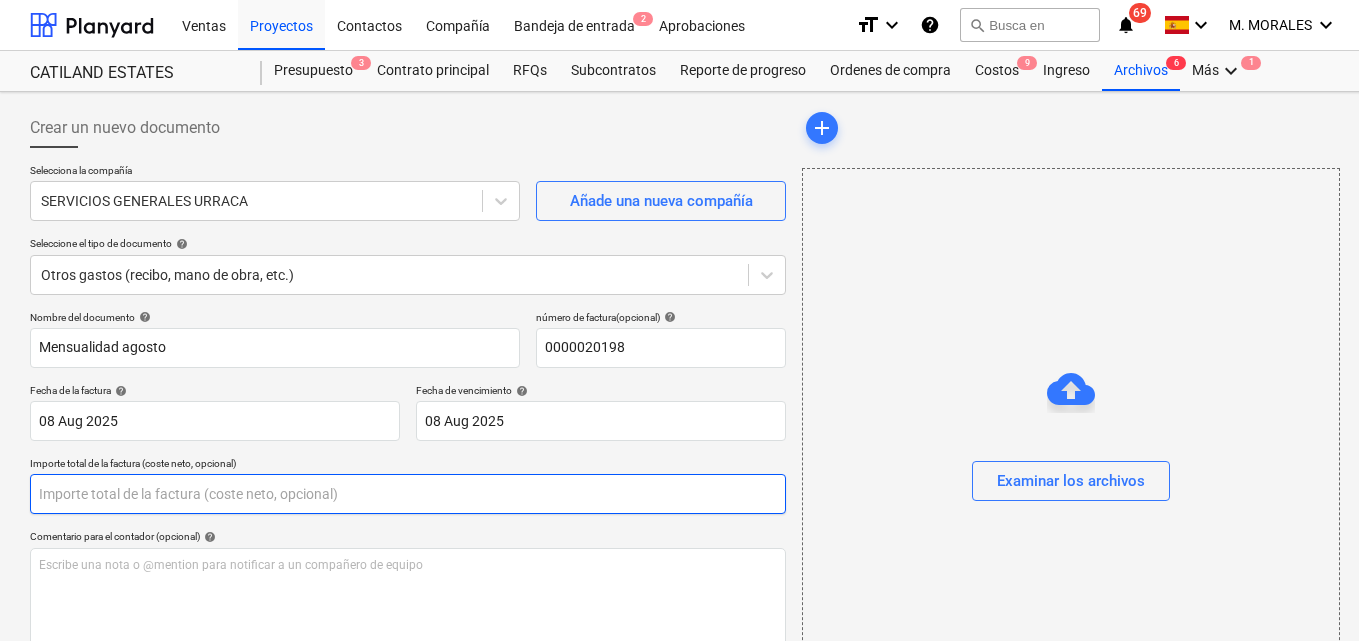 click at bounding box center [408, 494] 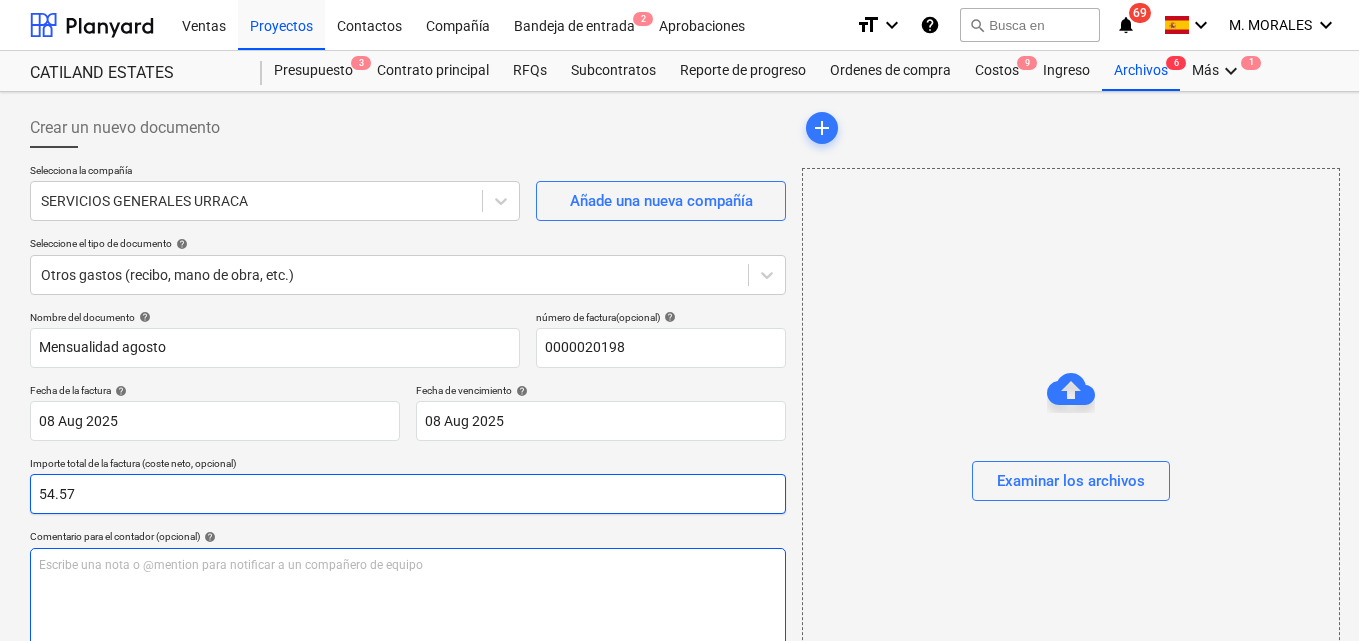 type on "54.57" 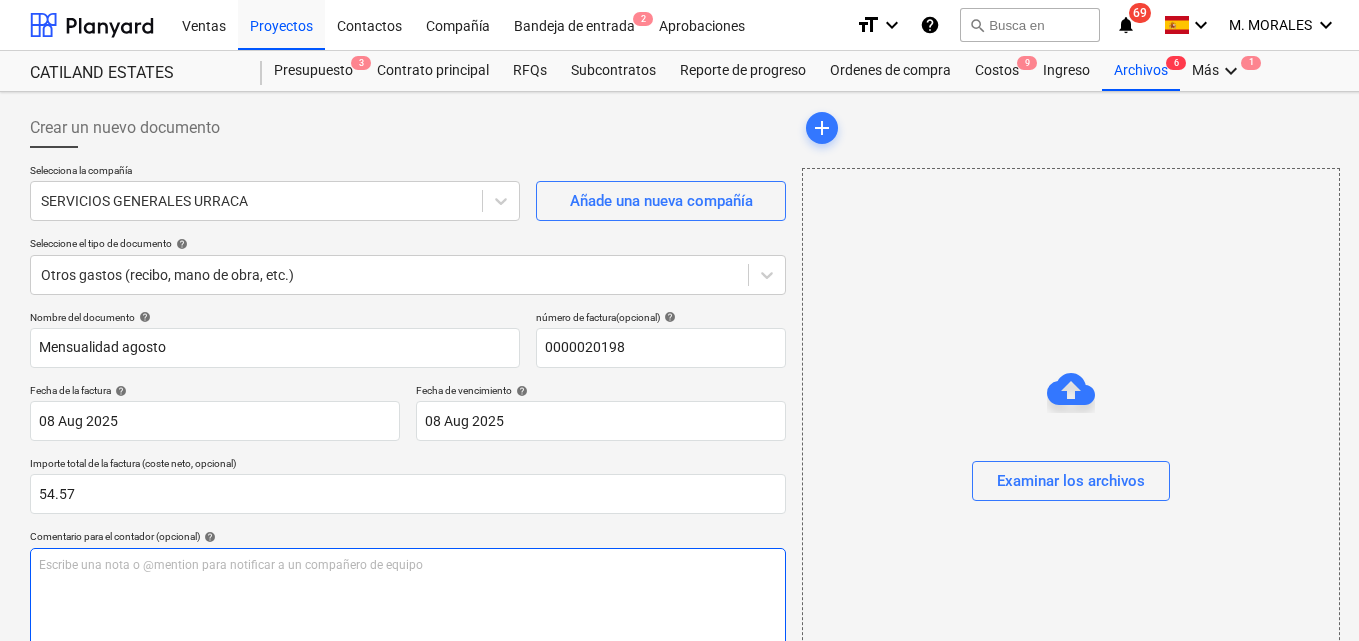 click on "Escribe una nota o @mention para notificar a un compañero de equipo ﻿" at bounding box center [408, 565] 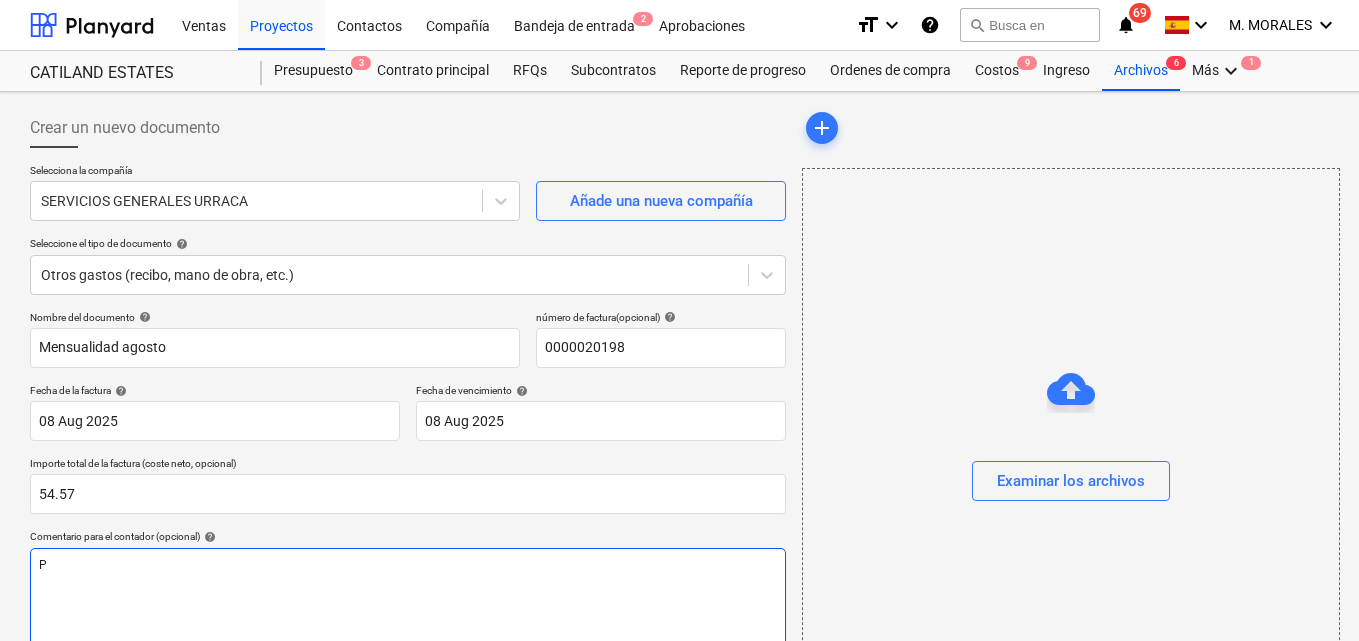 type 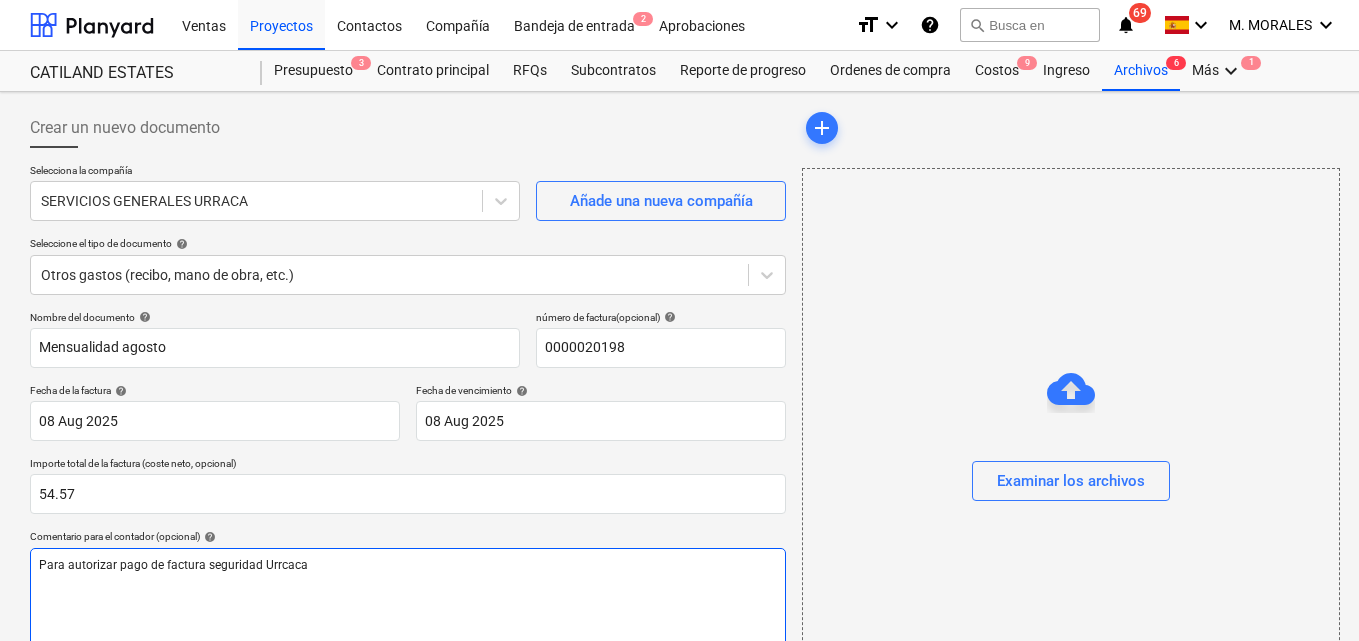 click on "Para autorizar pago de factura seguridad Urrcaca" at bounding box center (173, 565) 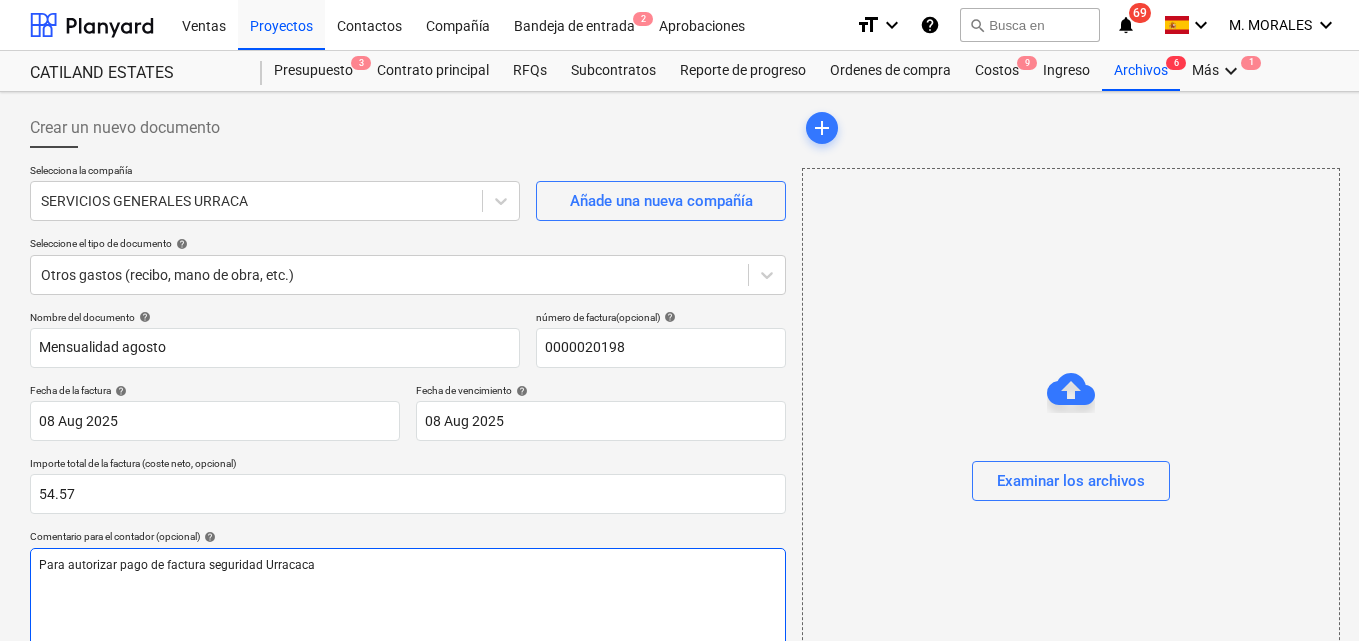 click on "Para autorizar pago de factura seguridad Urracaca" at bounding box center [177, 565] 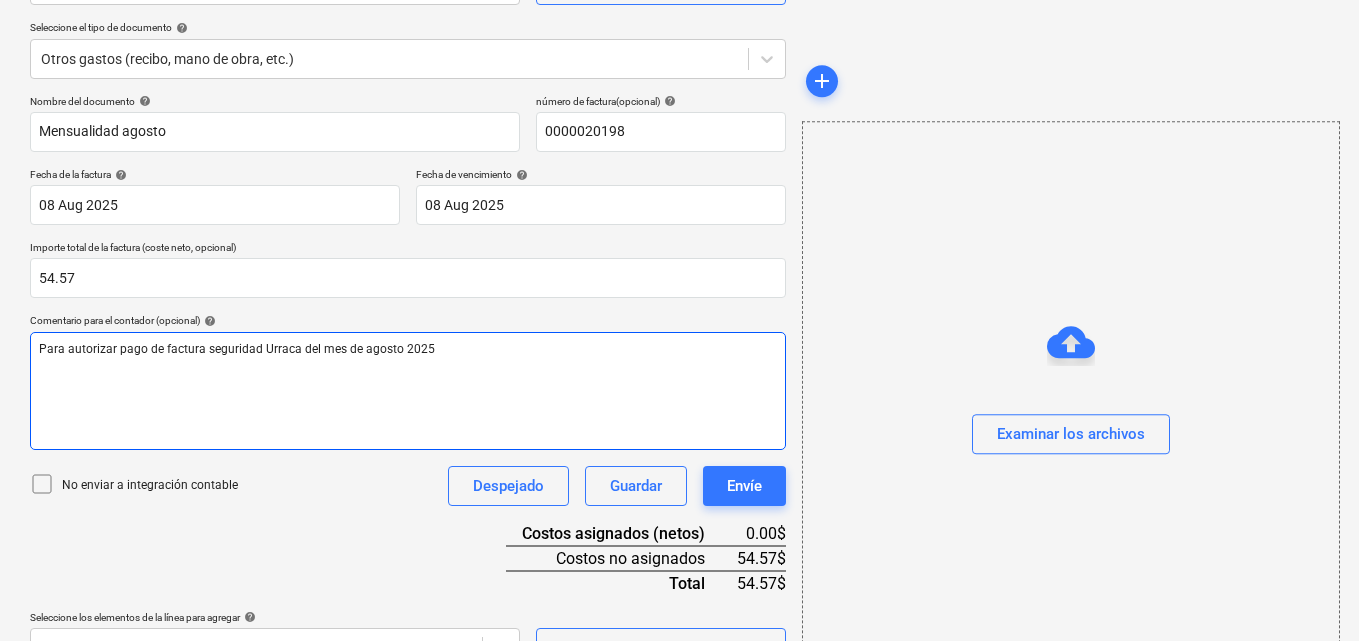 scroll, scrollTop: 259, scrollLeft: 0, axis: vertical 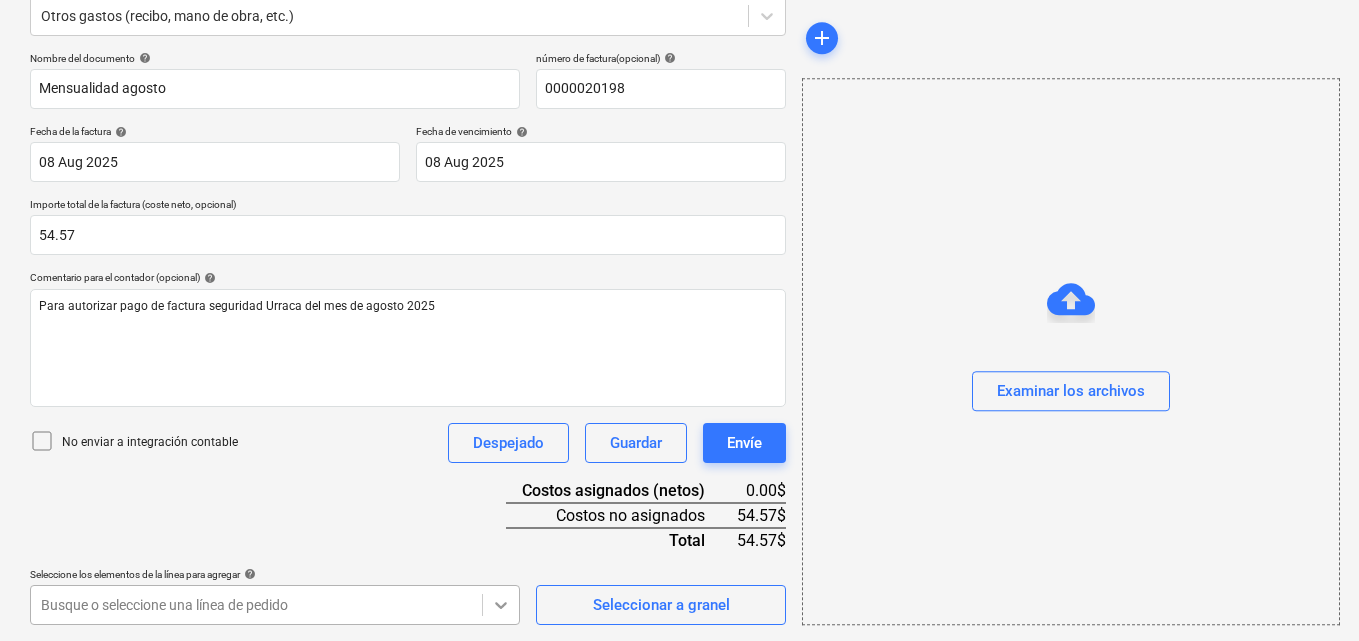 click on "Ventas Proyectos Contactos Compañía Bandeja de entrada 2 Aprobaciones format_size keyboard_arrow_down help search Busca en notifications 69 keyboard_arrow_down M. [LAST] keyboard_arrow_down CATILAND ESTATES Presupuesto 3 Contrato principal RFQs Subcontratos Reporte de progreso Ordenes de compra Costos 9 Ingreso Archivos 6 Más keyboard_arrow_down 1 Crear un nuevo documento Selecciona la compañía SERVICIOS GENERALES URRACA   Añade una nueva compañía Seleccione el tipo de documento help Otros gastos (recibo, mano de obra, etc.) Nombre del documento help Mensualidad agosto número de factura  (opcional) help 0000020198 Fecha de la factura help 08 Aug [YEAR] 08.08.[YEAR] Press the down arrow key to interact with the calendar and
select a date. Press the question mark key to get the keyboard shortcuts for changing dates. Fecha de vencimiento help 08 Aug [YEAR] 08.08.[YEAR] Importe total de la factura (coste neto, opcional) 54.57 Comentario para el contador (opcional) help No enviar a integración contable" at bounding box center [679, 61] 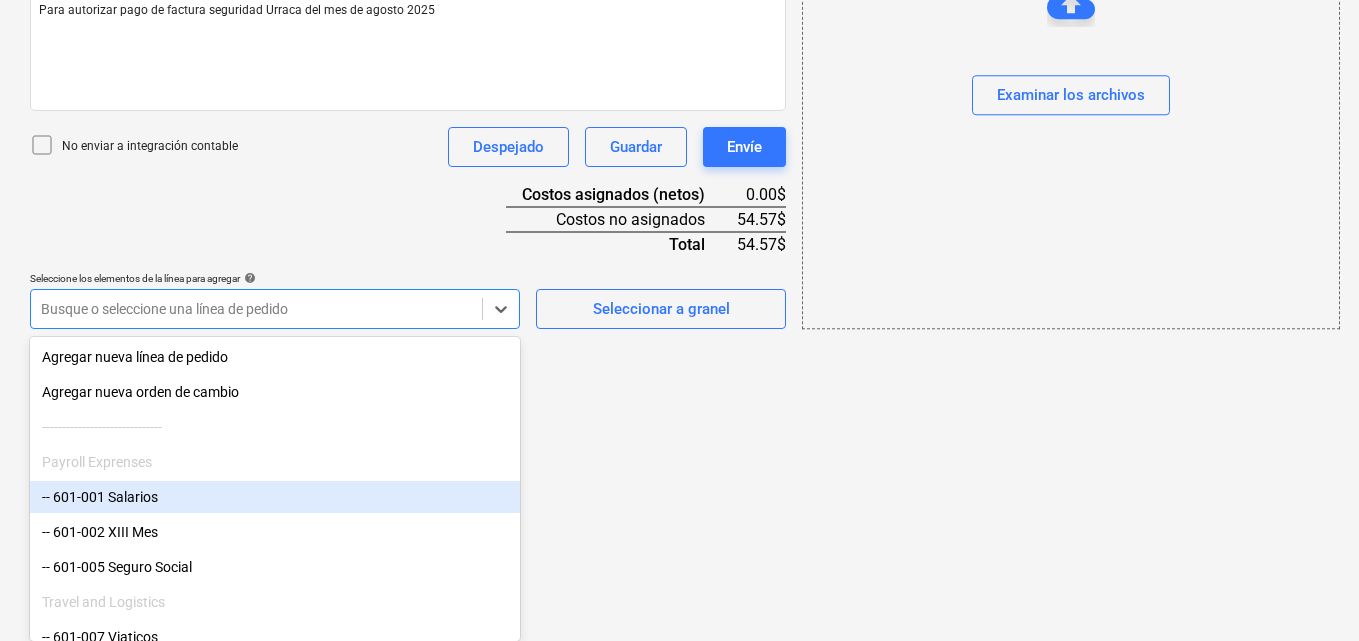 scroll, scrollTop: 455, scrollLeft: 0, axis: vertical 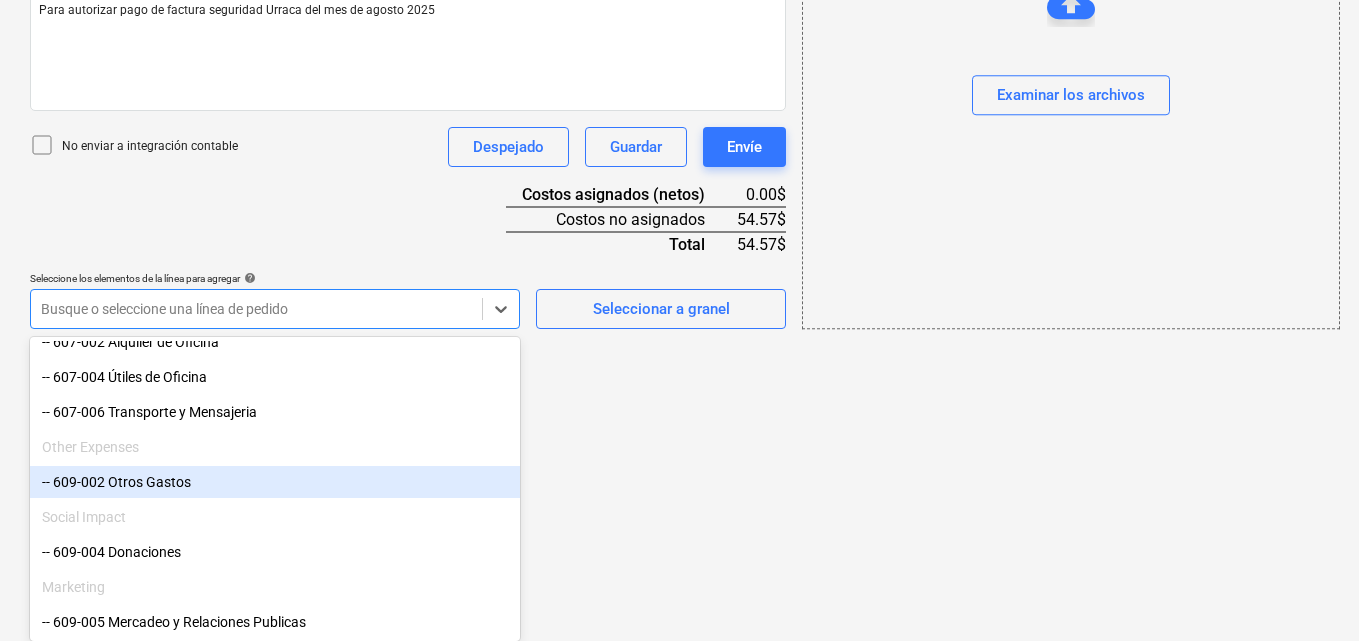 drag, startPoint x: 212, startPoint y: 473, endPoint x: 206, endPoint y: 483, distance: 11.661903 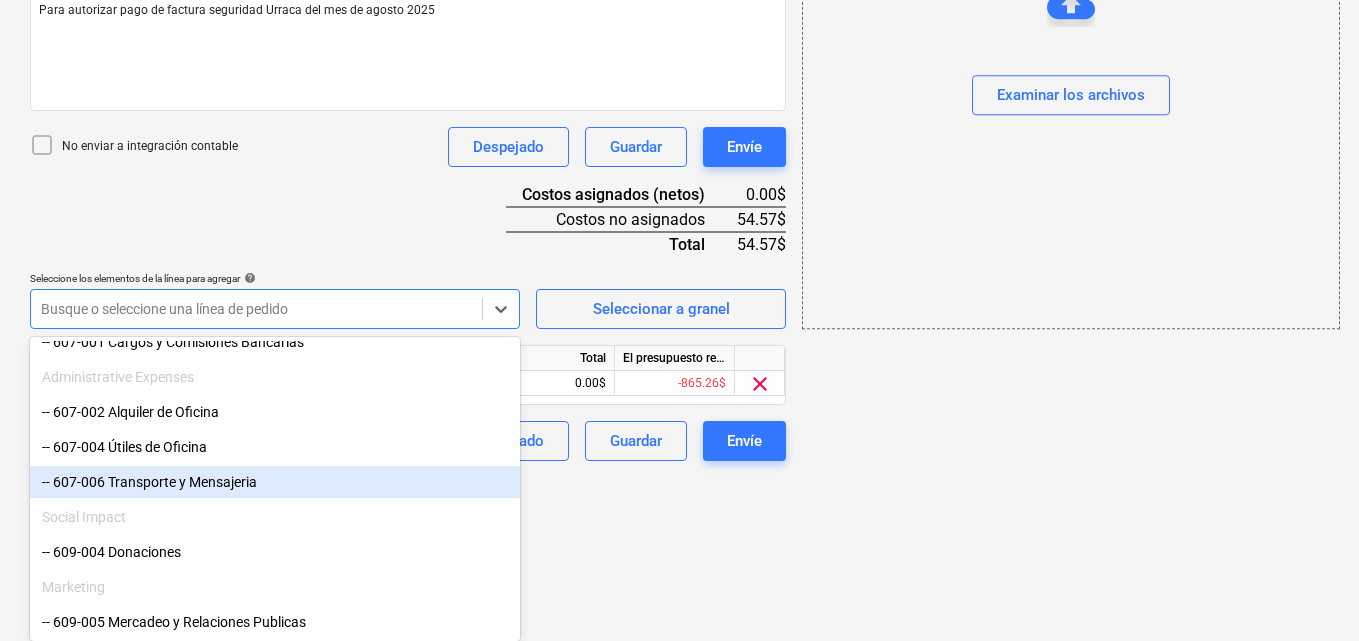 scroll, scrollTop: 1345, scrollLeft: 0, axis: vertical 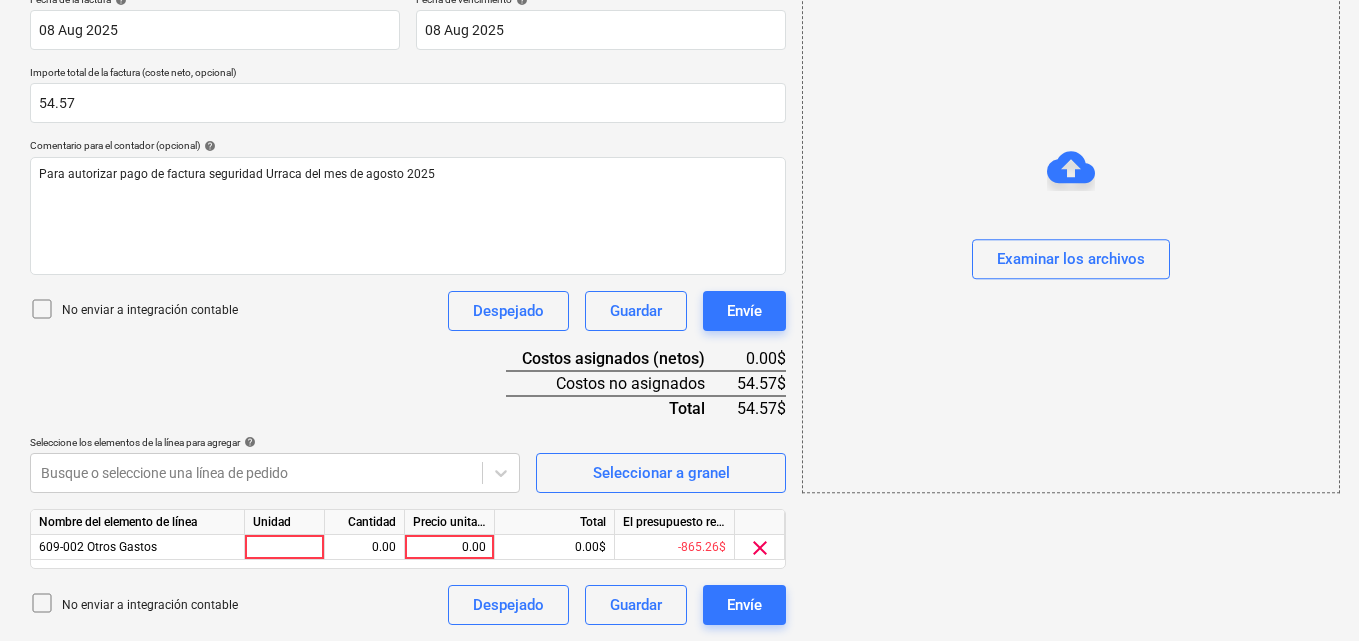 click on "clear" at bounding box center [760, 548] 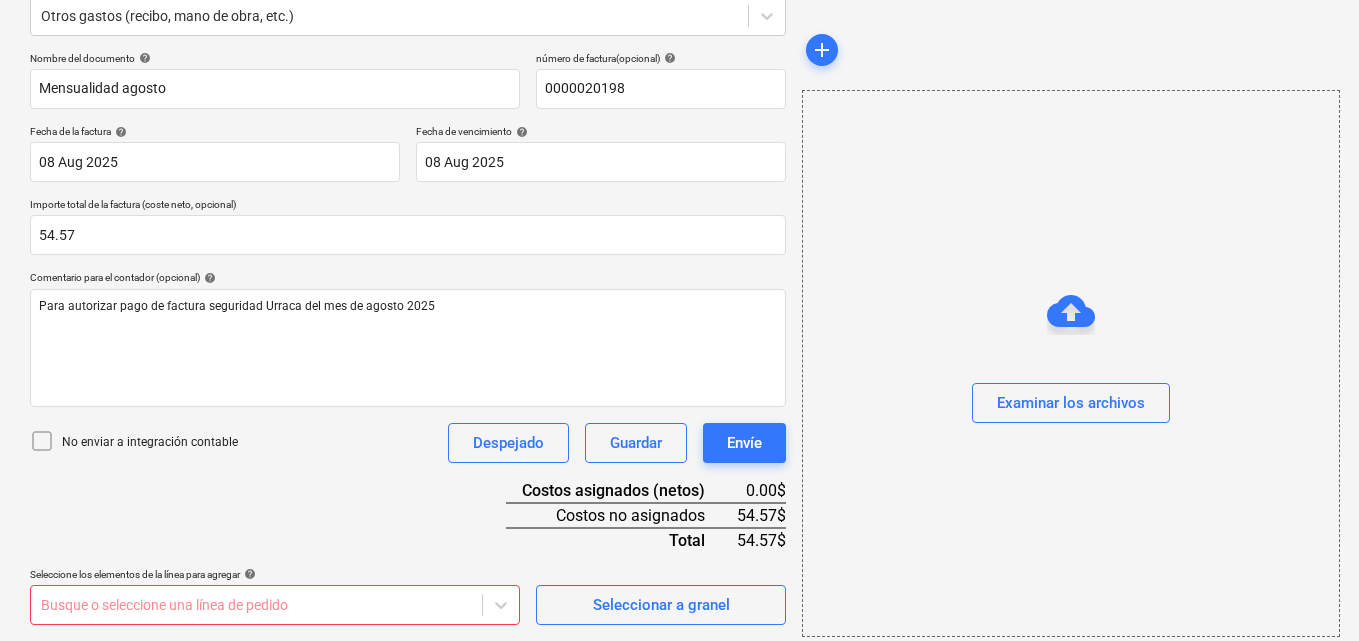scroll, scrollTop: 259, scrollLeft: 0, axis: vertical 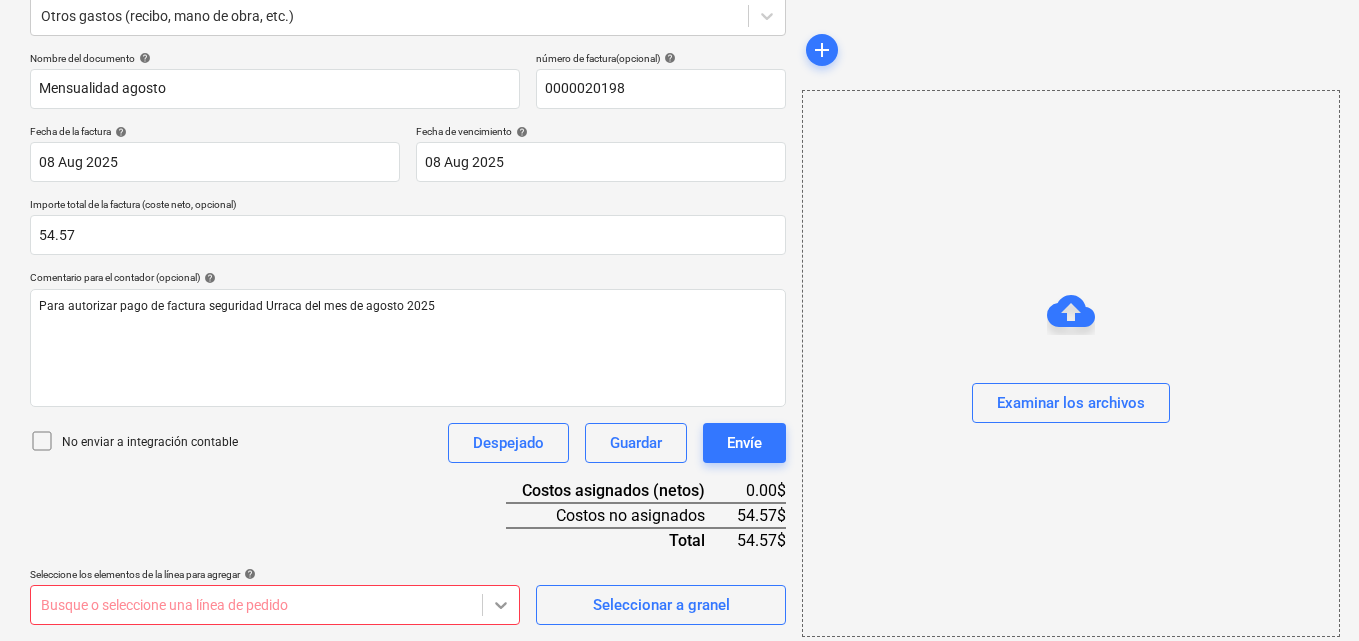 click on "Ventas Proyectos Contactos Compañía Bandeja de entrada 2 Aprobaciones format_size keyboard_arrow_down help search Busca en notifications 69 keyboard_arrow_down M. [LAST] keyboard_arrow_down CATILAND ESTATES Presupuesto 3 Contrato principal RFQs Subcontratos Reporte de progreso Ordenes de compra Costos 9 Ingreso Archivos 6 Más keyboard_arrow_down 1 Crear un nuevo documento Selecciona la compañía SERVICIOS GENERALES URRACA   Añade una nueva compañía Seleccione el tipo de documento help Otros gastos (recibo, mano de obra, etc.) Nombre del documento help Mensualidad agosto número de factura  (opcional) help 0000020198 Fecha de la factura help 08 Aug [YEAR] 08.08.[YEAR] Press the down arrow key to interact with the calendar and
select a date. Press the question mark key to get the keyboard shortcuts for changing dates. Fecha de vencimiento help 08 Aug [YEAR] 08.08.[YEAR] Importe total de la factura (coste neto, opcional) 54.57 Comentario para el contador (opcional) help No enviar a integración contable" at bounding box center (679, 61) 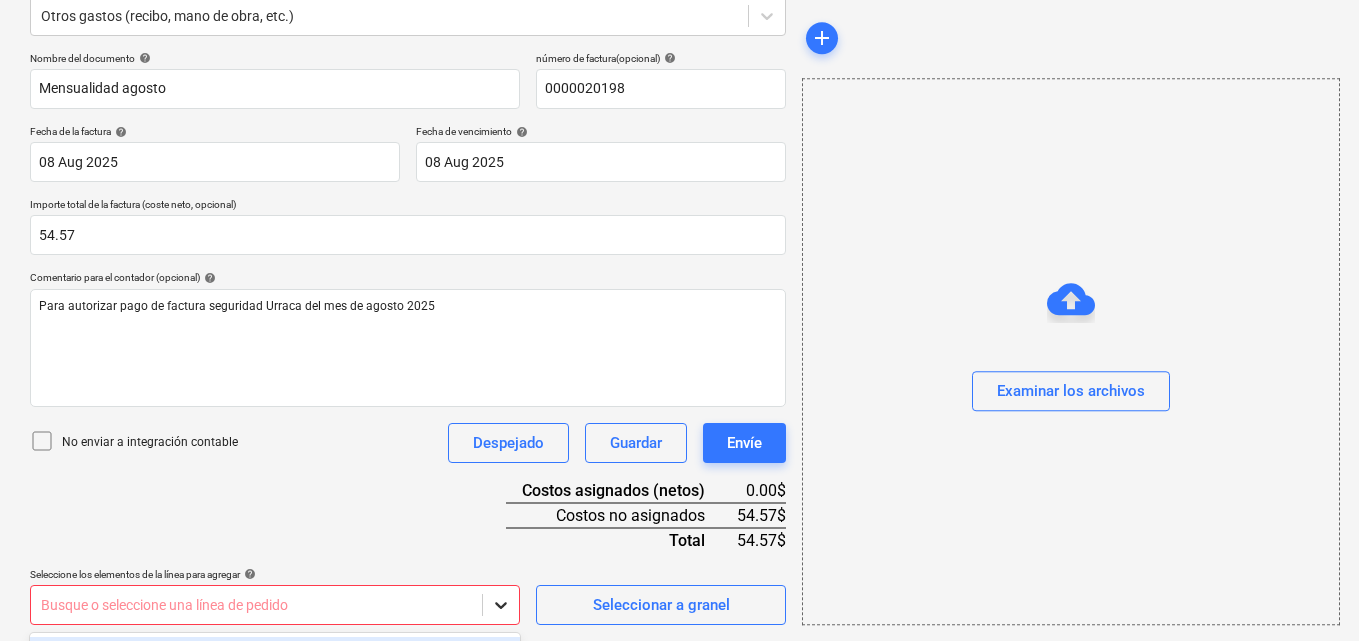 scroll, scrollTop: 555, scrollLeft: 0, axis: vertical 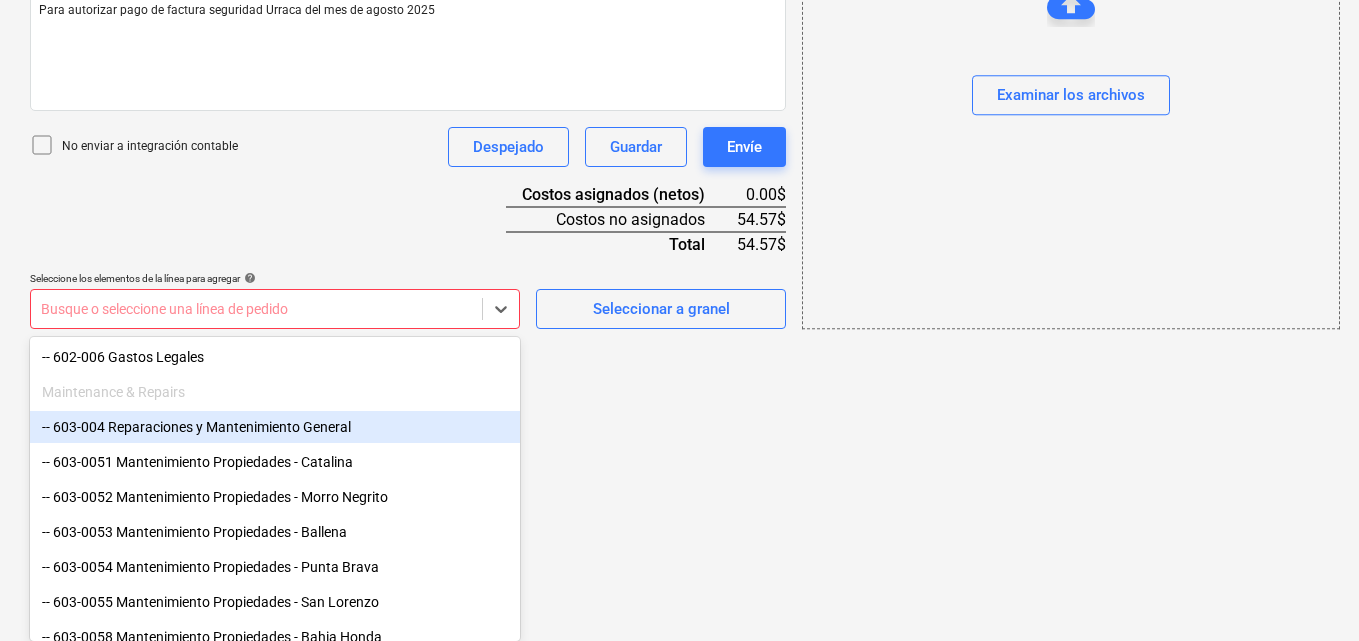 drag, startPoint x: 243, startPoint y: 425, endPoint x: 223, endPoint y: 426, distance: 20.024984 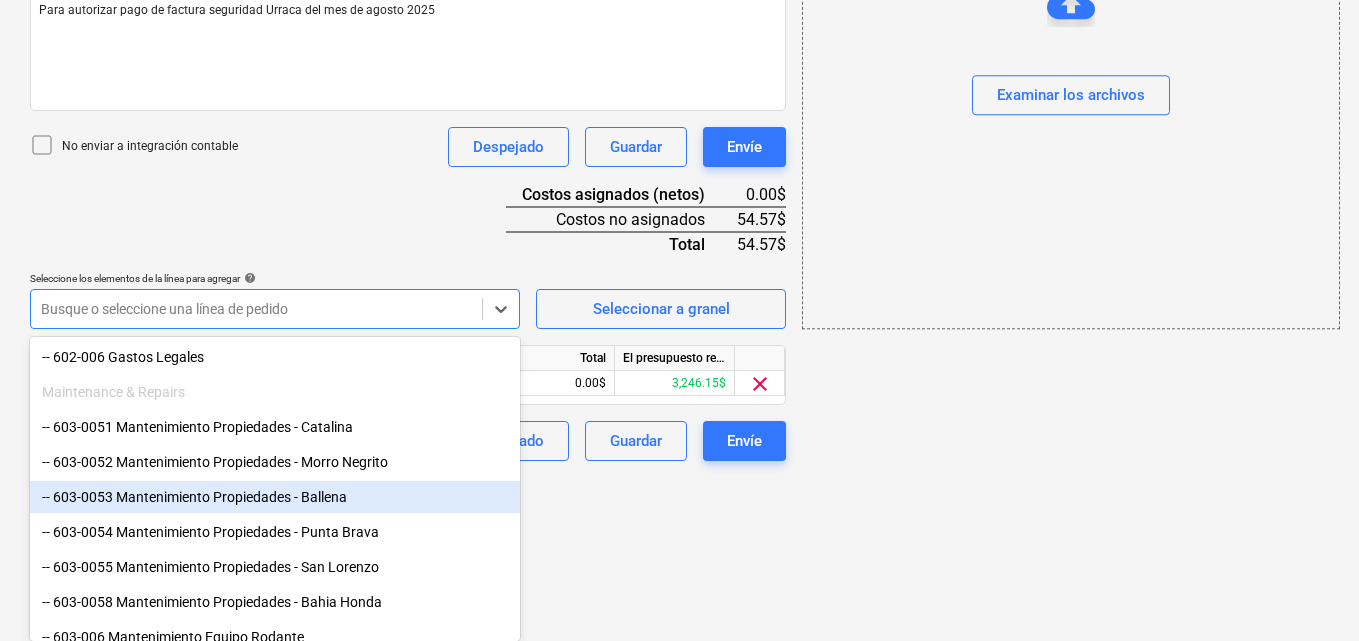 click on "Ventas Proyectos Contactos Compañía Bandeja de entrada 2 Aprobaciones format_size keyboard_arrow_down help search Busca en notifications 69 keyboard_arrow_down M. [LAST] keyboard_arrow_down CATILAND ESTATES Presupuesto 3 Contrato principal RFQs Subcontratos Reporte de progreso Ordenes de compra Costos 9 Ingreso Archivos 6 Más keyboard_arrow_down 1 Crear un nuevo documento Selecciona la compañía SERVICIOS GENERALES URRACA   Añade una nueva compañía Seleccione el tipo de documento help Otros gastos (recibo, mano de obra, etc.) Nombre del documento help Mensualidad agosto número de factura  (opcional) help 0000020198 Fecha de la factura help 08 Aug [YEAR] 08.08.[YEAR] Press the down arrow key to interact with the calendar and
select a date. Press the question mark key to get the keyboard shortcuts for changing dates. Fecha de vencimiento help 08 Aug [YEAR] 08.08.[YEAR] Importe total de la factura (coste neto, opcional) 54.57 Comentario para el contador (opcional) help Despejado Guardar Envíe help" at bounding box center [679, -235] 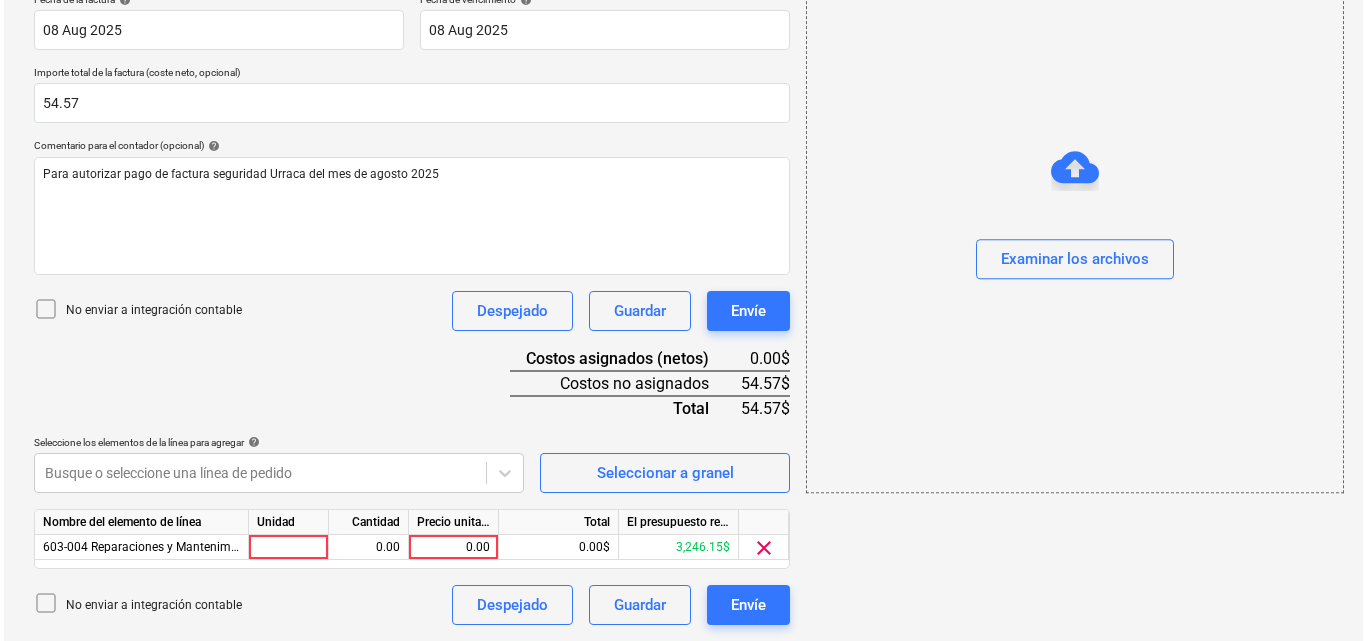 scroll, scrollTop: 391, scrollLeft: 0, axis: vertical 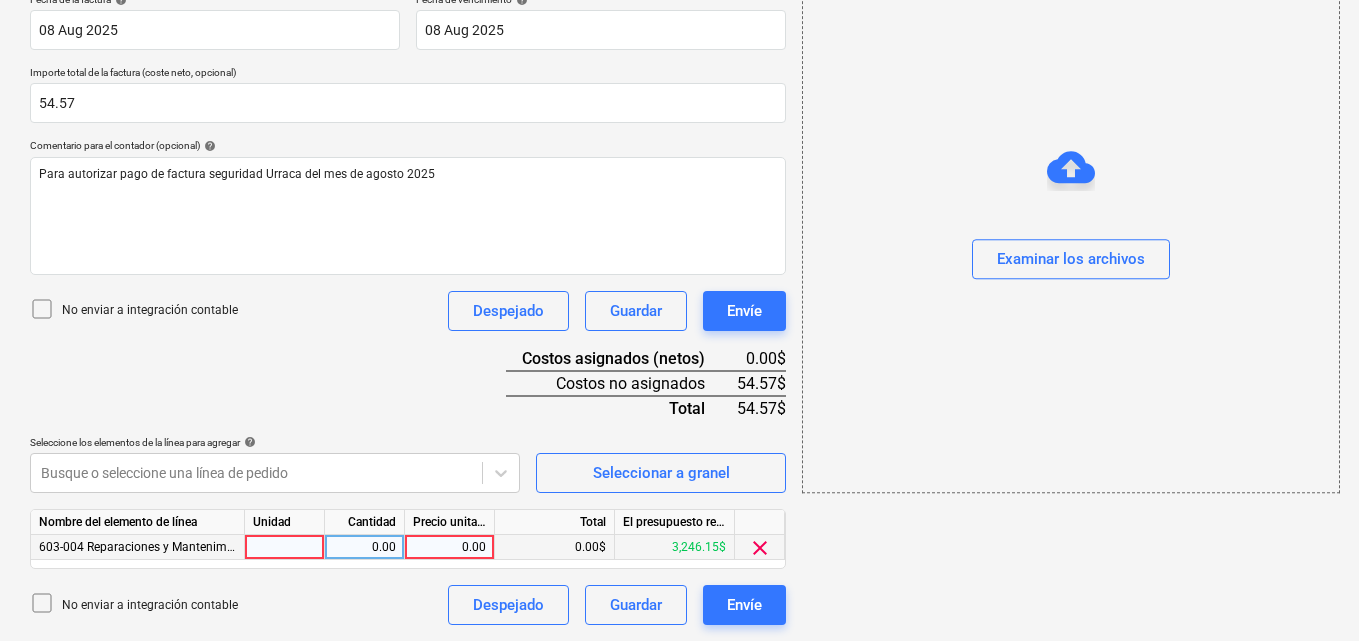 click at bounding box center (285, 547) 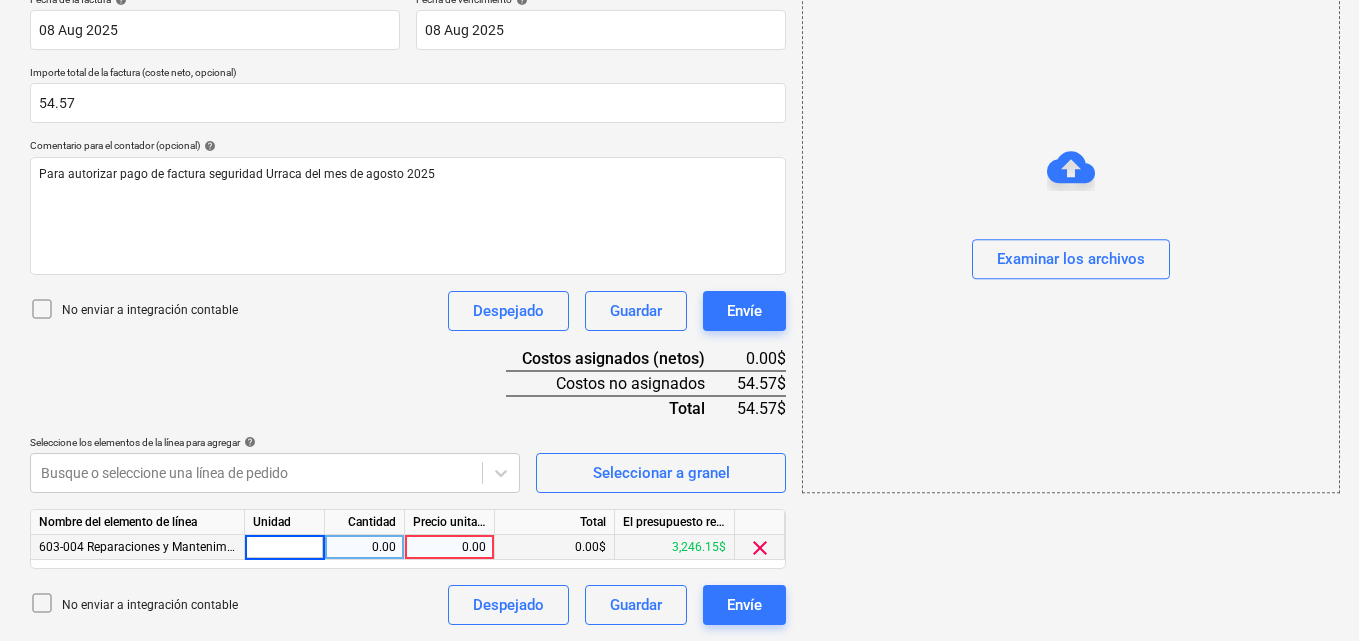 type on "1" 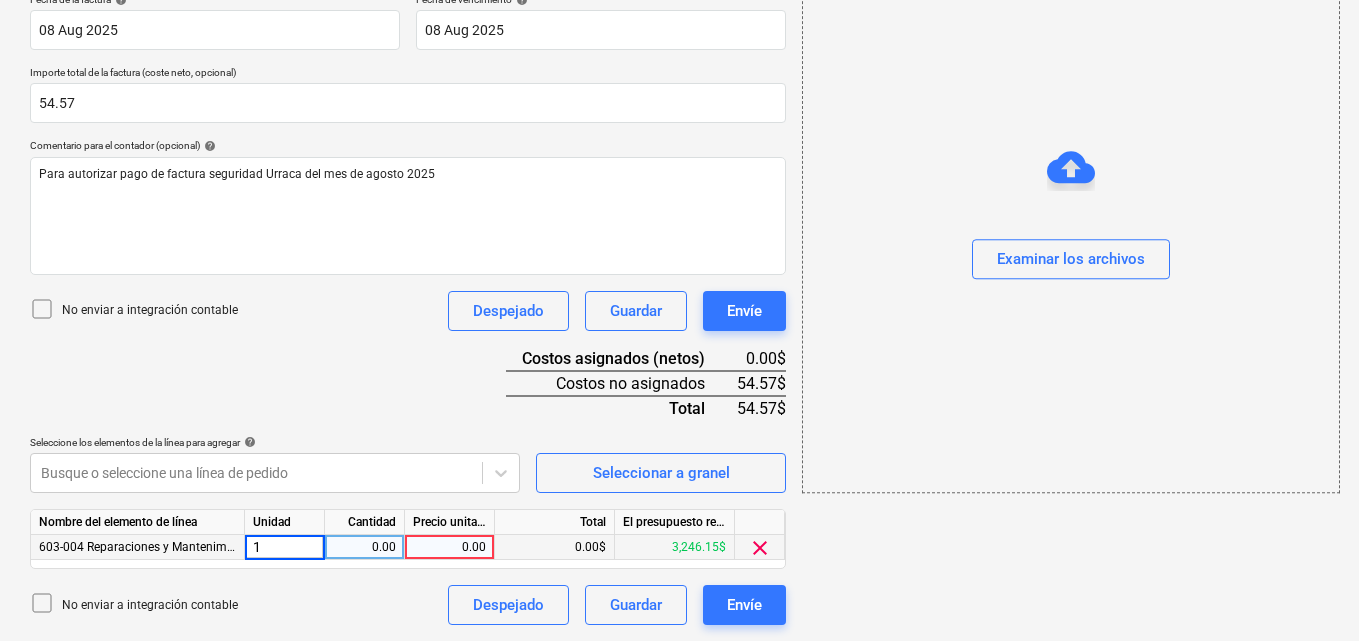 click on "0.00" at bounding box center (364, 547) 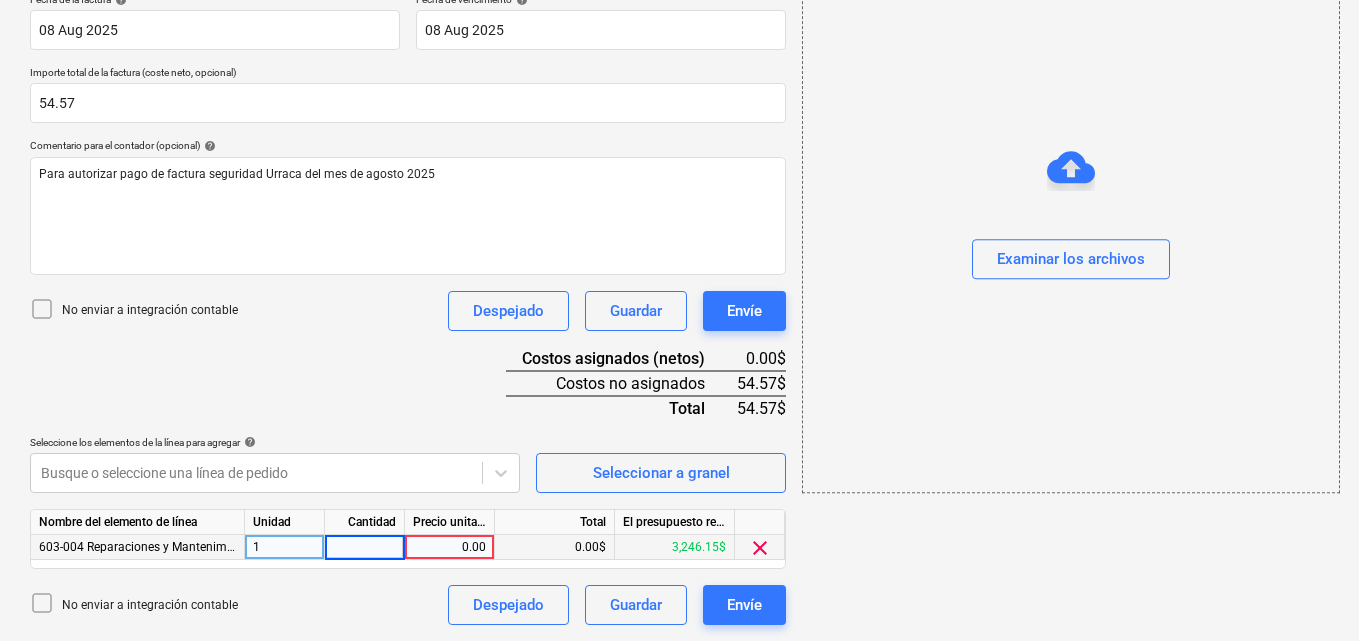 type on "1" 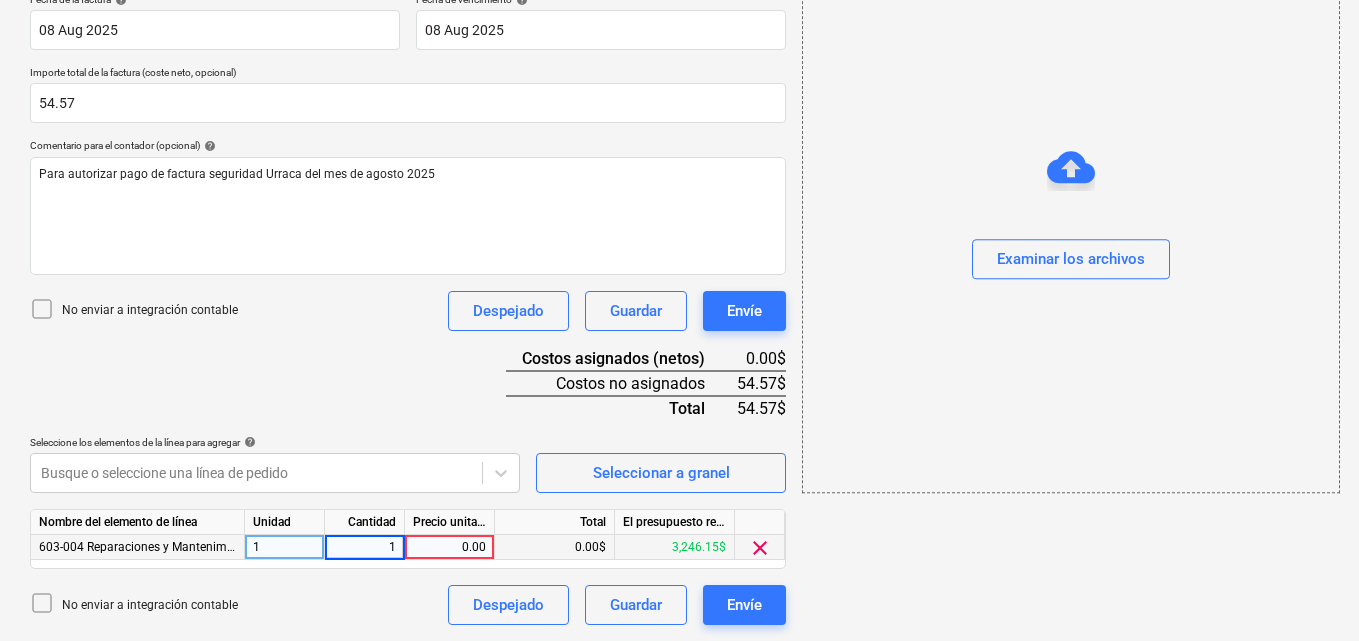 click on "0.00" at bounding box center [449, 547] 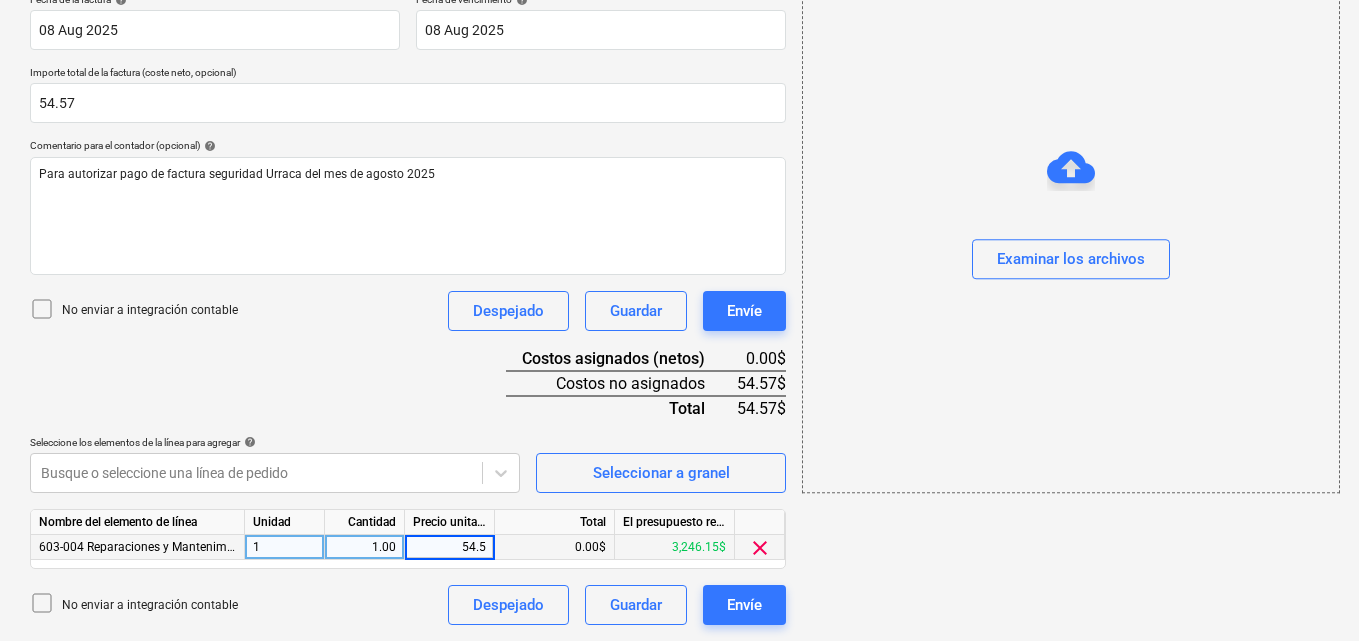 type on "54.57" 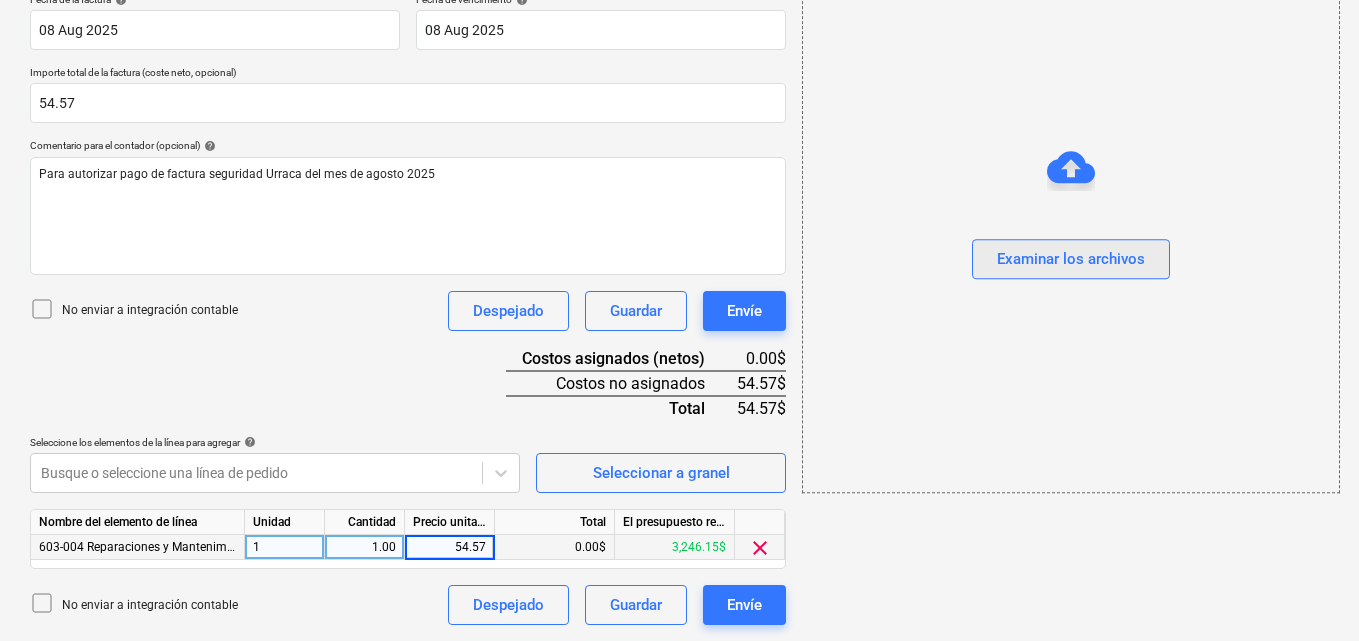 click on "Examinar los archivos" at bounding box center [1071, 260] 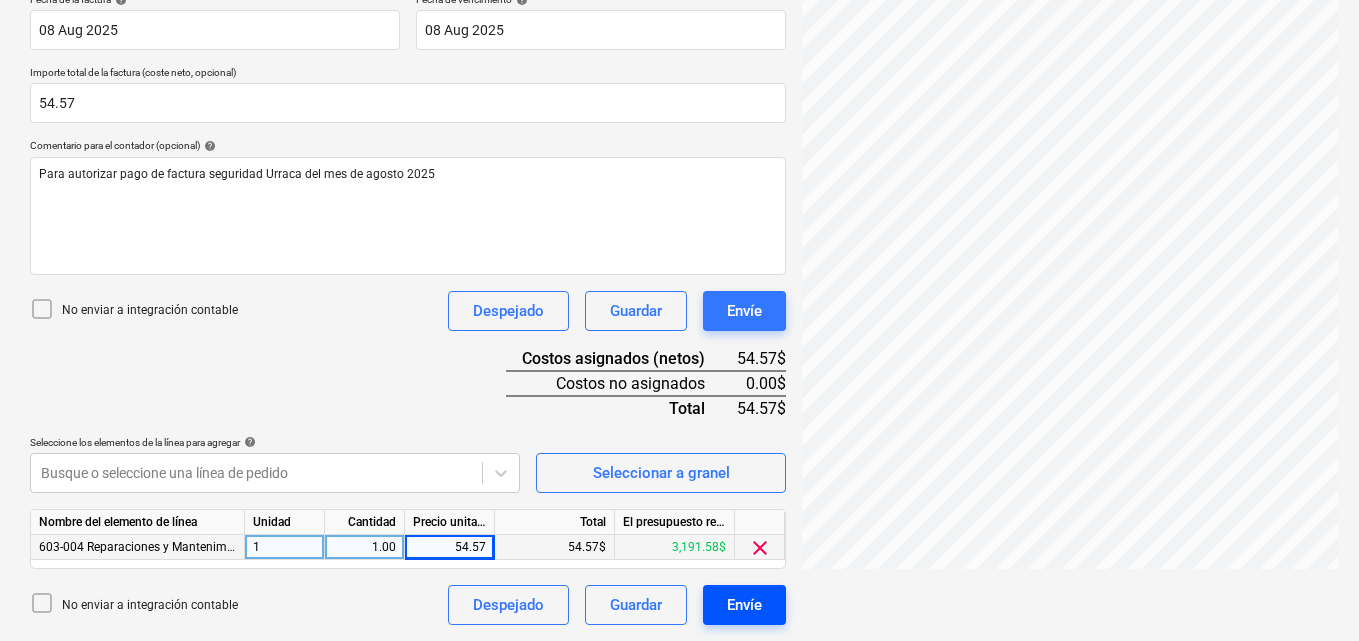 click on "Envíe" at bounding box center (744, 605) 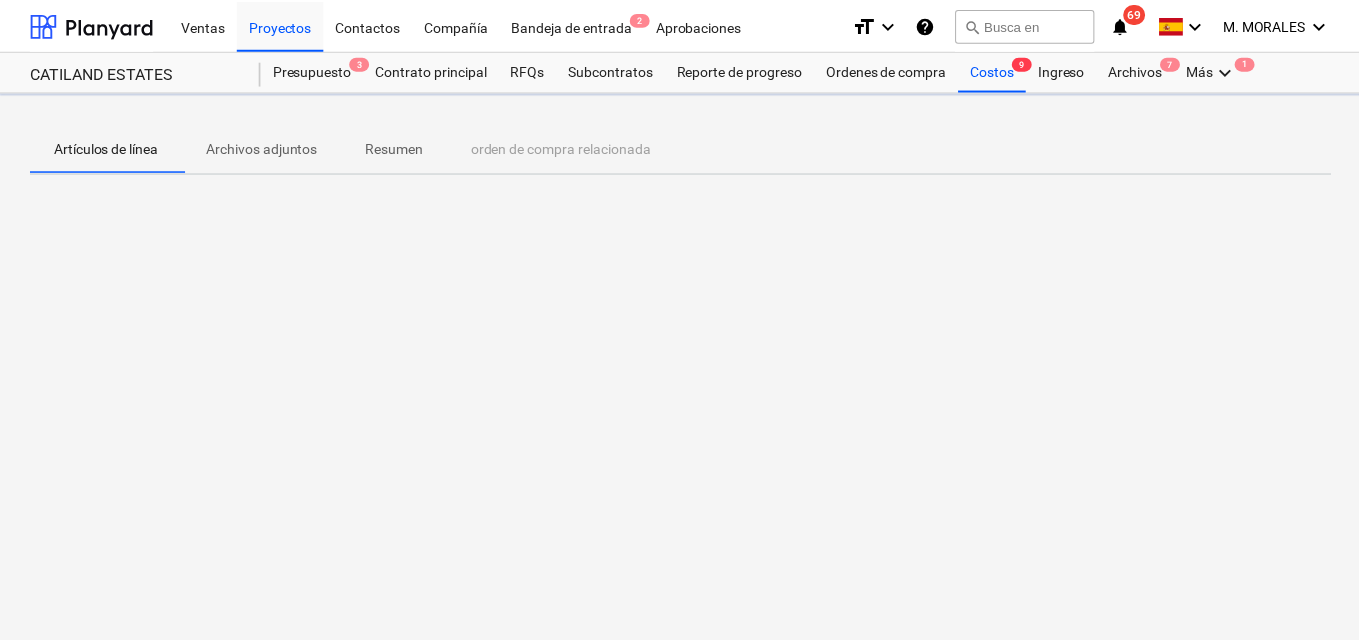 scroll, scrollTop: 0, scrollLeft: 0, axis: both 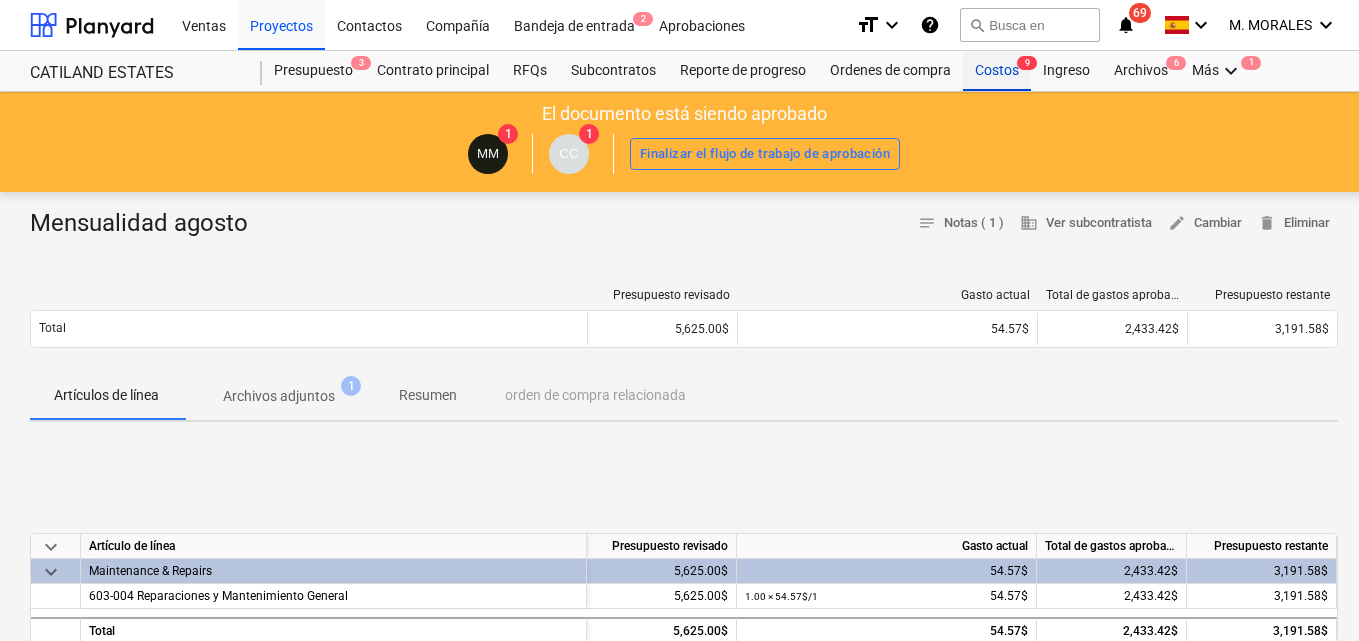 click on "Costos 9" at bounding box center [997, 71] 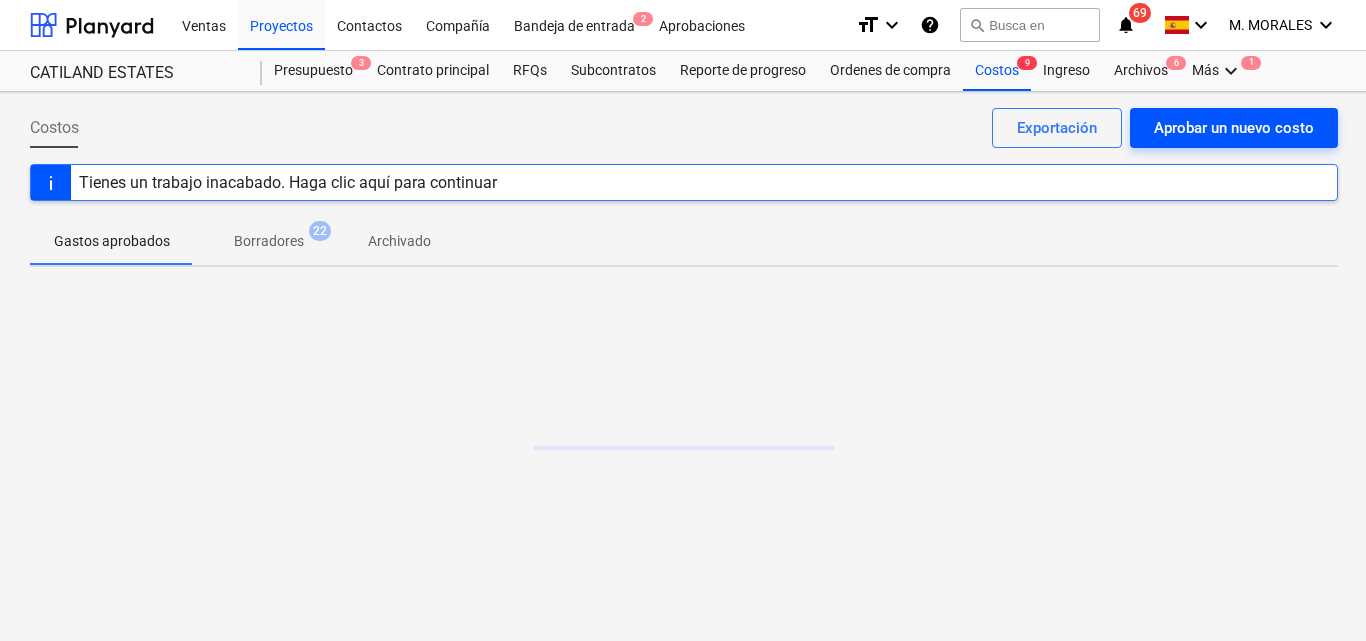 click on "Aprobar un nuevo costo" at bounding box center [1234, 128] 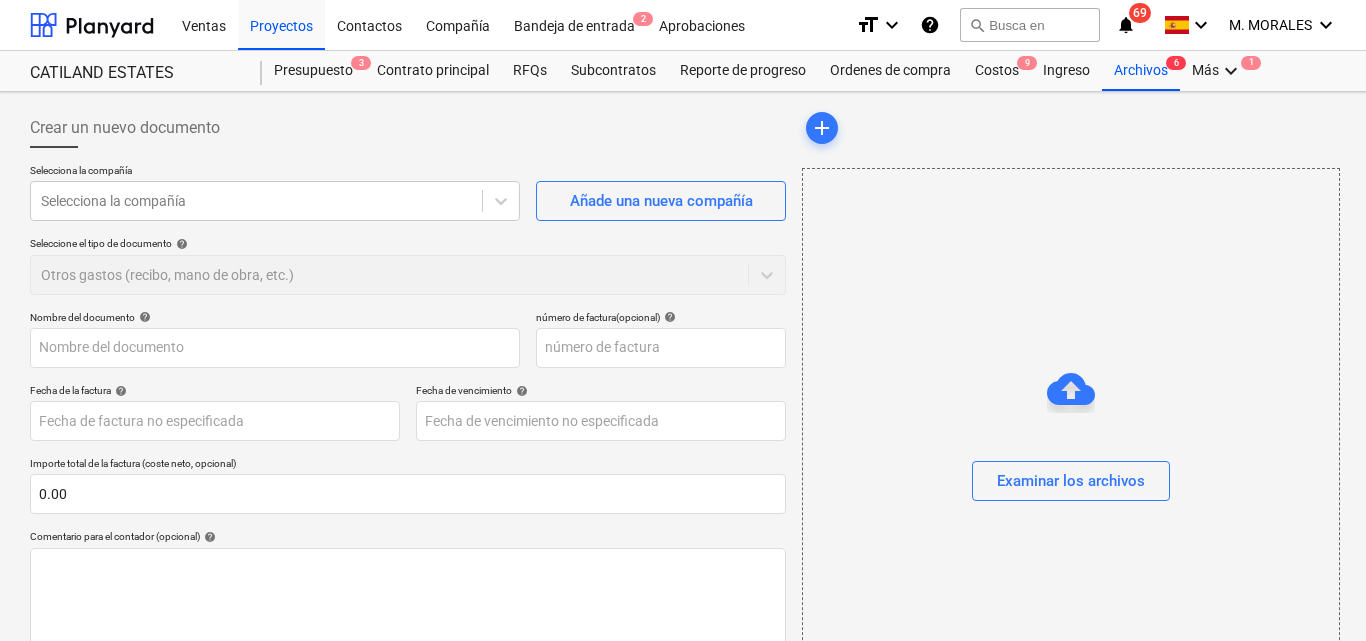 type on "0.00" 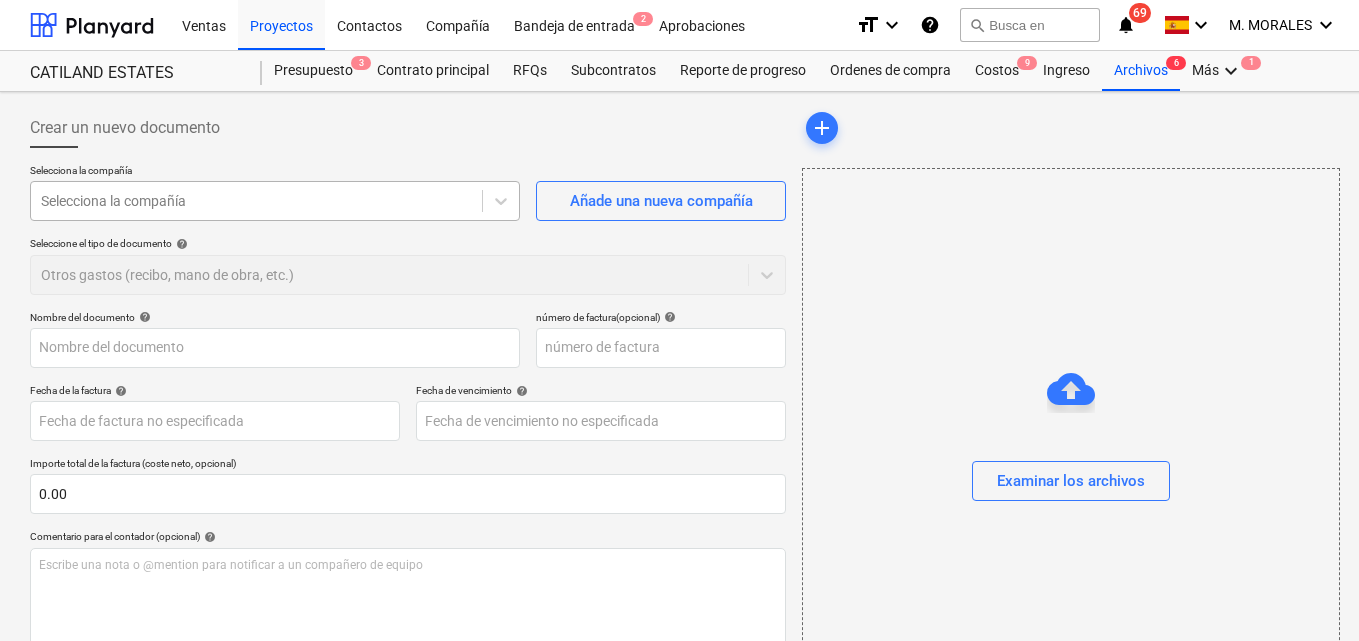 click at bounding box center (256, 201) 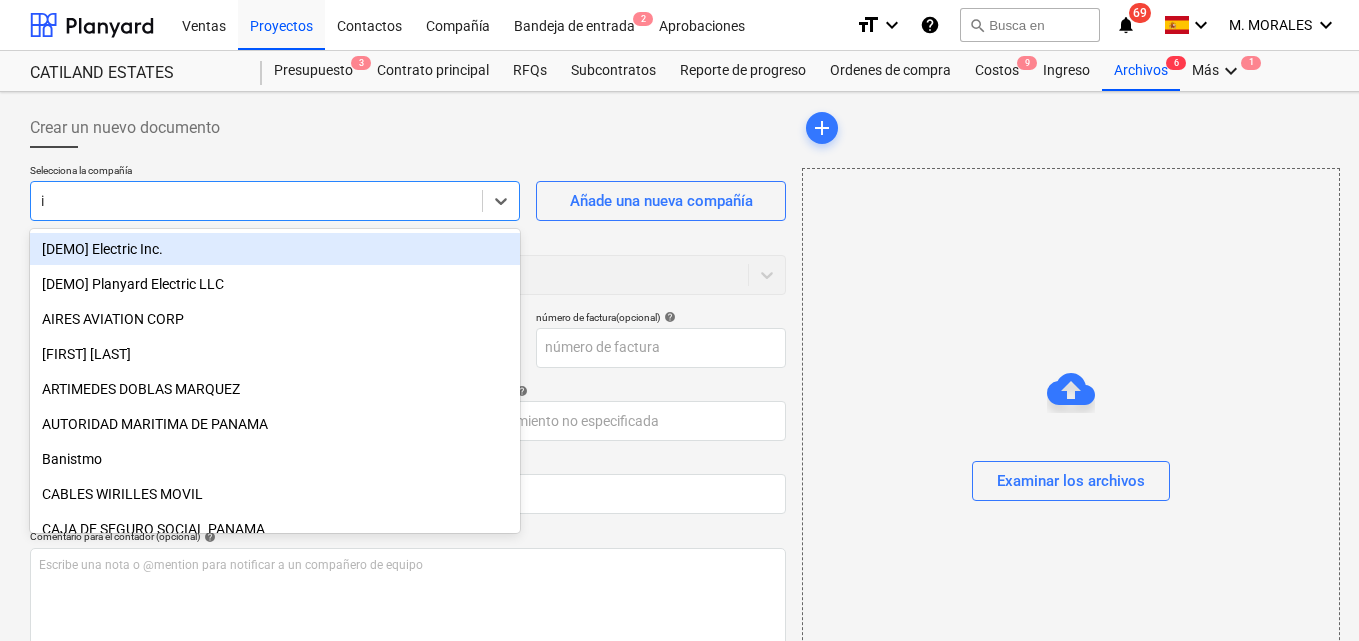 type on "im" 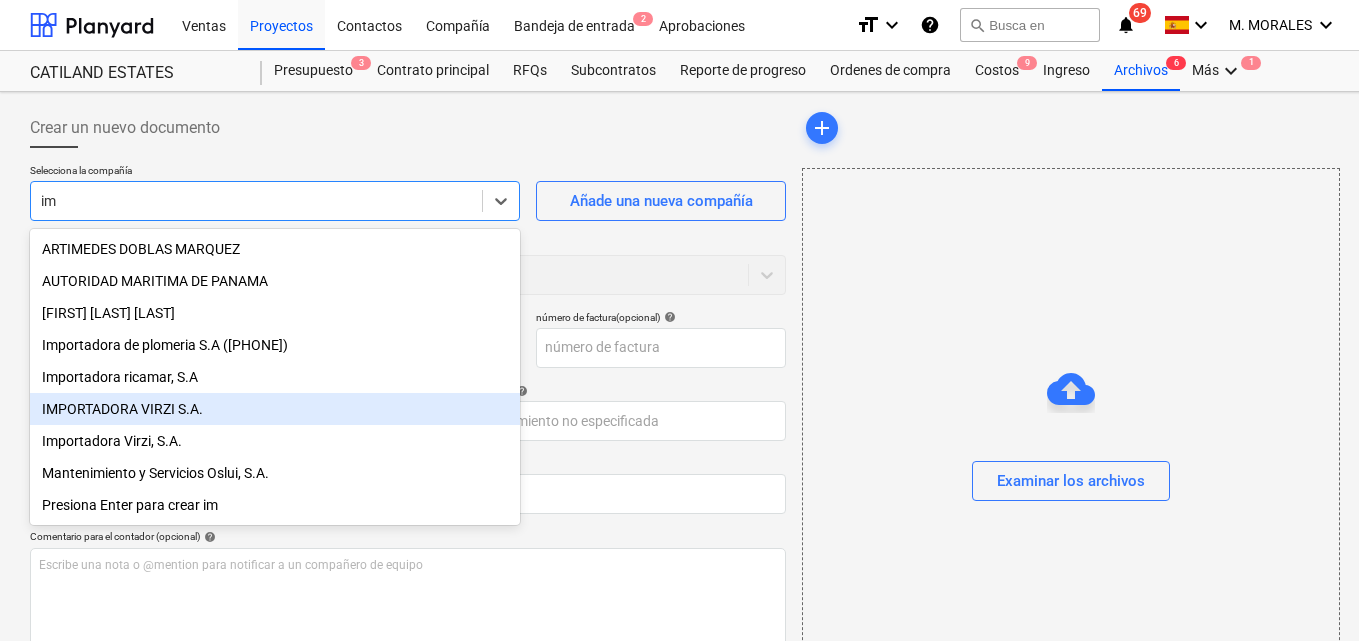 click on "IMPORTADORA VIRZI S.A." at bounding box center (275, 409) 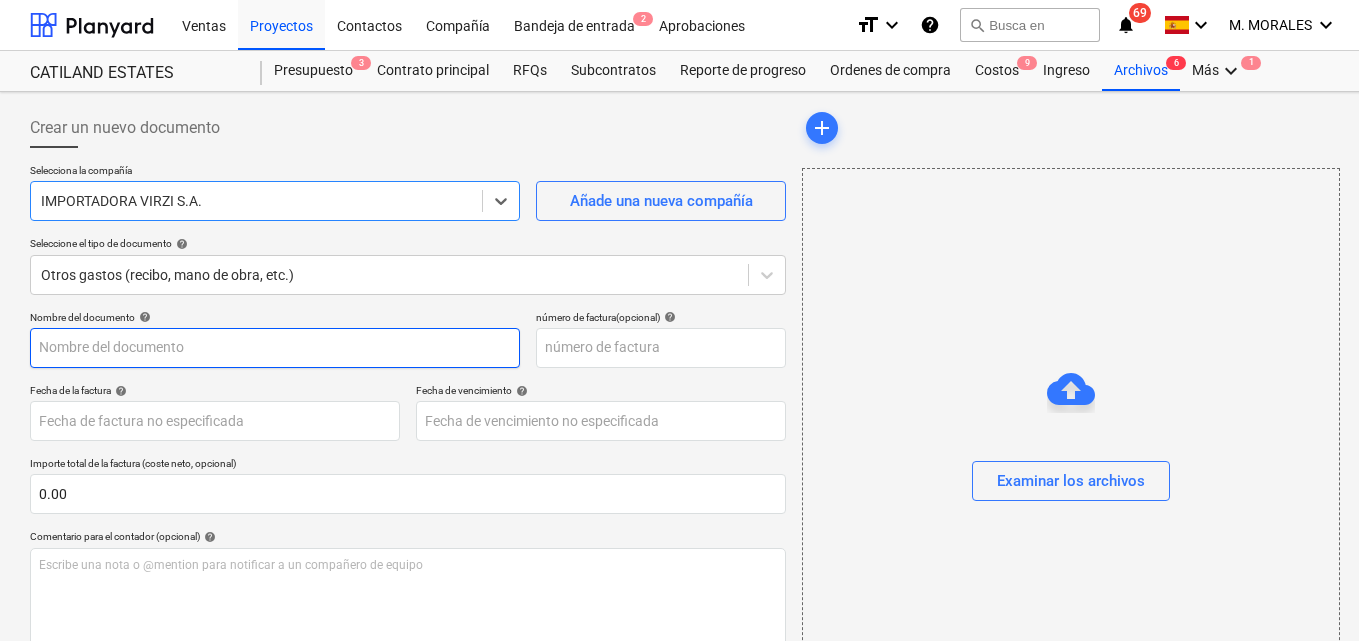click at bounding box center (275, 348) 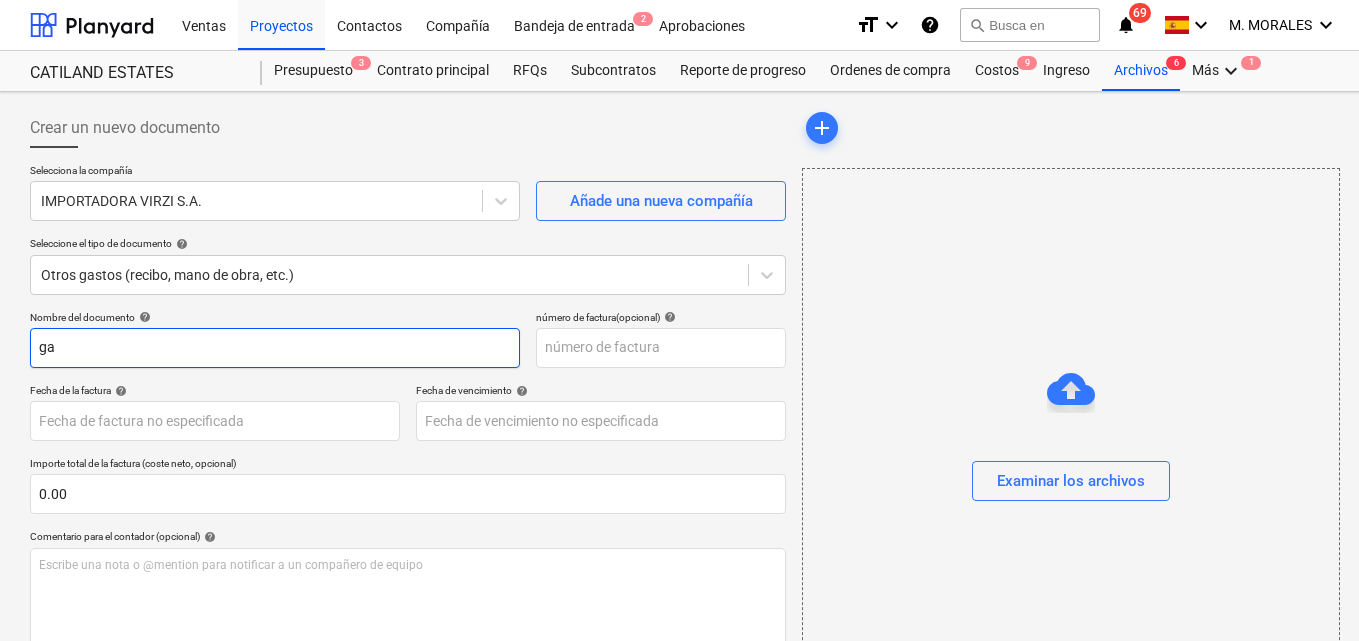 type on "g" 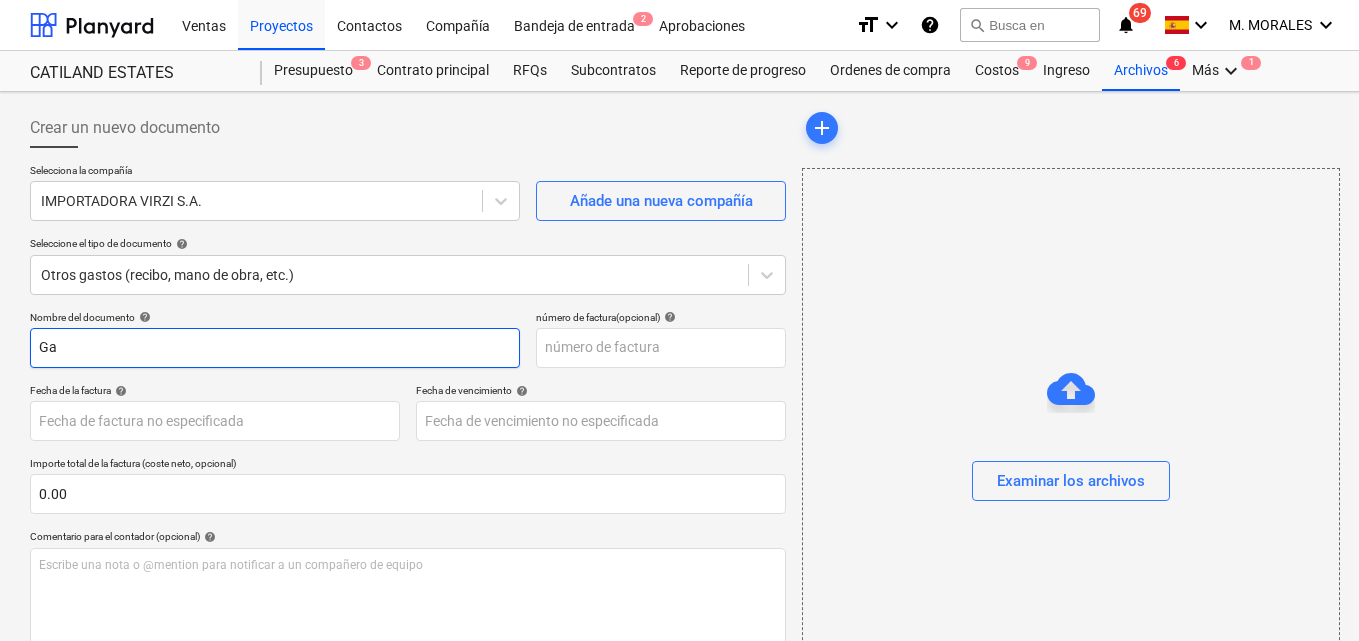 type on "G" 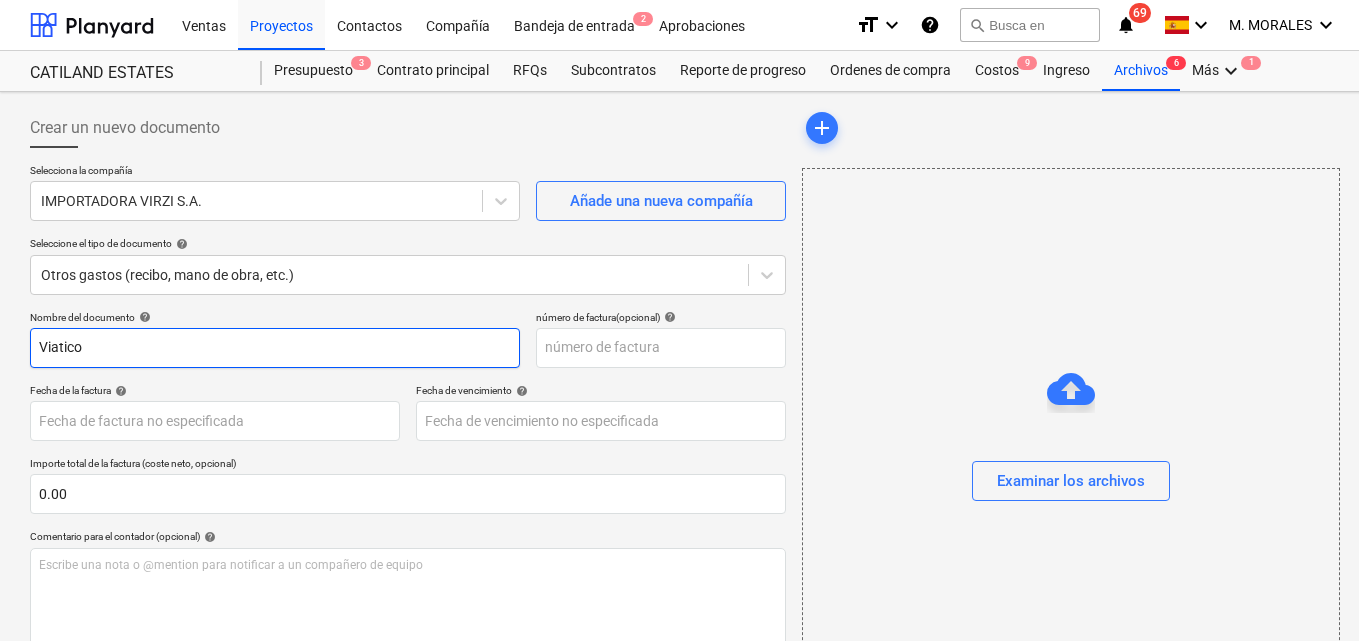 click on "Viatico" at bounding box center (275, 348) 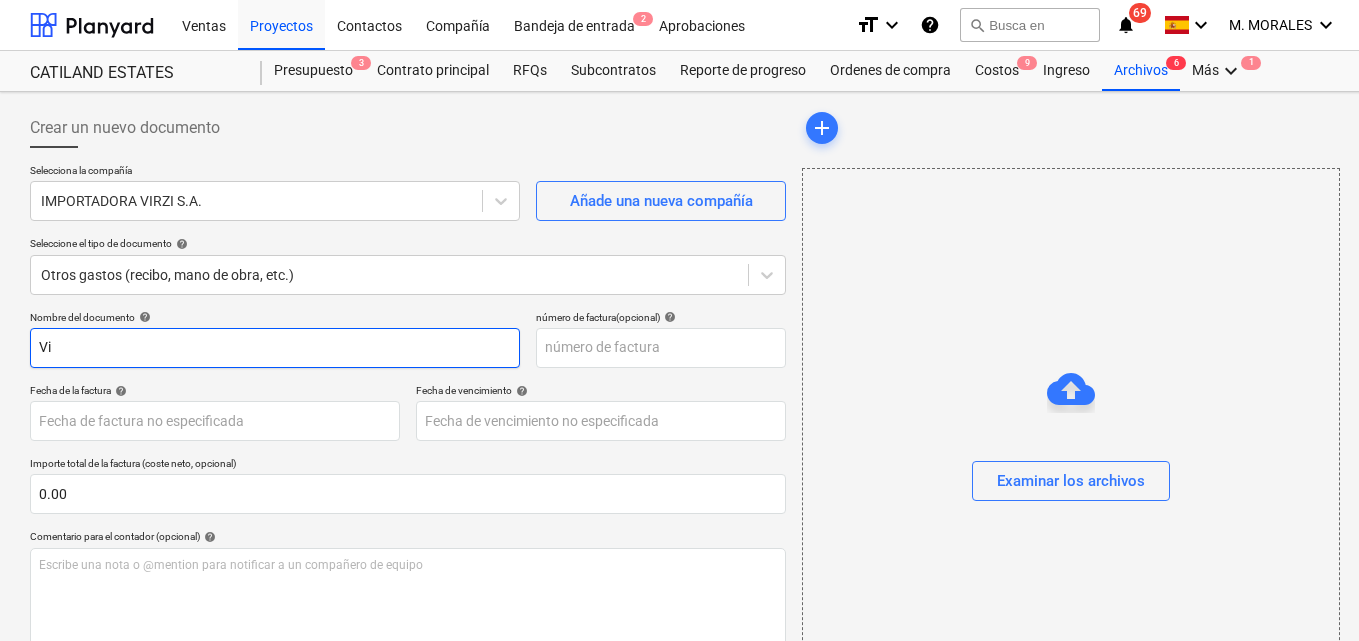 type on "V" 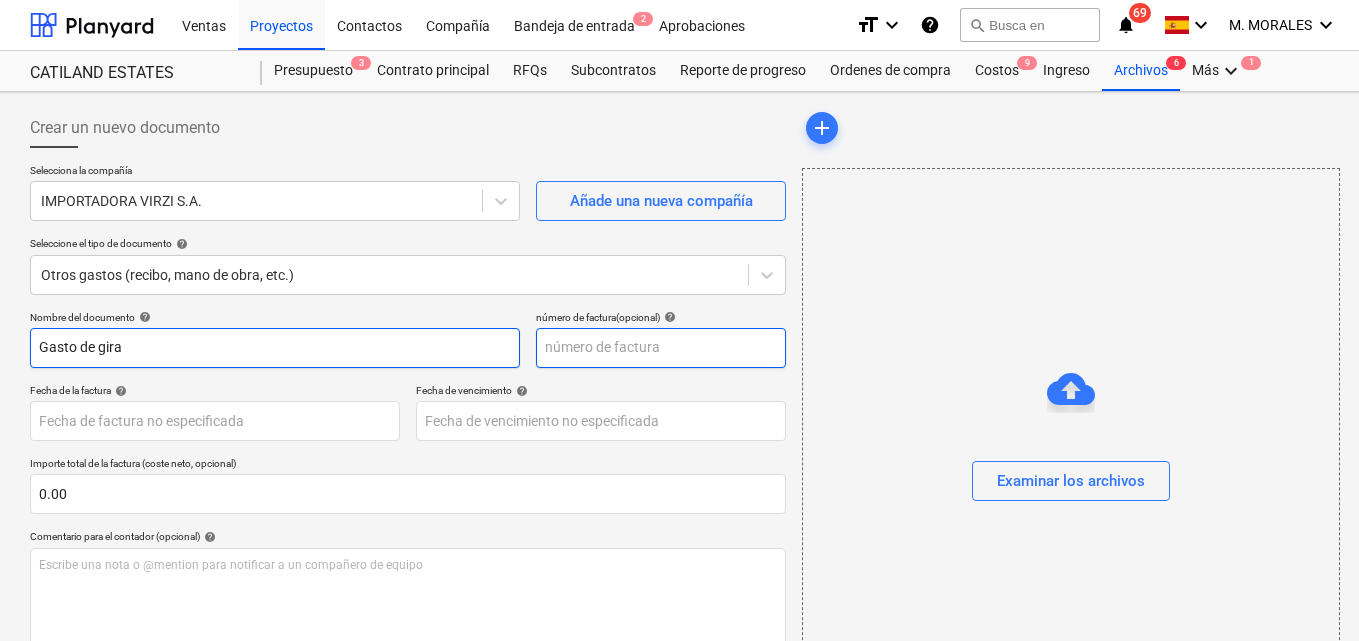 type on "Gasto de gira" 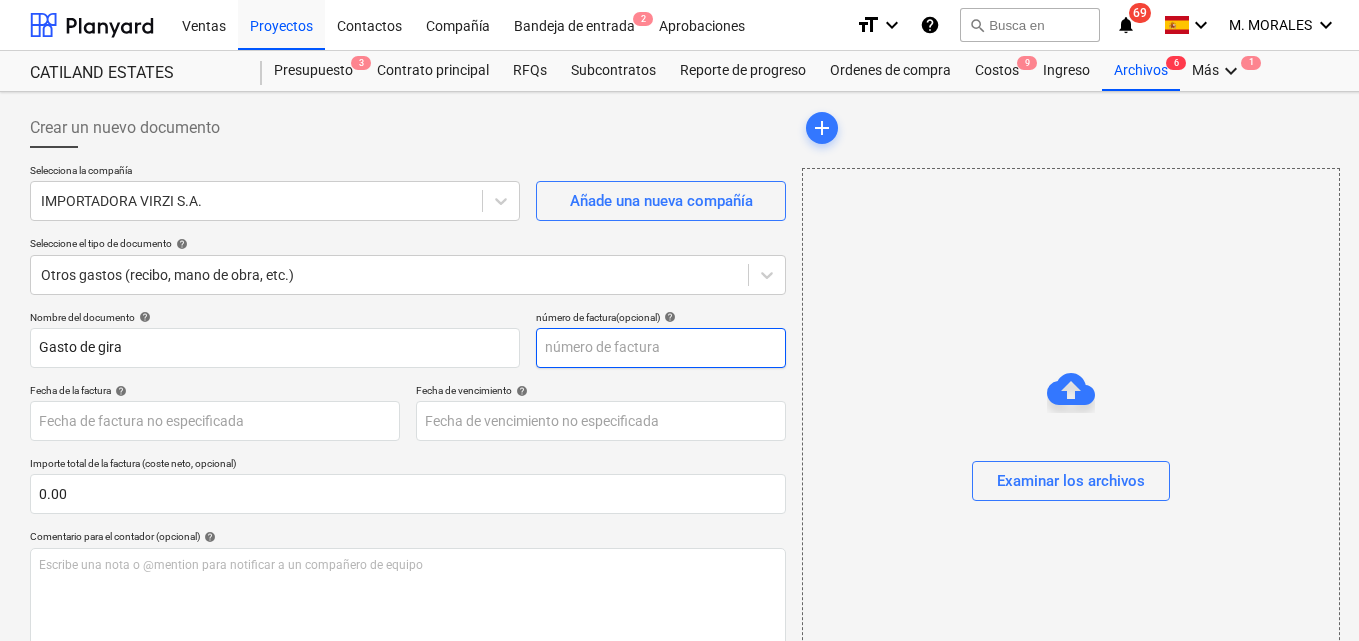 click at bounding box center [661, 348] 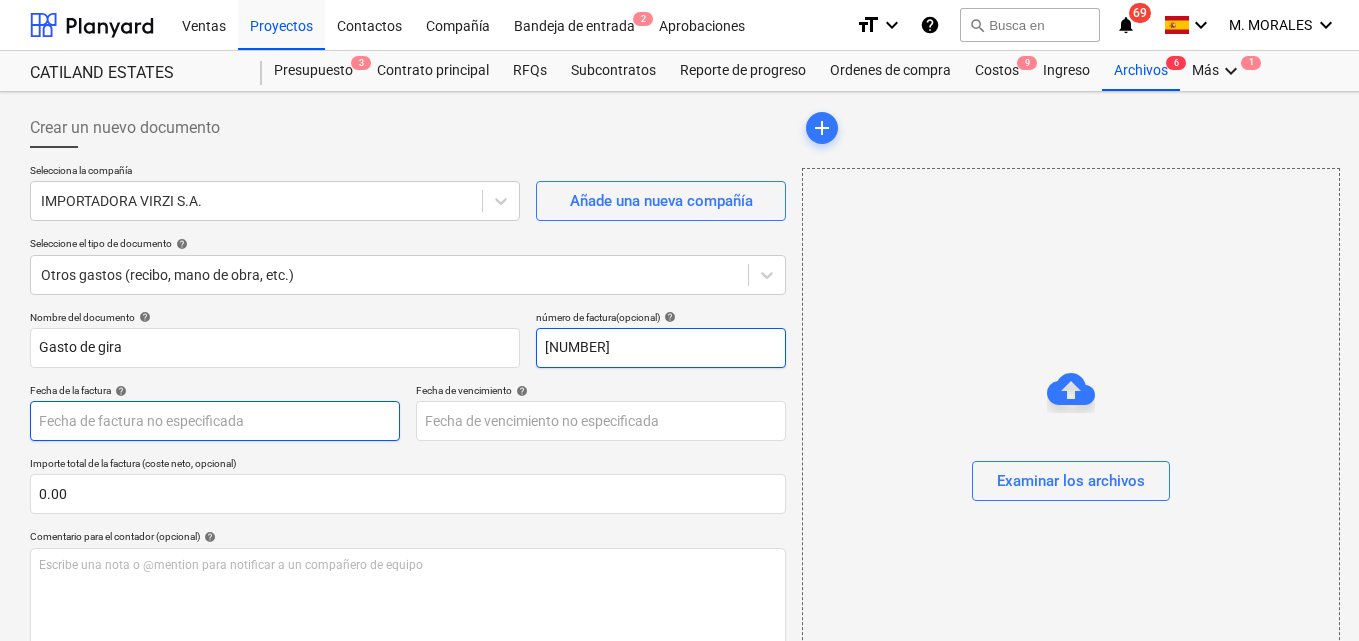 type on "[NUMBER]" 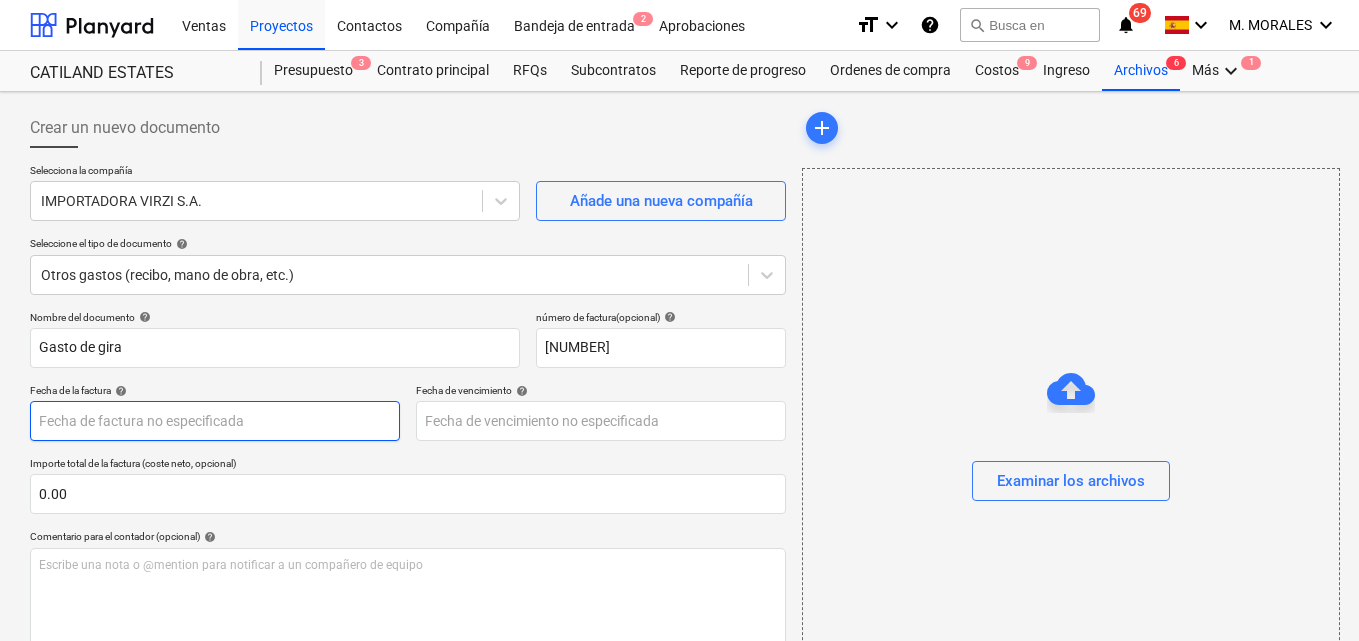 click on "Ventas Proyectos Contactos Compañía Bandeja de entrada 2 Aprobaciones format_size keyboard_arrow_down help search Busca en notifications 69 keyboard_arrow_down M. MORALES keyboard_arrow_down CATILAND ESTATES Presupuesto 3 Contrato principal RFQs Subcontratos Reporte de progreso Ordenes de compra Costos 9 Ingreso Archivos 6 Más keyboard_arrow_down 1 Crear un nuevo documento Selecciona la compañía IMPORTADORA VIRZI S.A. Añade una nueva compañía Seleccione el tipo de documento help Otros gastos (recibo, mano de obra, etc.) Nombre del documento help Gasto de gira número de factura (opcional) help [NUMBER] Fecha de la factura help Press the down arrow key to interact with the calendar and
select a date. Press the question mark key to get the keyboard shortcuts for changing dates. Fecha de vencimiento help Press the down arrow key to interact with the calendar and
select a date. Press the question mark key to get the keyboard shortcuts for changing dates. 0.00 help ﻿ Despejado Guardar Envíe" at bounding box center [679, 320] 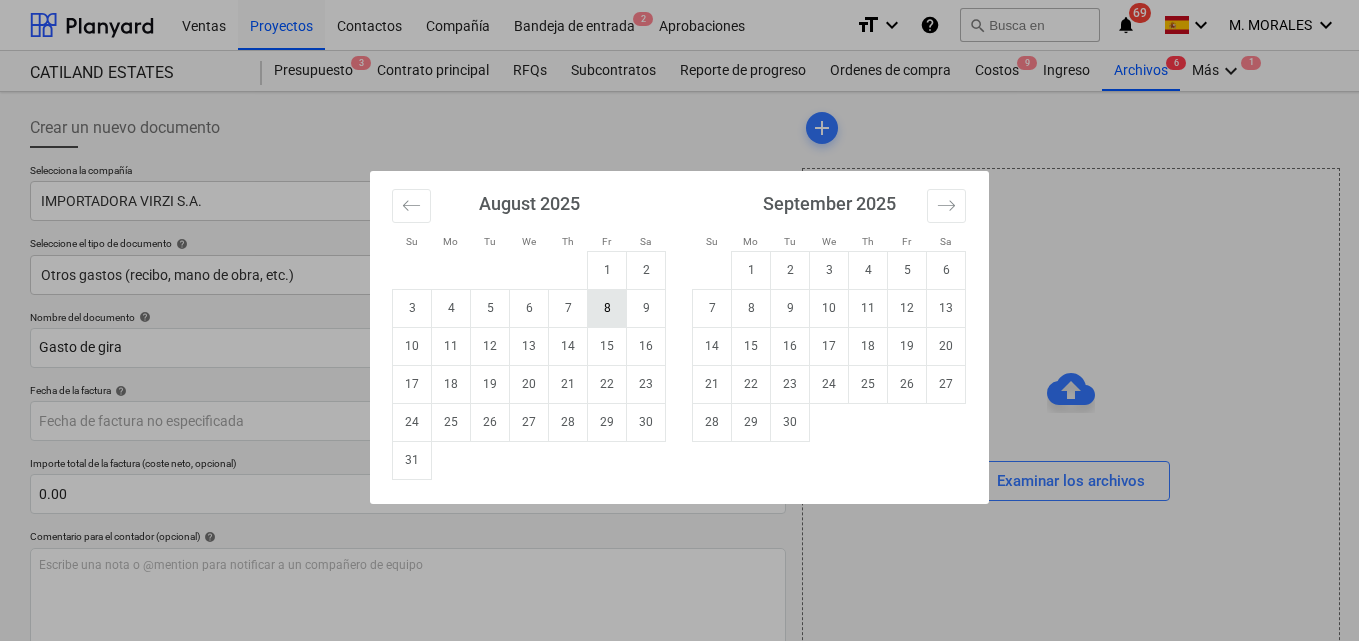 click on "8" at bounding box center [607, 308] 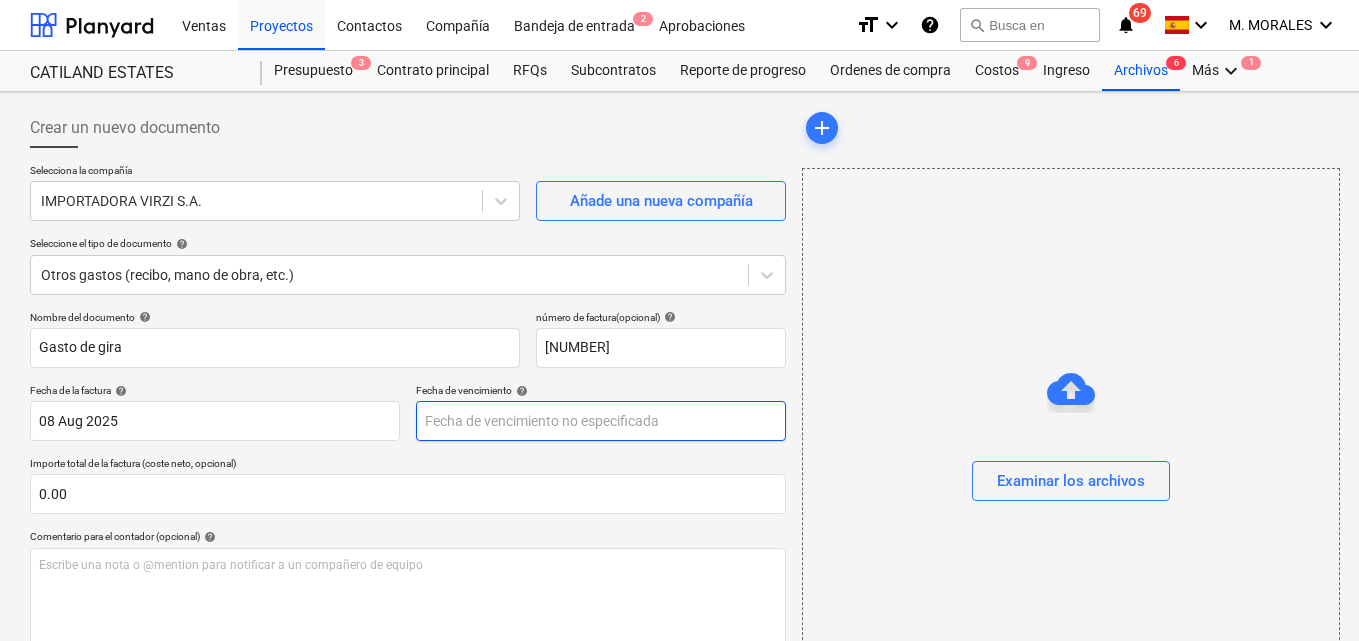 click on "Ventas Proyectos Contactos Compañía Bandeja de entrada 2 Aprobaciones format_size keyboard_arrow_down help search Busca en notifications 69 keyboard_arrow_down M. [LAST] keyboard_arrow_down CATILAND ESTATES Presupuesto 3 Contrato principal RFQs Subcontratos Reporte de progreso Ordenes de compra Costos 9 Ingreso Archivos 6 Más keyboard_arrow_down 1 Crear un nuevo documento Selecciona la compañía IMPORTADORA VIRZI S.A.   Añade una nueva compañía Seleccione el tipo de documento help Otros gastos (recibo, mano de obra, etc.) Nombre del documento help Gasto de gira número de factura  (opcional) help 141717 Fecha de la factura help 08 Aug 2025 08.08.2025 Press the down arrow key to interact with the calendar and
select a date. Press the question mark key to get the keyboard shortcuts for changing dates. Fecha de vencimiento help Press the down arrow key to interact with the calendar and
select a date. Press the question mark key to get the keyboard shortcuts for changing dates. 0.00 help ﻿ add" at bounding box center (679, 320) 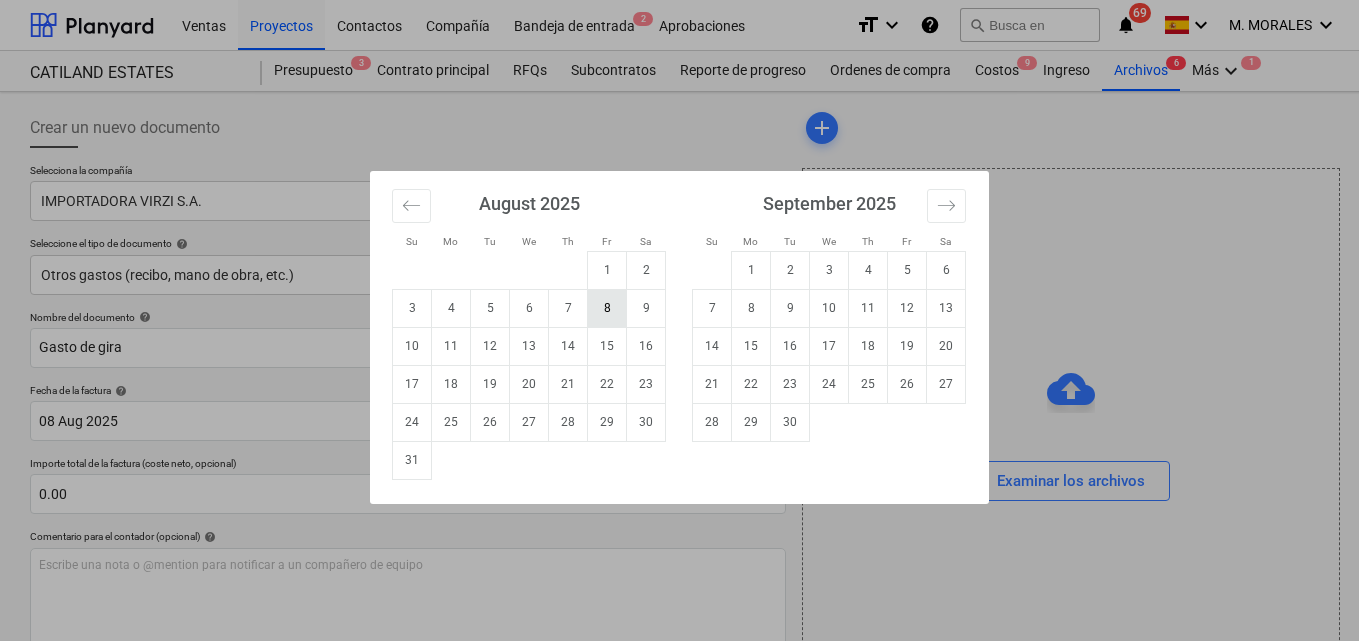 click on "8" at bounding box center [607, 308] 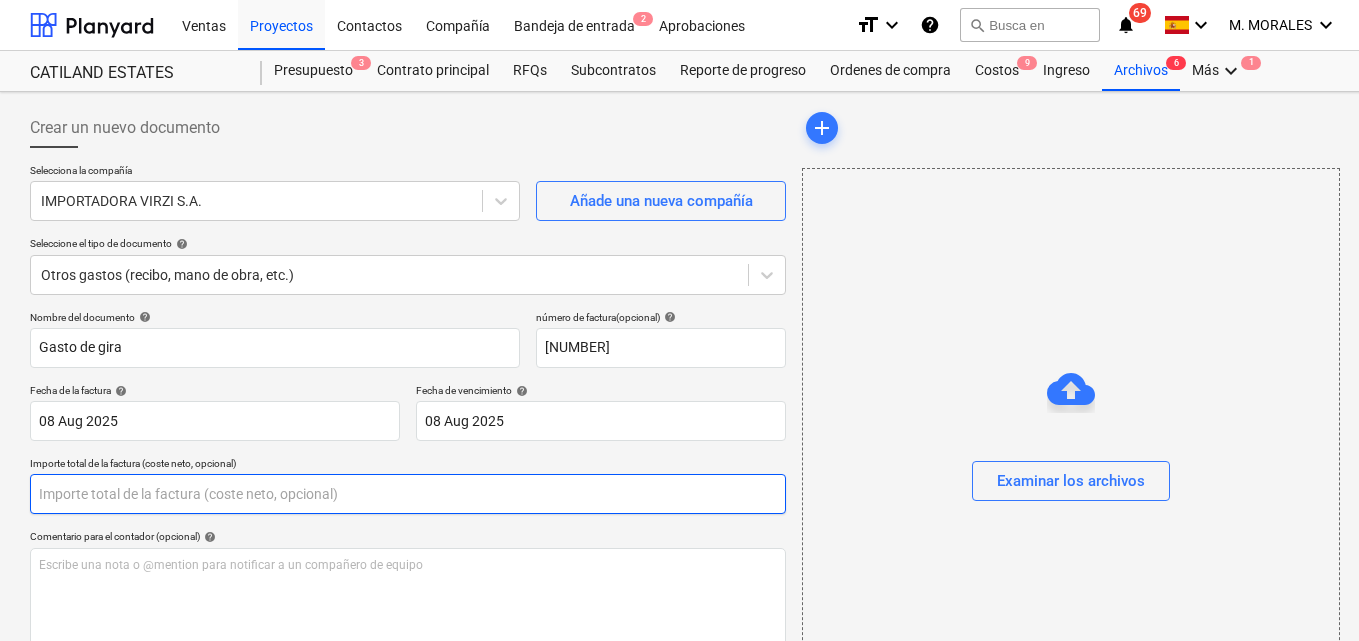 click at bounding box center (408, 494) 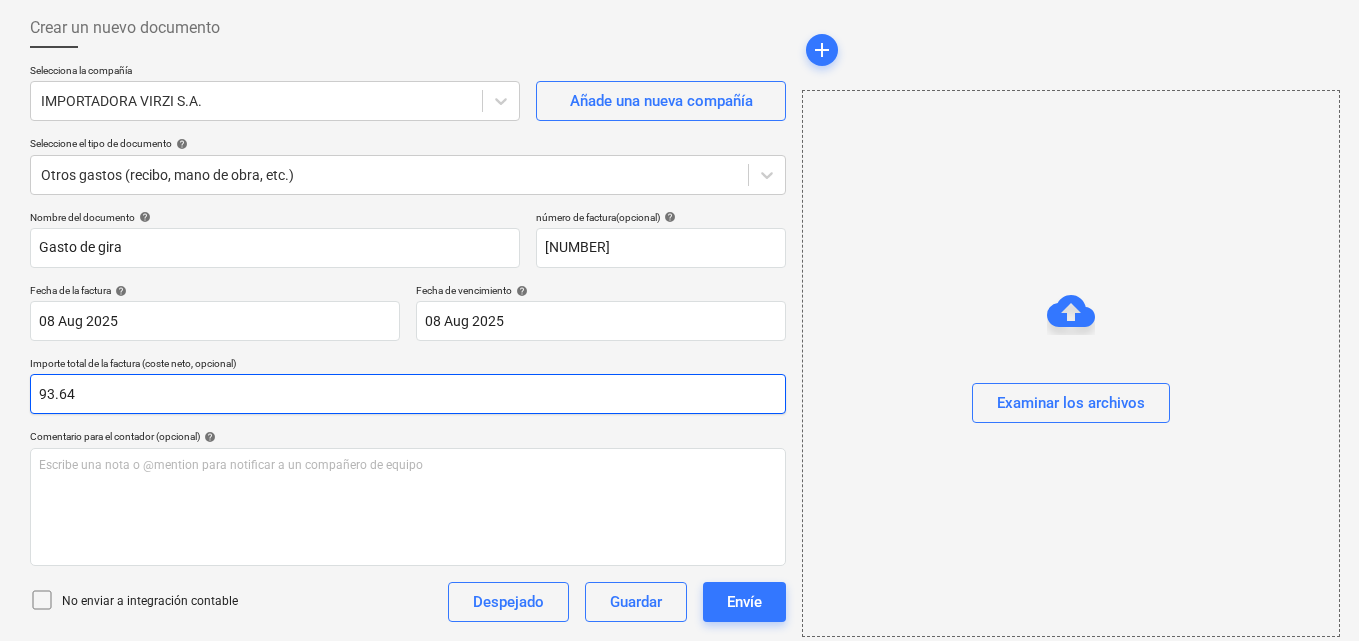 scroll, scrollTop: 200, scrollLeft: 0, axis: vertical 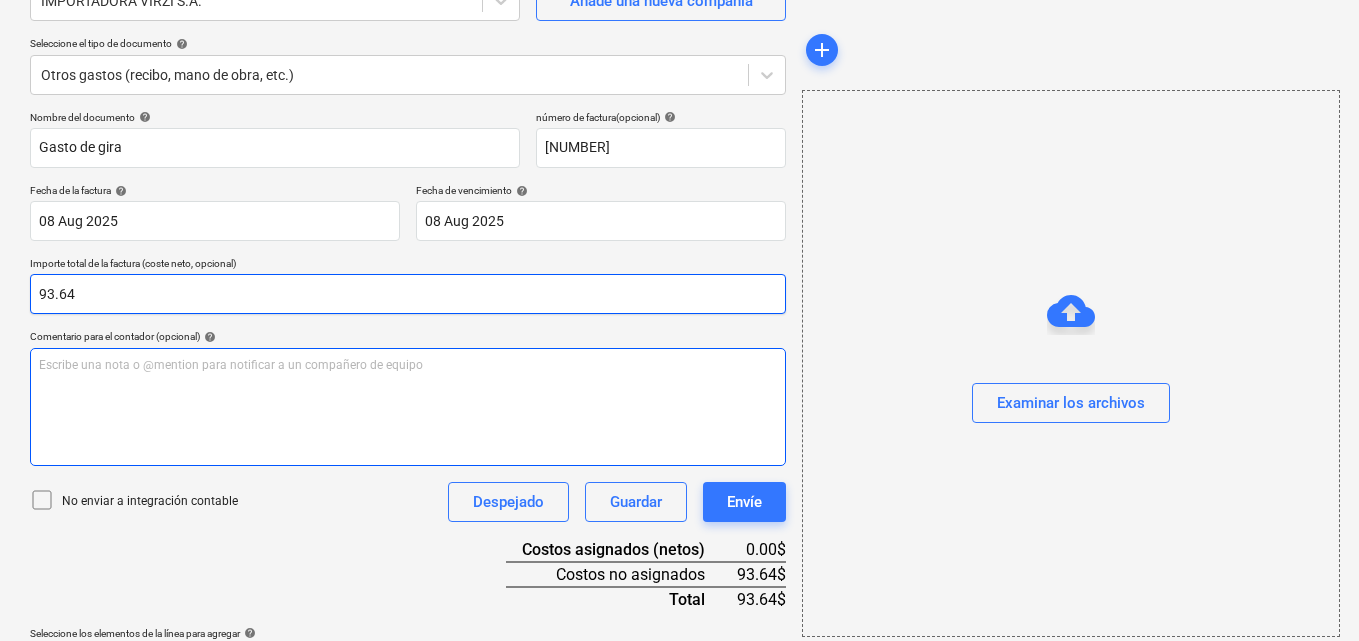 type on "93.64" 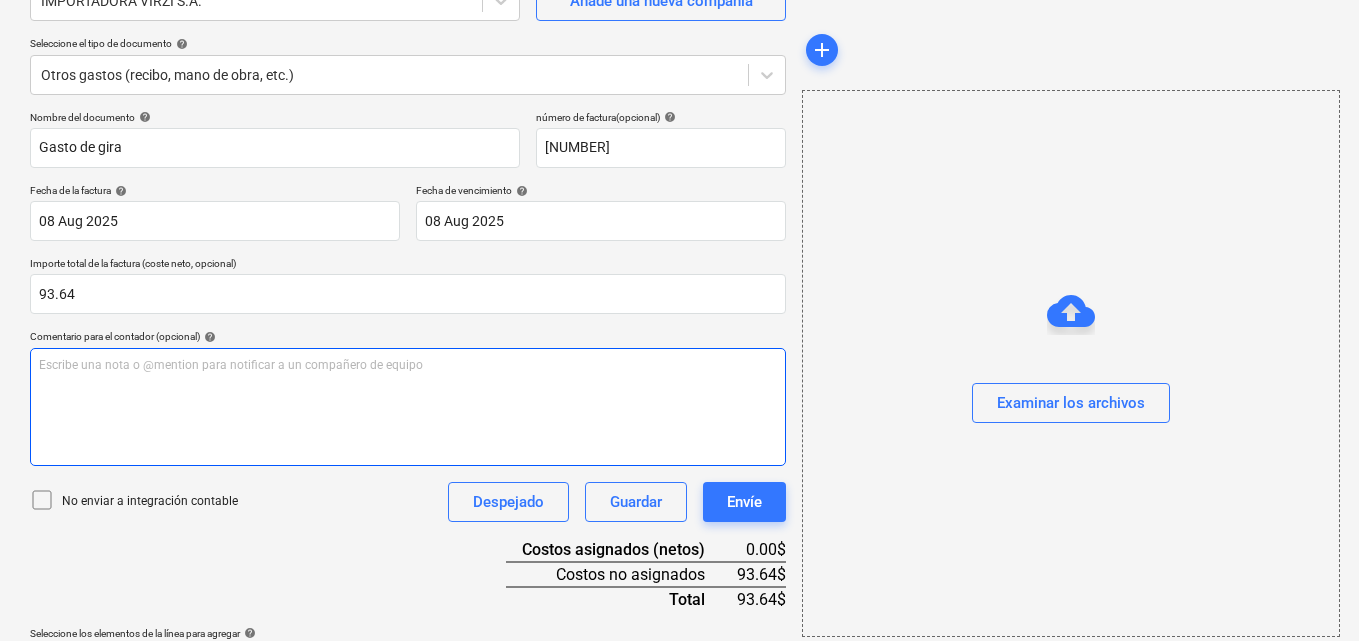 click on "Escribe una nota o @mention para notificar a un compañero de equipo ﻿" at bounding box center (408, 365) 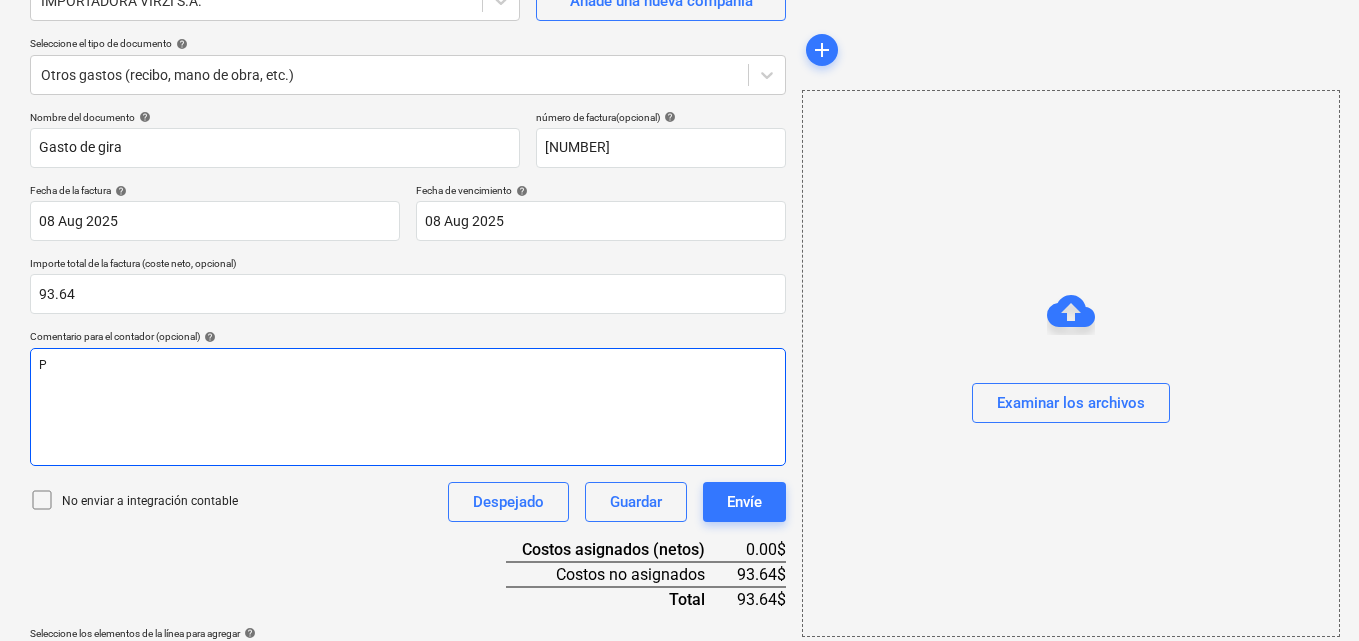 type 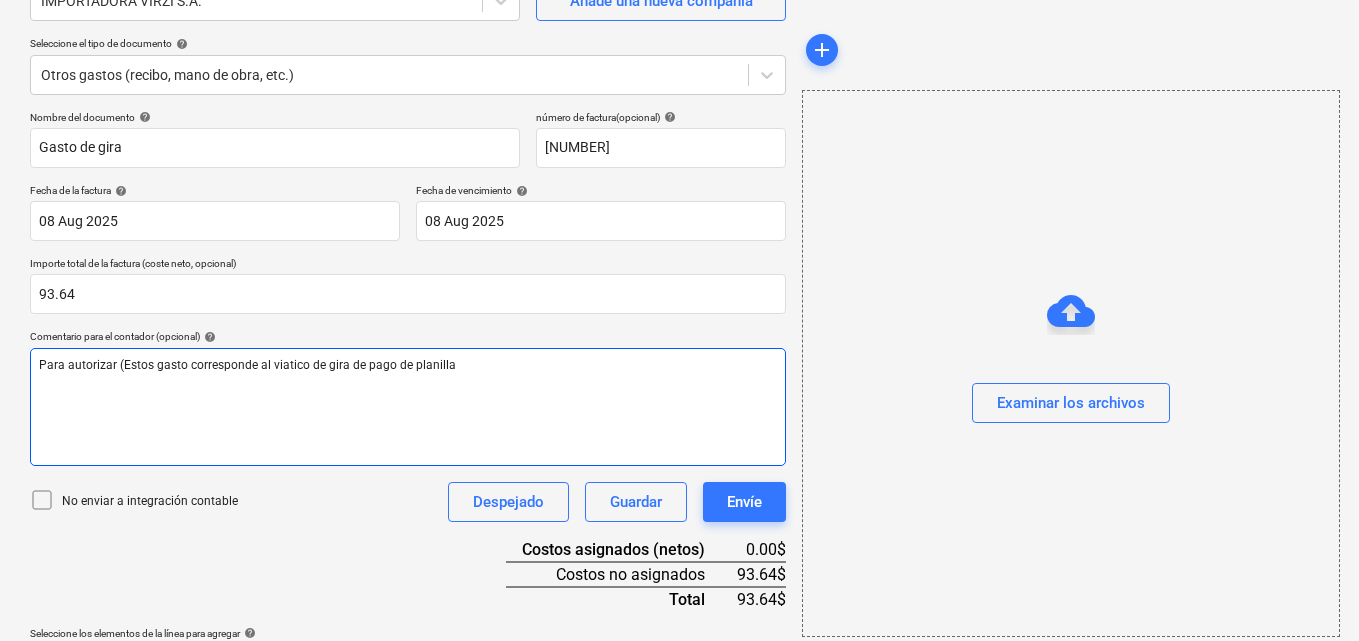 click on "Para autorizar (Estos gasto corresponde al viatico de gira de pago de planilla" at bounding box center [408, 365] 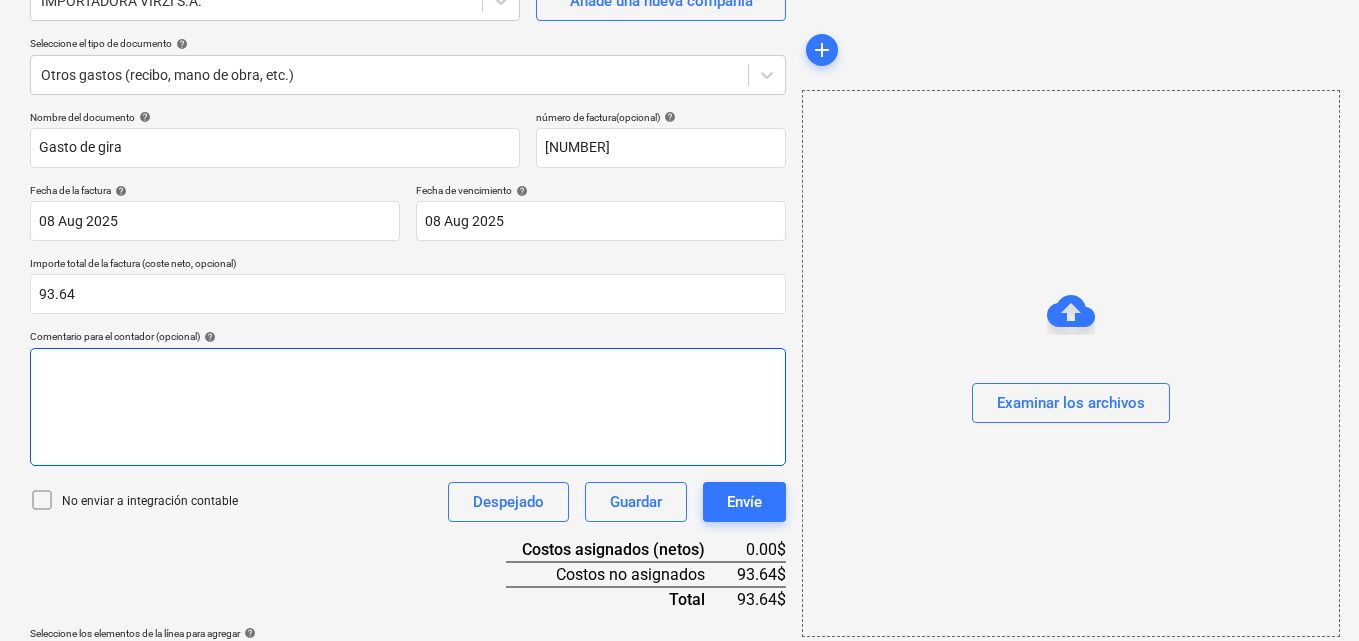 click on "﻿" at bounding box center [408, 365] 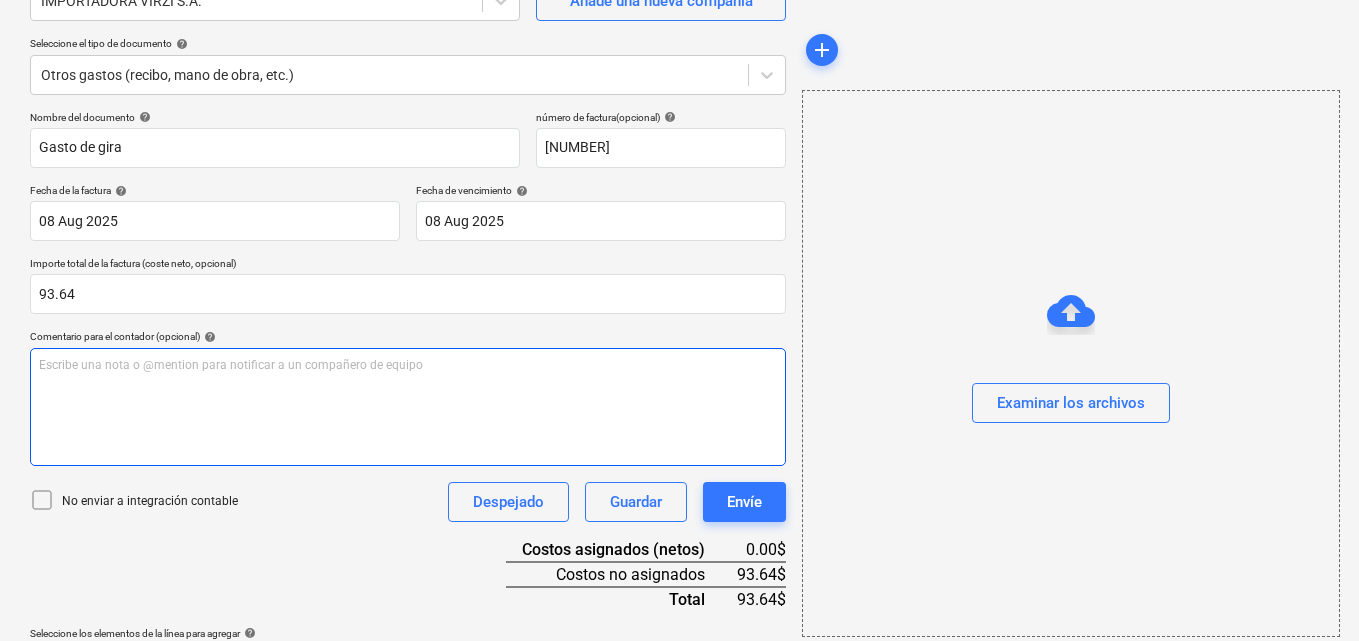 click on "Escribe una nota o @mention para notificar a un compañero de equipo ﻿" at bounding box center [408, 365] 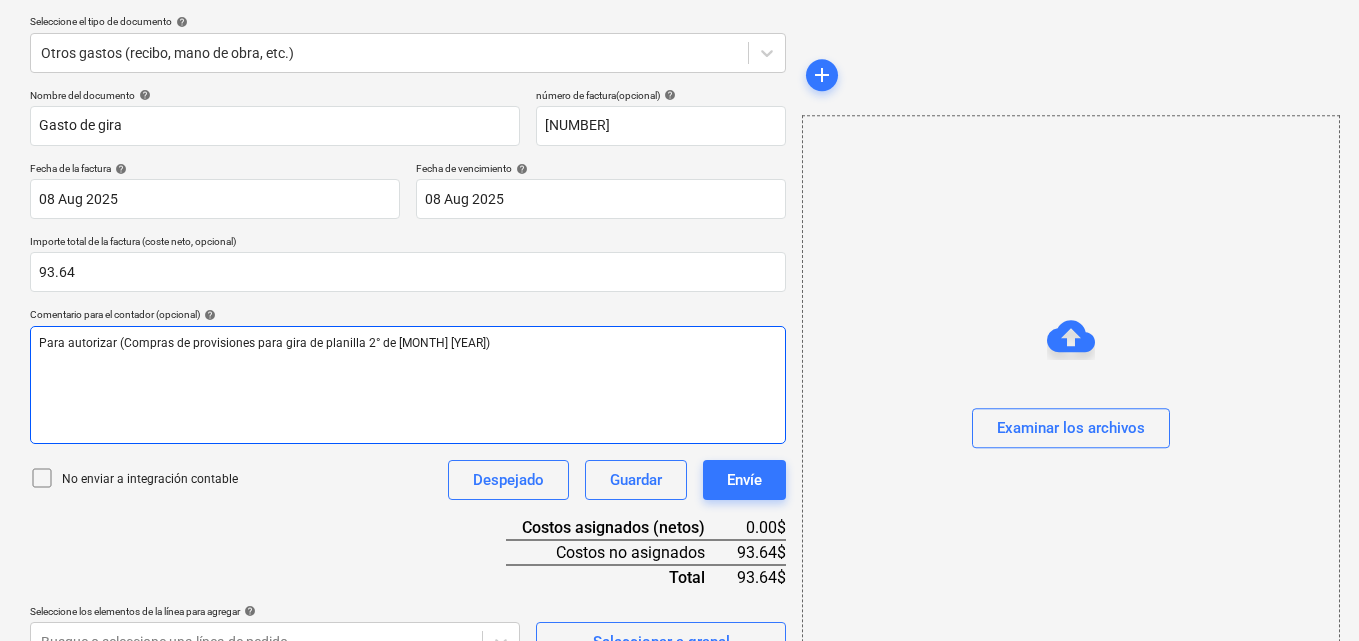 scroll, scrollTop: 259, scrollLeft: 0, axis: vertical 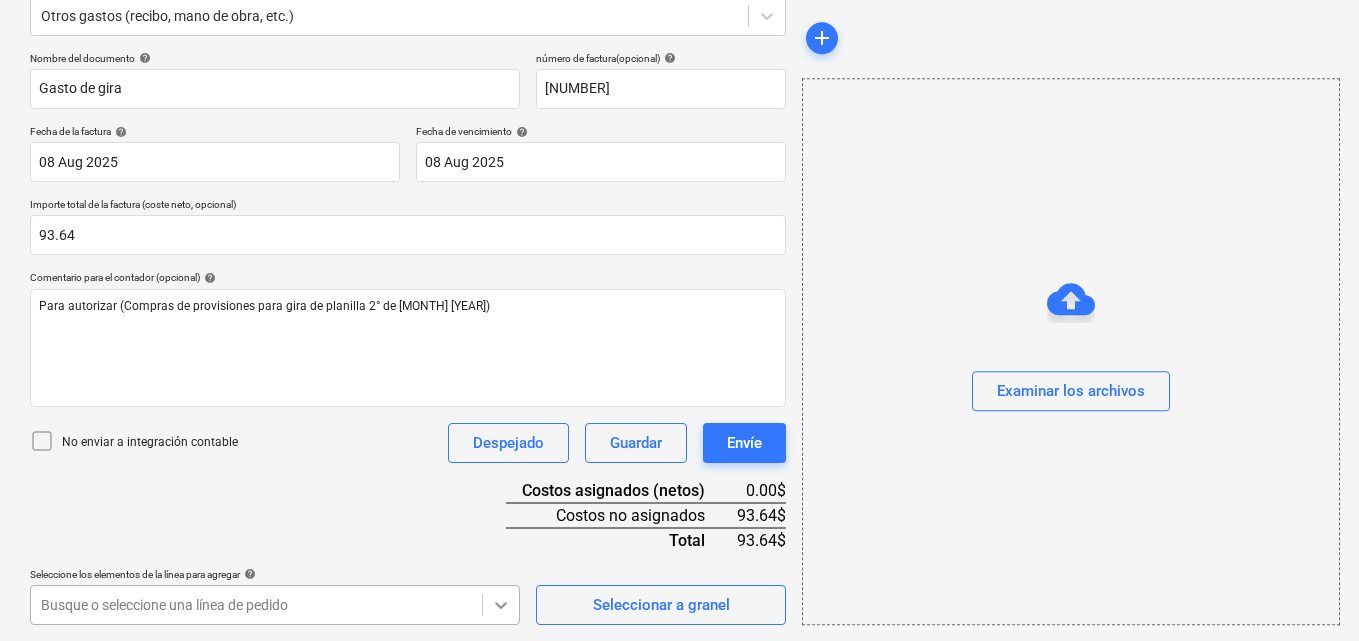 click on "Ventas Proyectos Contactos Compañía Bandeja de entrada 2 Aprobaciones format_size keyboard_arrow_down help search Busca en notifications 69 keyboard_arrow_down M. MORALES keyboard_arrow_down CATILAND ESTATES Presupuesto 3 Contrato principal RFQs Subcontratos Reporte de progreso Ordenes de compra Costos 9 Ingreso Archivos 6 Más keyboard_arrow_down 1 Crear un nuevo documento Selecciona la compañía IMPORTADORA VIRZI S.A. Añade una nueva compañía Seleccione el tipo de documento help Otros gastos (recibo, mano de obra, etc.) Nombre del documento help Gasto de gira número de factura (opcional) help [NUMBER] Fecha de la factura help 08 Aug [YEAR] 08.08.[YEAR] Press the down arrow key to interact with the calendar and
select a date. Press the question mark key to get the keyboard shortcuts for changing dates. Fecha de vencimiento help 08 Aug [YEAR] 08.08.[YEAR] Importe total de la factura (coste neto, opcional) 93.64 Comentario para el contador (opcional) help No enviar a integración contable Despejado add" at bounding box center (679, 61) 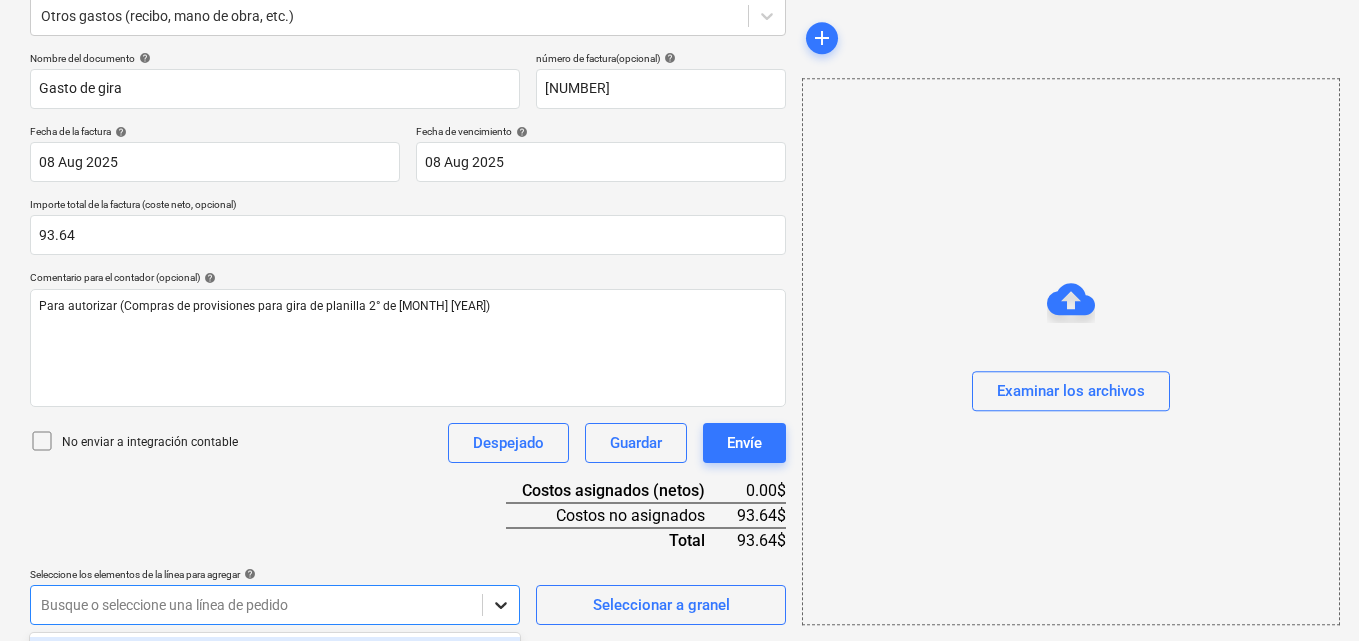 scroll, scrollTop: 555, scrollLeft: 0, axis: vertical 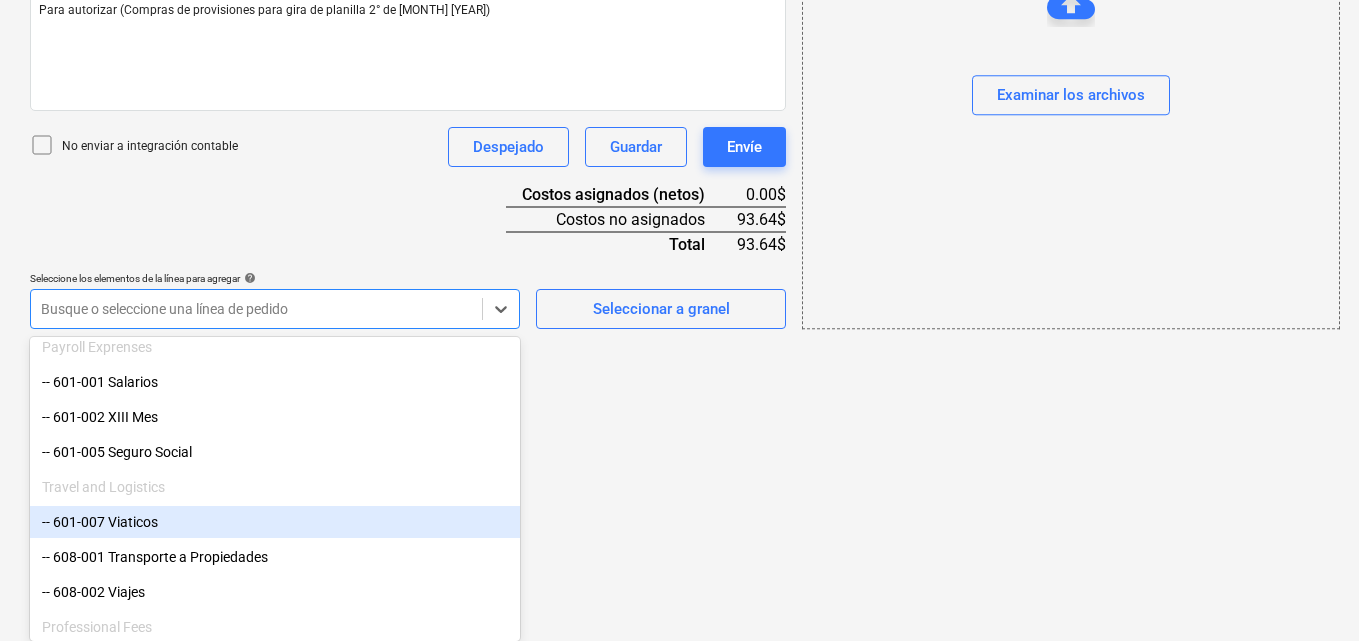 click on "--  601-007 Viaticos" at bounding box center [275, 522] 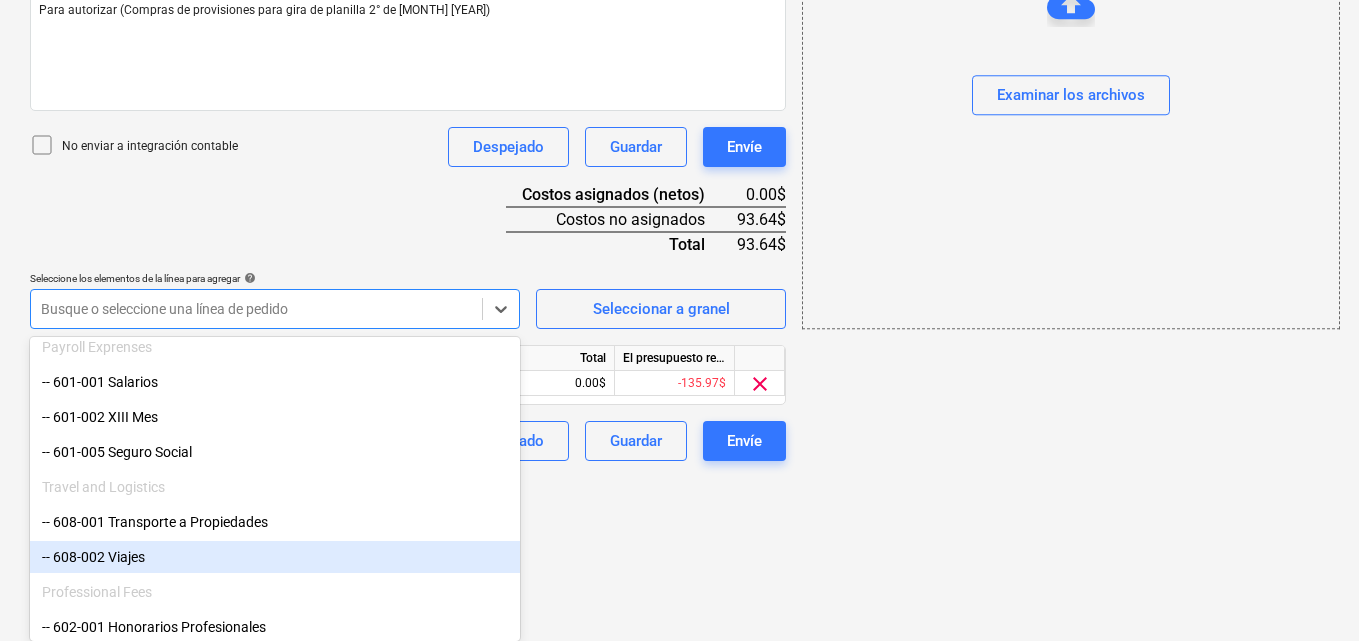 click on "Ventas Proyectos Contactos Compañía Bandeja de entrada 2 Aprobaciones format_size keyboard_arrow_down help search Busca en notifications 69 keyboard_arrow_down M. [LAST] keyboard_arrow_down CATILAND ESTATES Presupuesto 3 Contrato principal RFQs Subcontratos Reporte de progreso Ordenes de compra Costos 9 Ingreso Archivos 6 Más keyboard_arrow_down 1 Crear un nuevo documento Selecciona la compañía IMPORTADORA VIRZI S.A.   Añade una nueva compañía Seleccione el tipo de documento help Otros gastos (recibo, mano de obra, etc.) Nombre del documento help Gasto de gira número de factura  (opcional) help 141717 Fecha de la factura help 08 Aug 2025 08.08.2025 Press the down arrow key to interact with the calendar and
select a date. Press the question mark key to get the keyboard shortcuts for changing dates. Fecha de vencimiento help 08 Aug 2025 08.08.2025 Importe total de la factura (coste neto, opcional) 93.64 Comentario para el contador (opcional) help No enviar a integración contable Guardar" at bounding box center [679, -235] 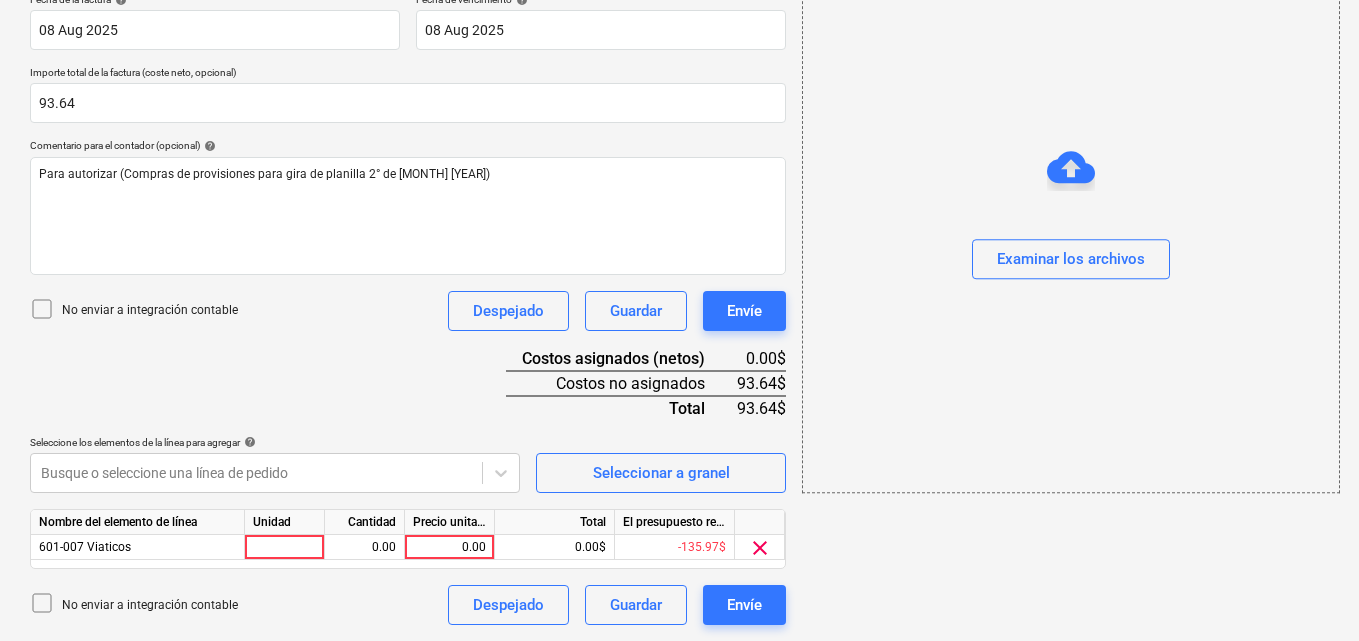 scroll, scrollTop: 391, scrollLeft: 0, axis: vertical 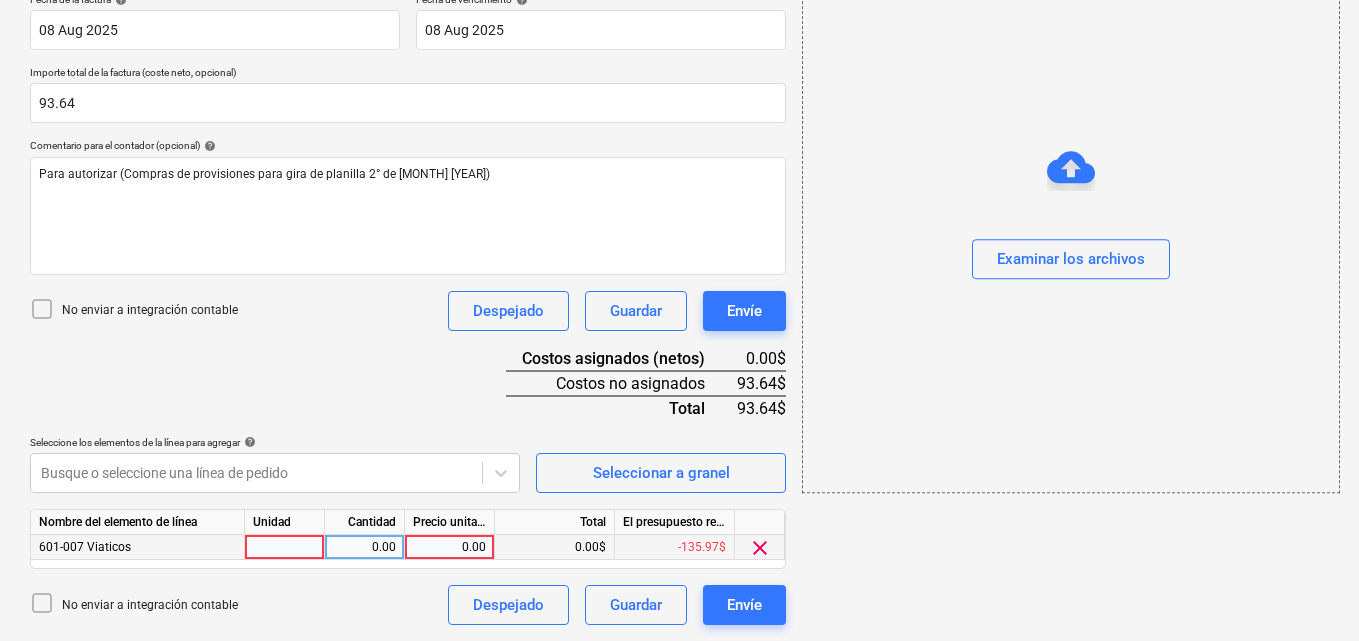 click at bounding box center [285, 547] 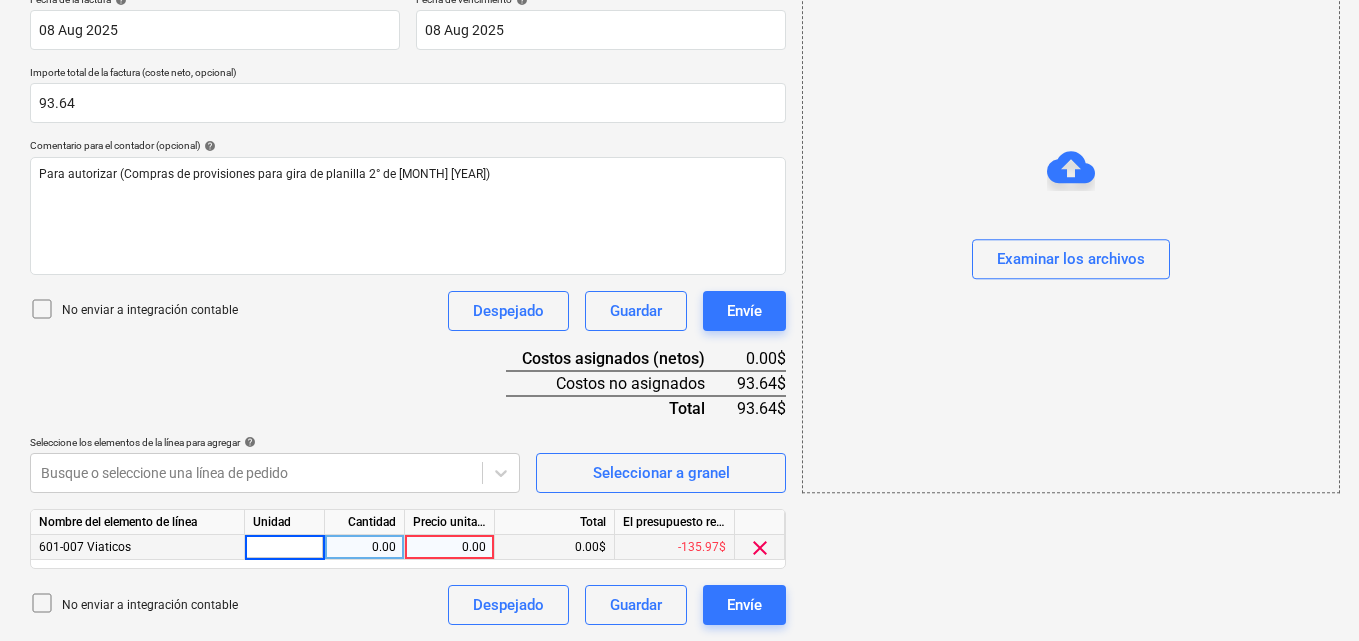 type on "1" 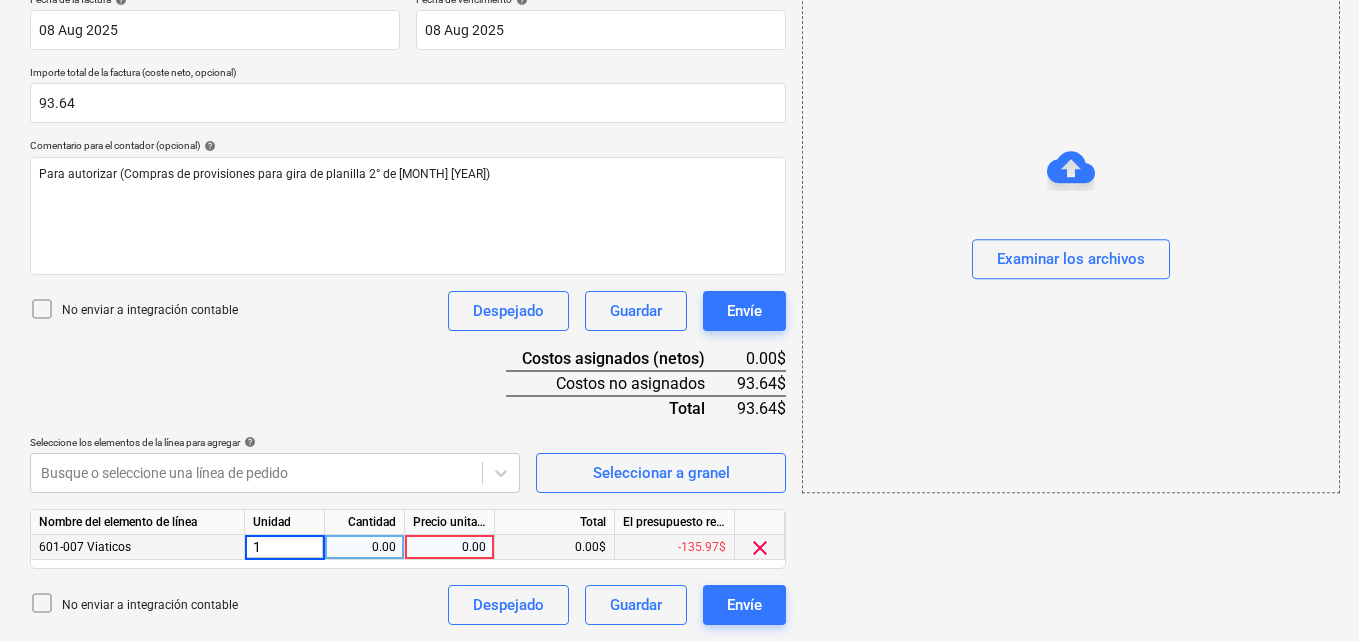 click on "0.00" at bounding box center (364, 547) 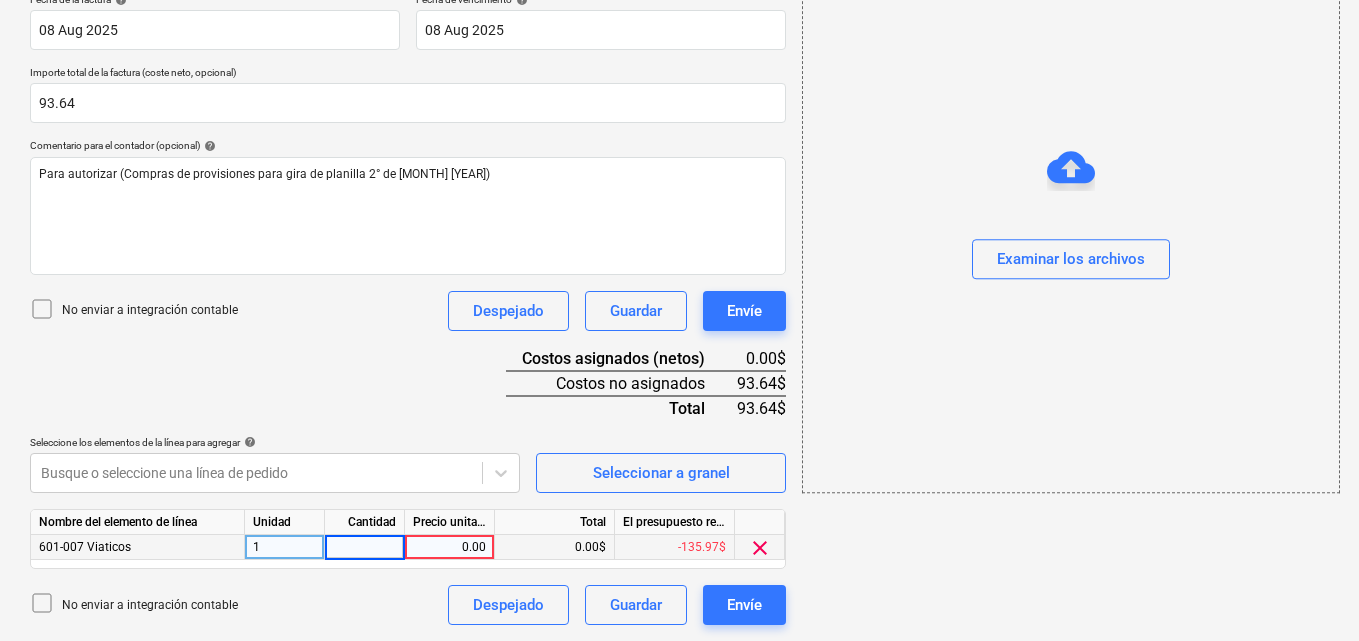 type on "1" 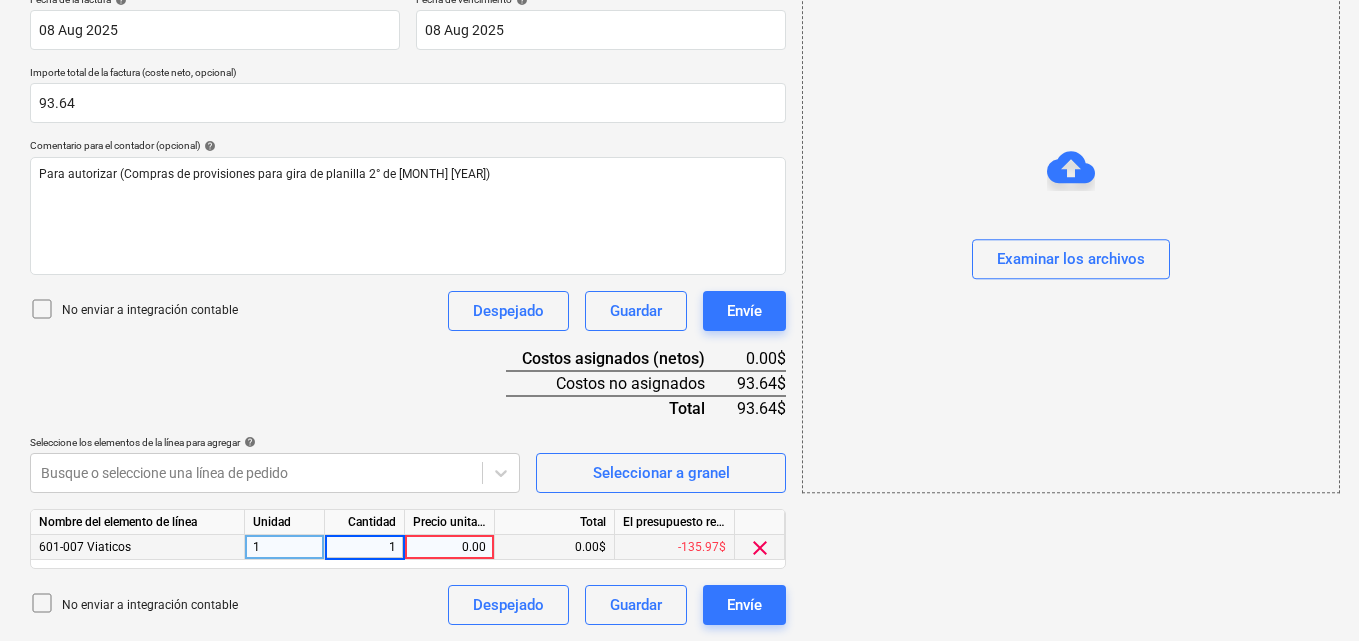 click on "0.00" at bounding box center [449, 547] 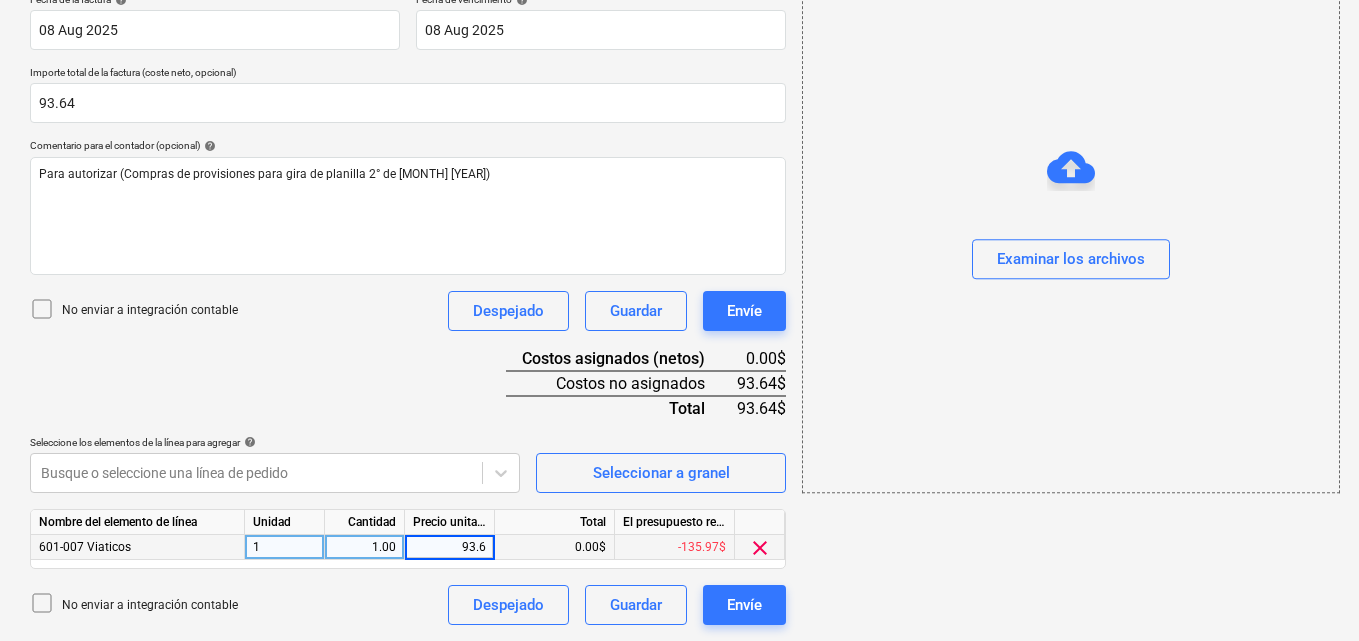 type on "93.64" 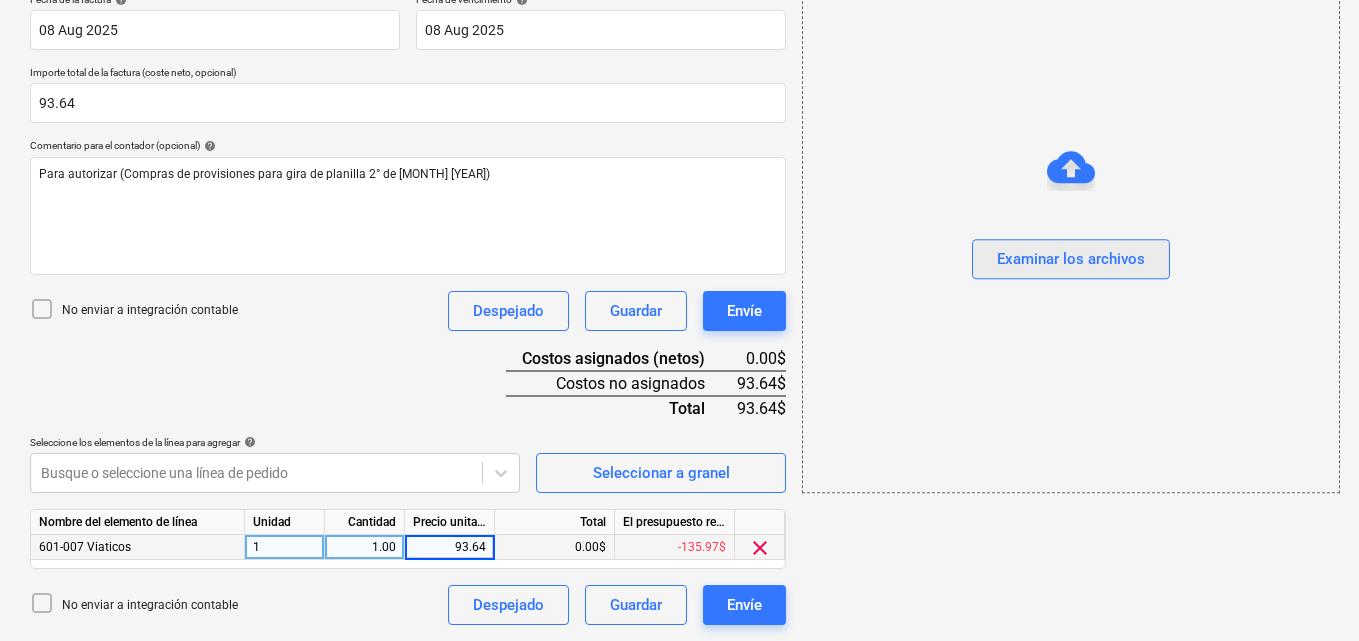 click on "Examinar los archivos" at bounding box center (1071, 260) 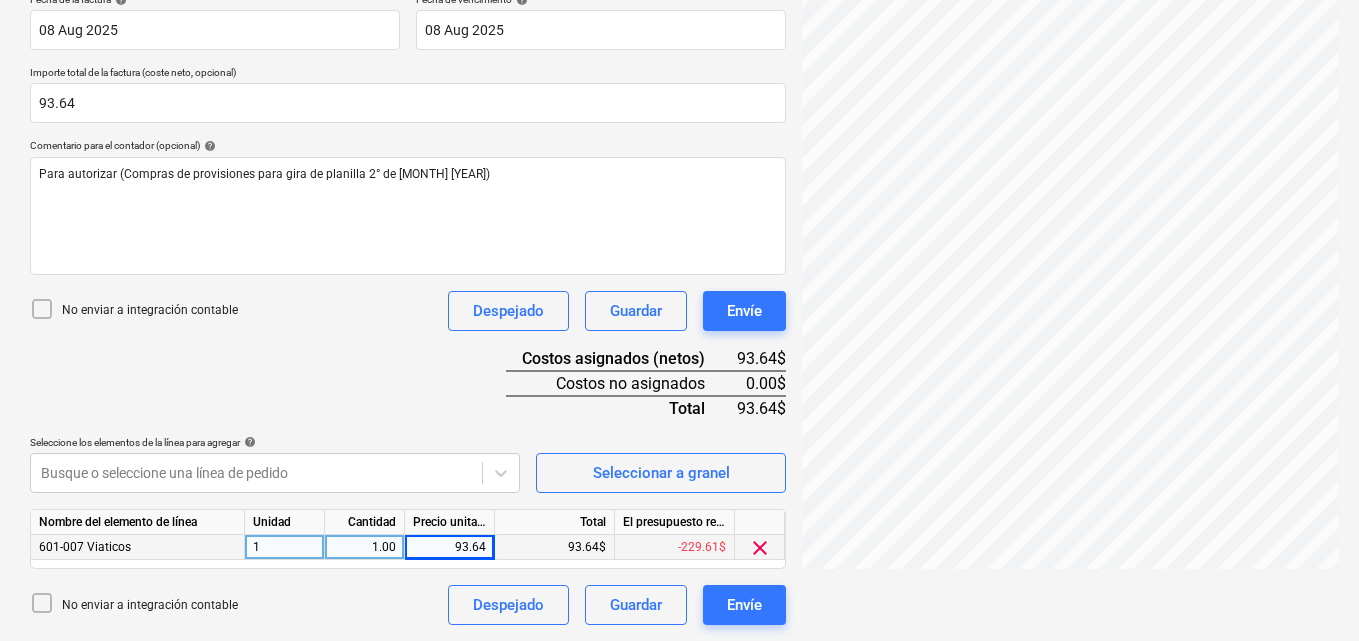 scroll, scrollTop: 0, scrollLeft: 0, axis: both 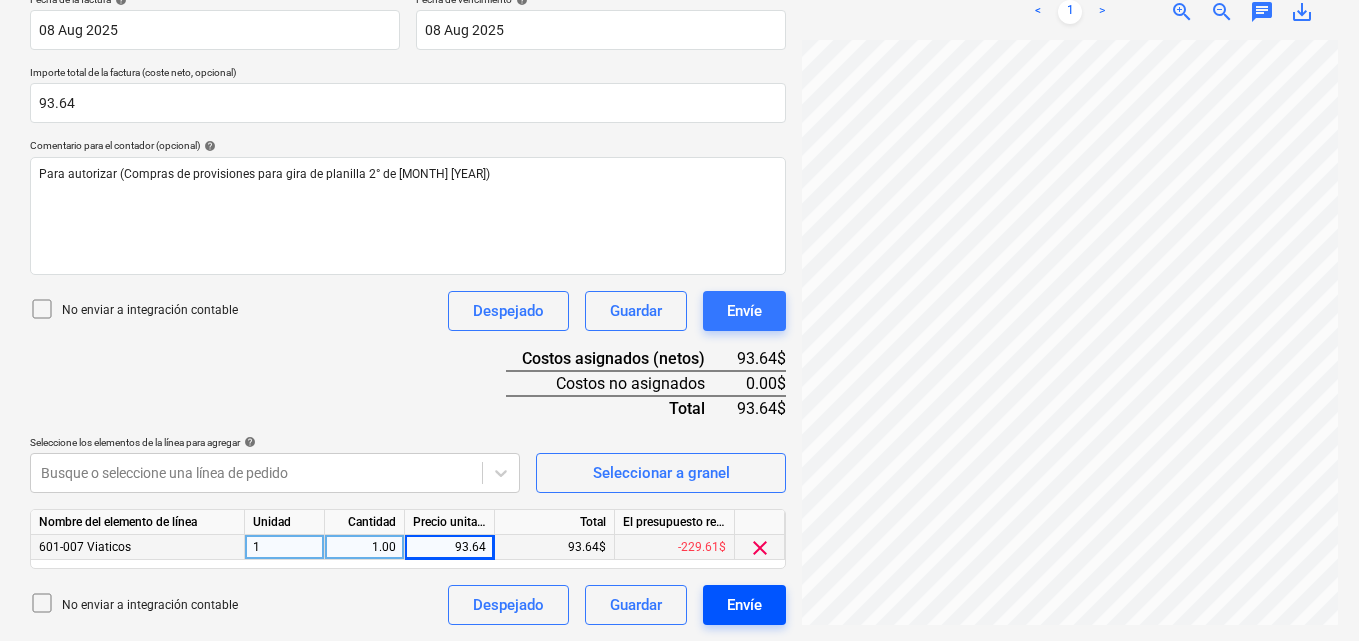 click on "Envíe" at bounding box center (744, 605) 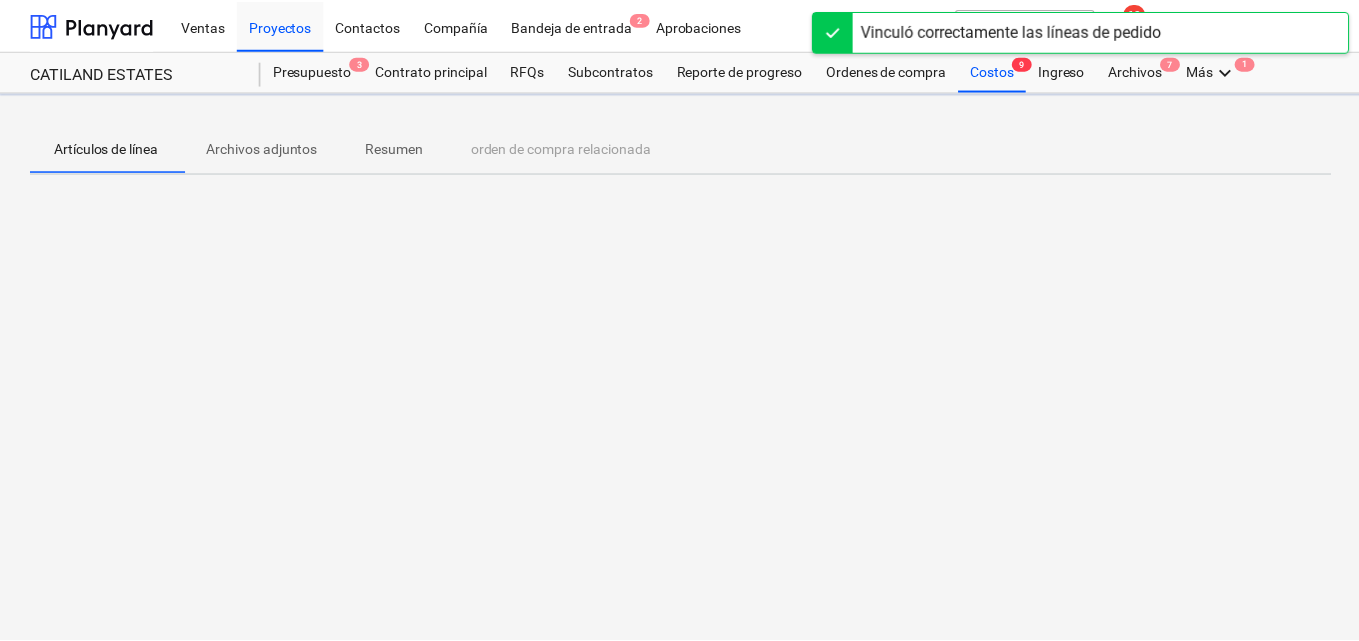 scroll, scrollTop: 0, scrollLeft: 0, axis: both 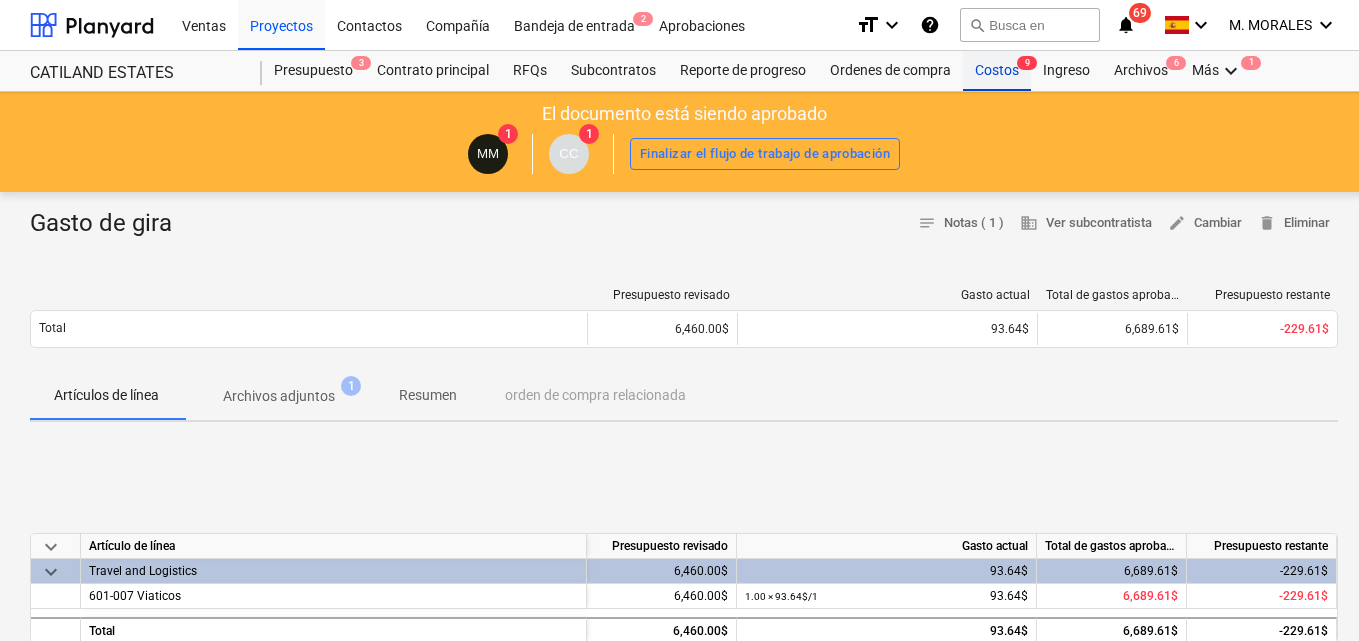 click on "Costos 9" at bounding box center (997, 71) 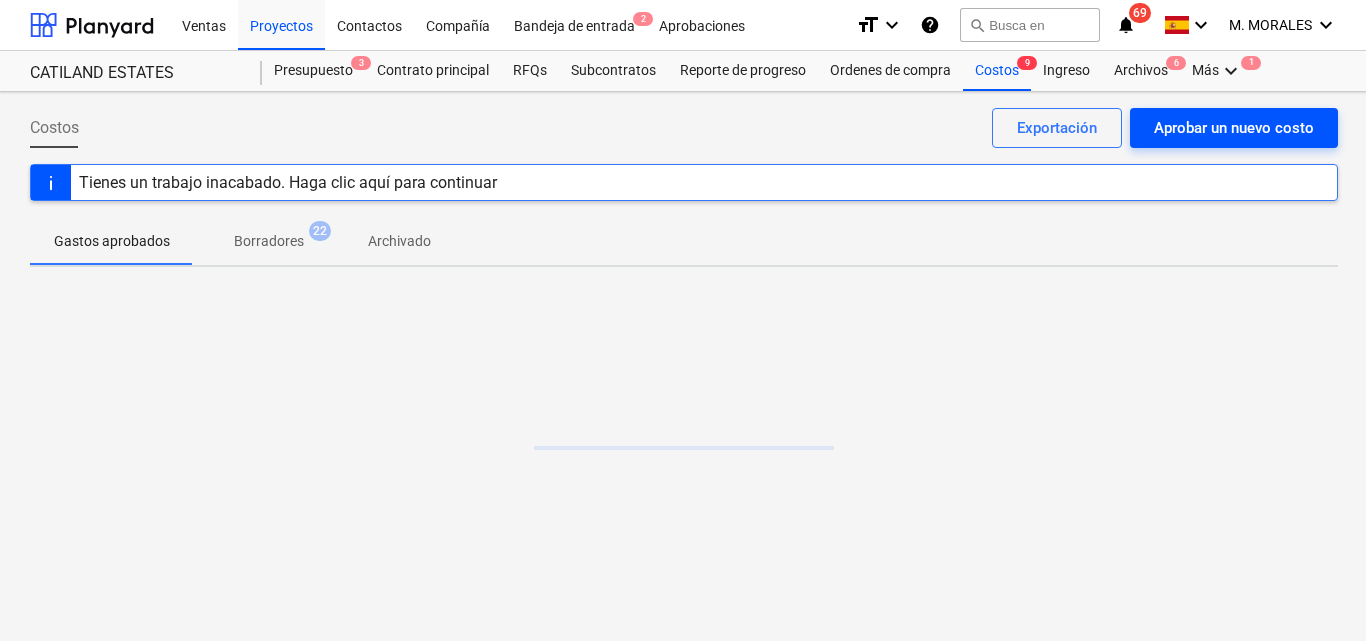 click on "Aprobar un nuevo costo" at bounding box center [1234, 128] 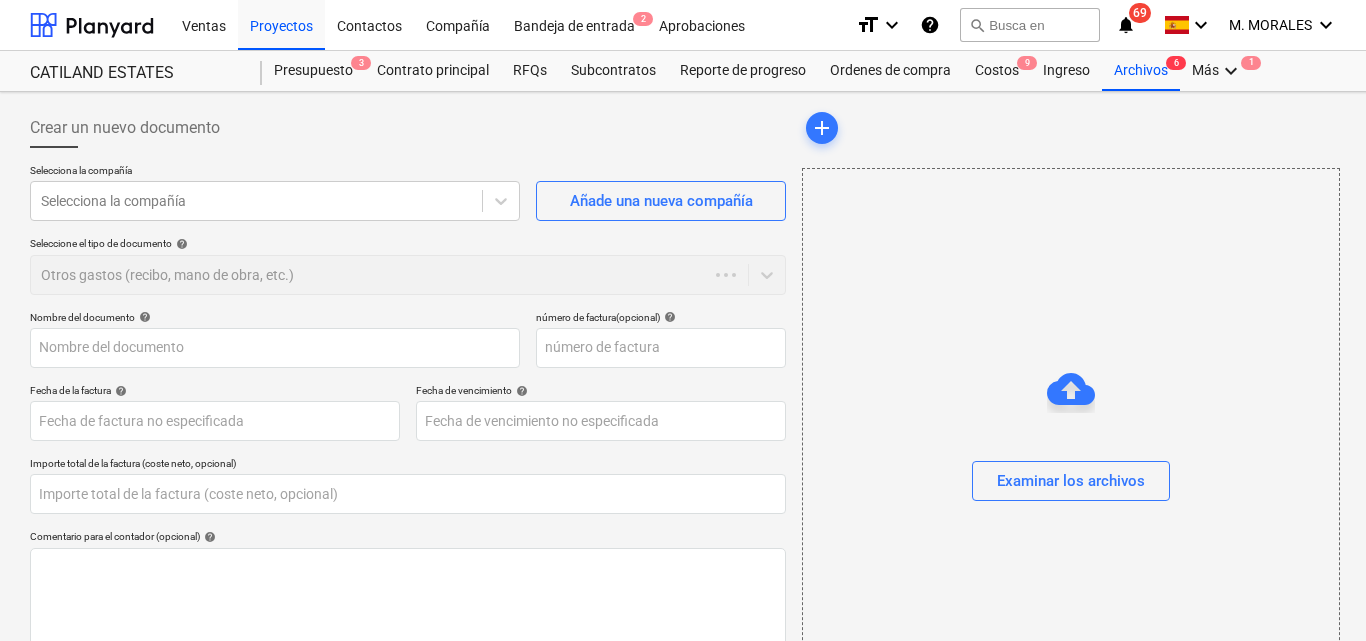 type on "0.00" 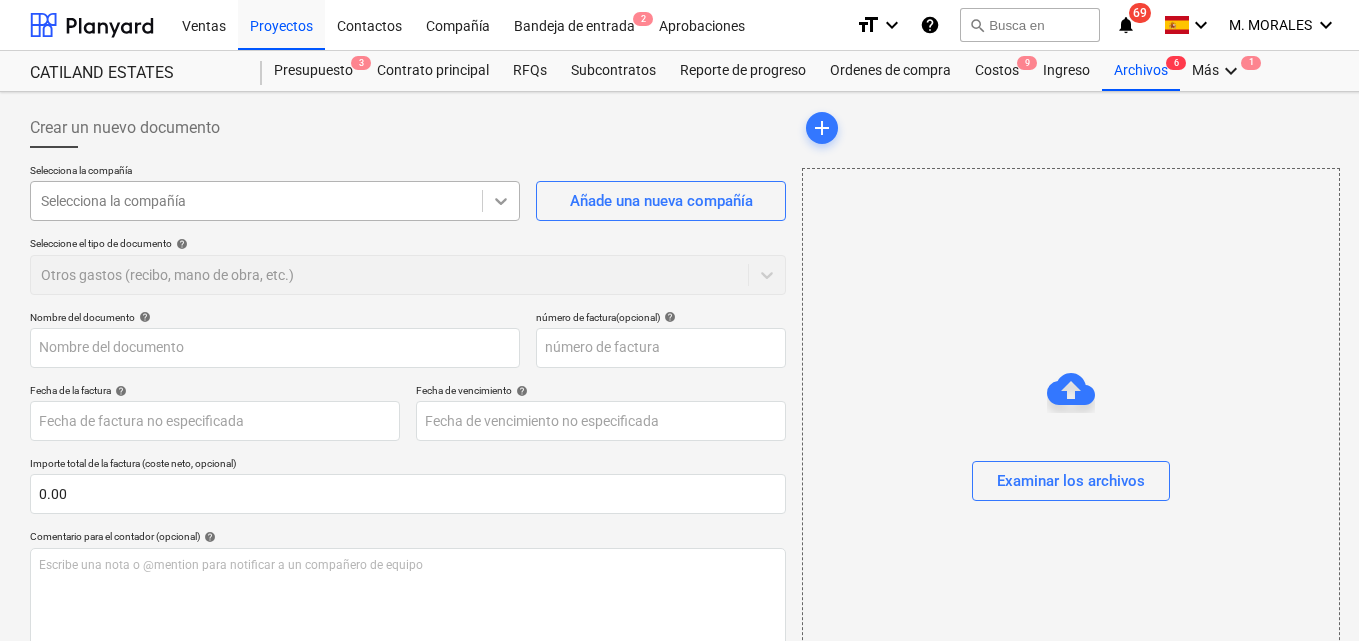 click 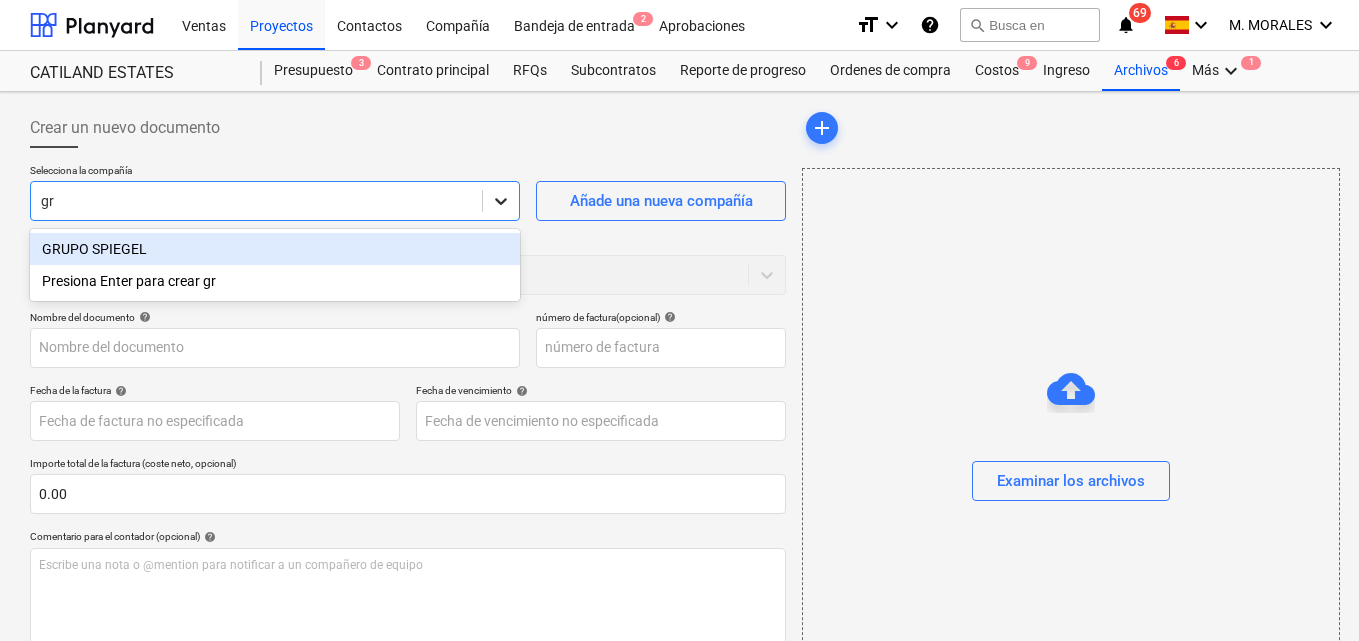 type on "gru" 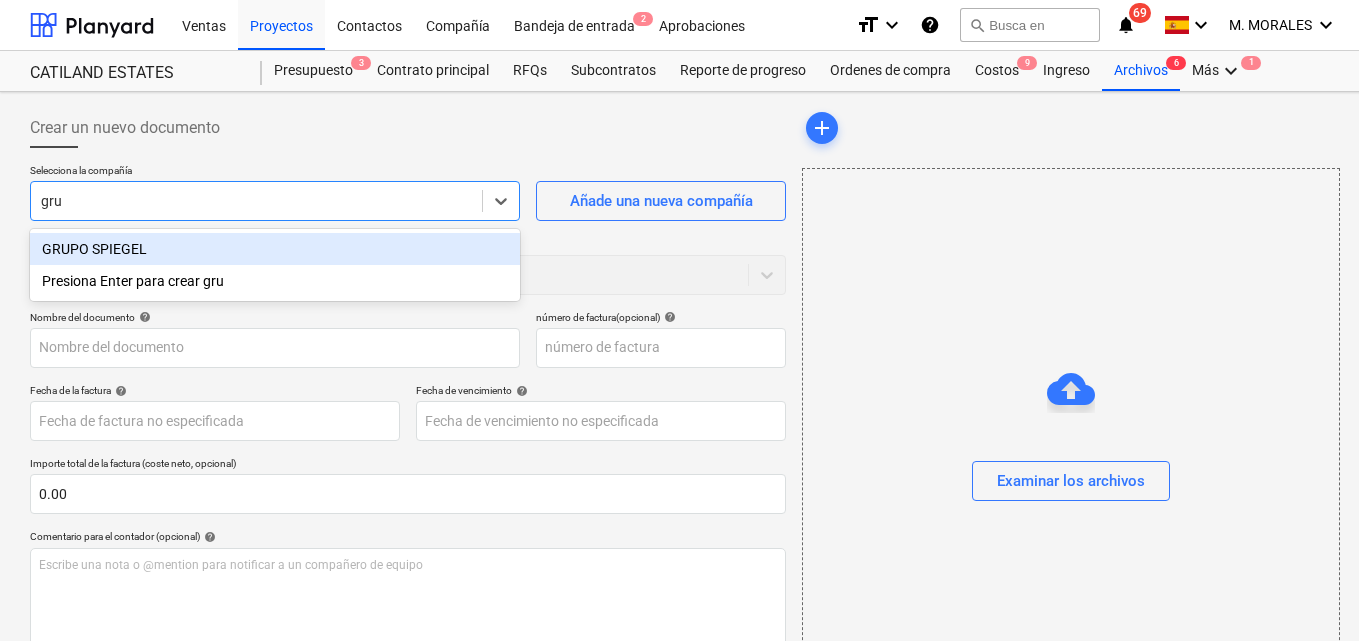 click on "GRUPO SPIEGEL" at bounding box center [275, 249] 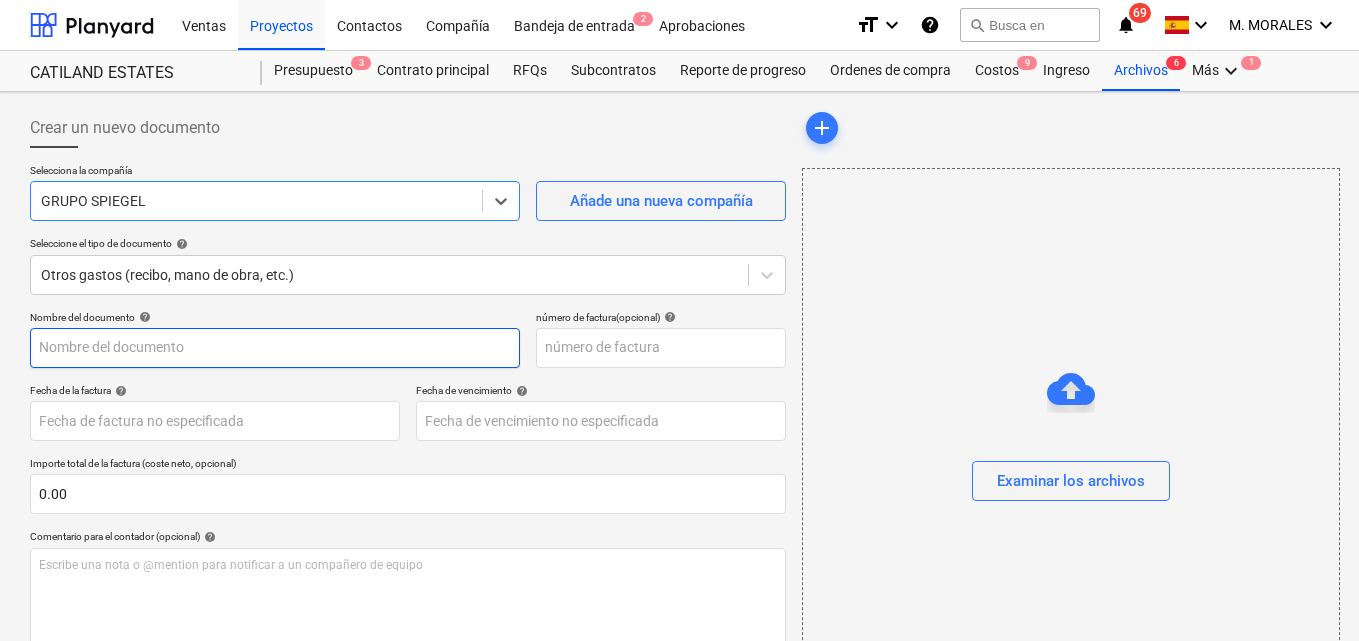 click at bounding box center [275, 348] 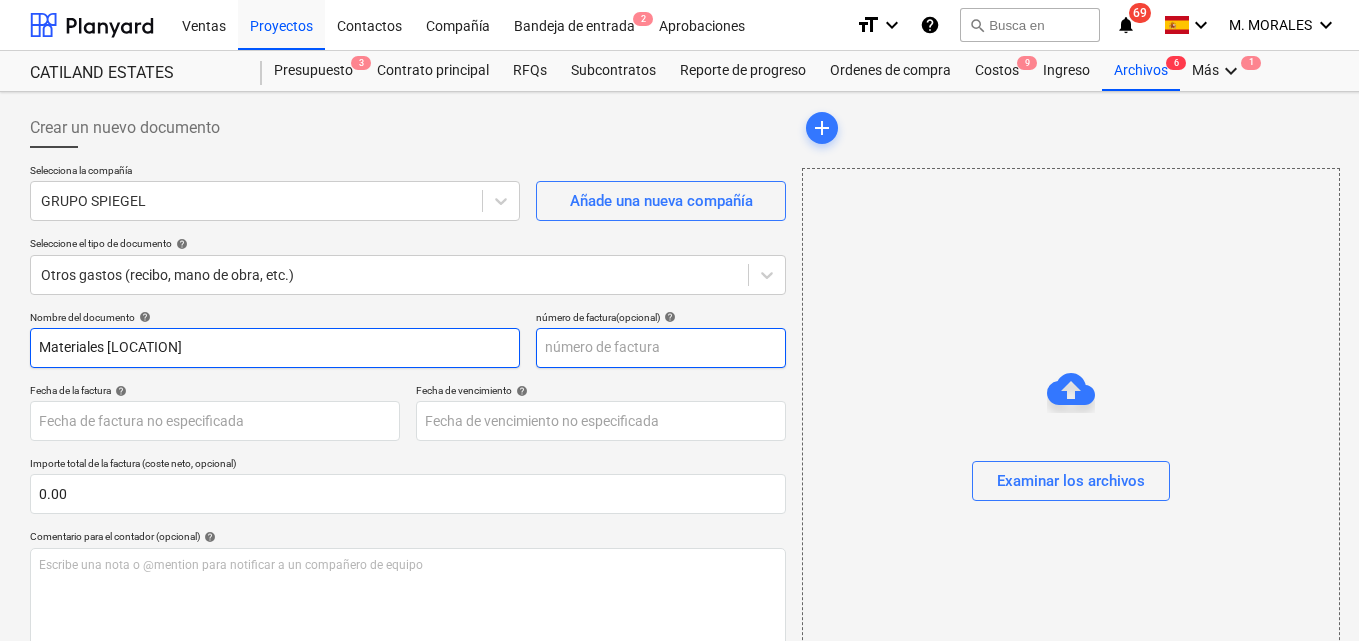 type on "Materiales [LOCATION]" 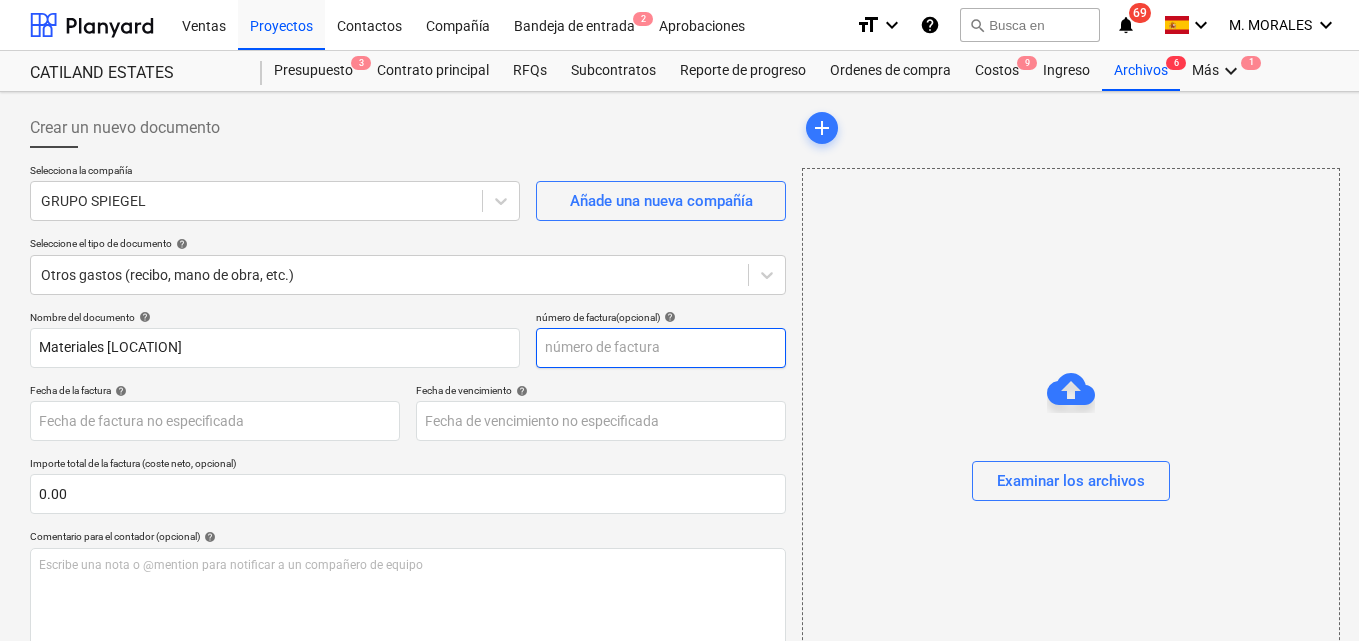 click at bounding box center (661, 348) 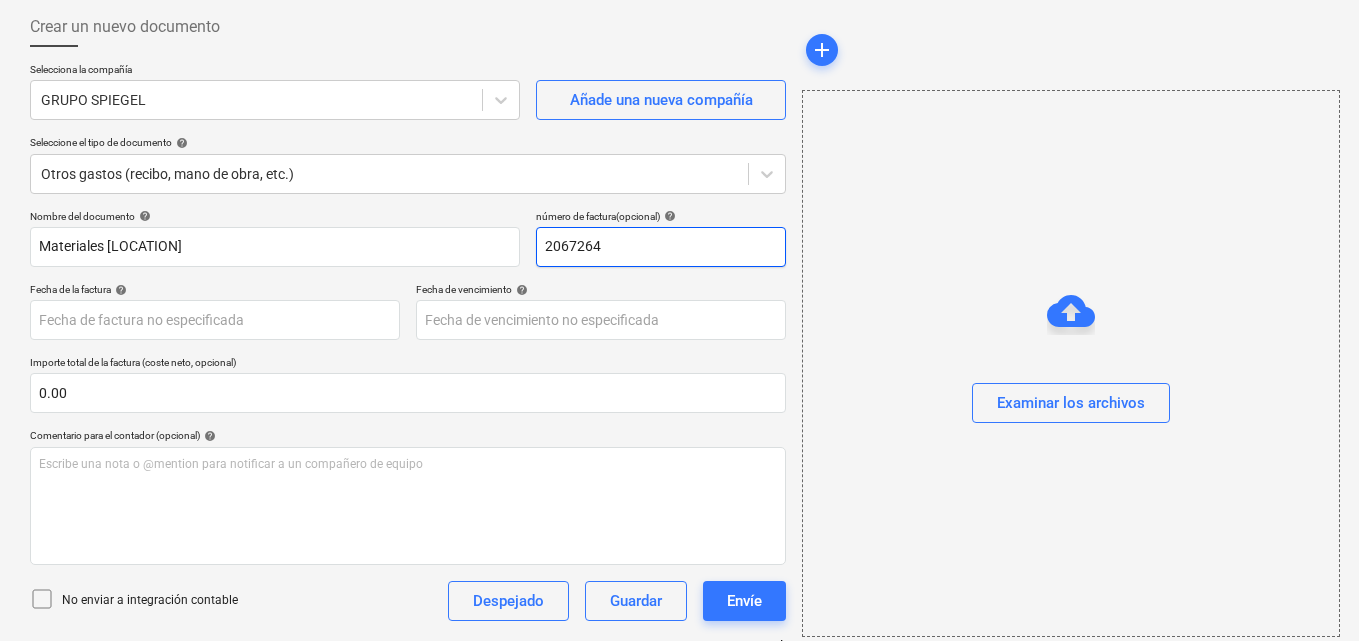 scroll, scrollTop: 200, scrollLeft: 0, axis: vertical 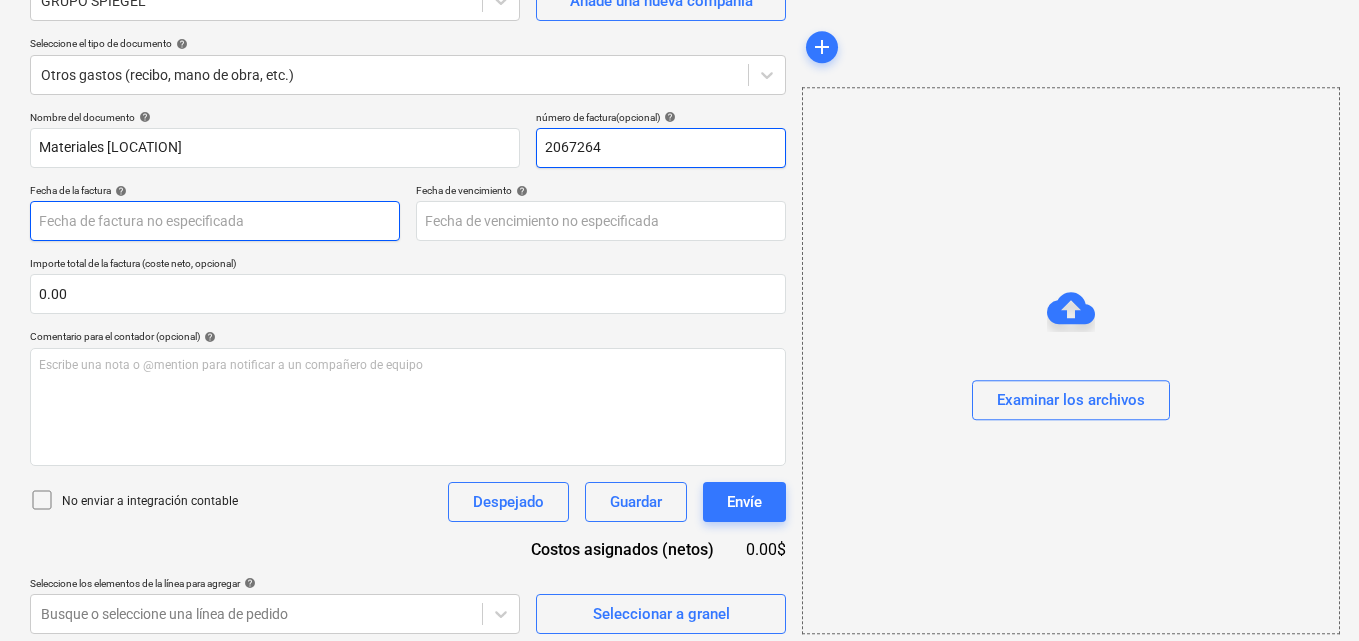 type on "2067264" 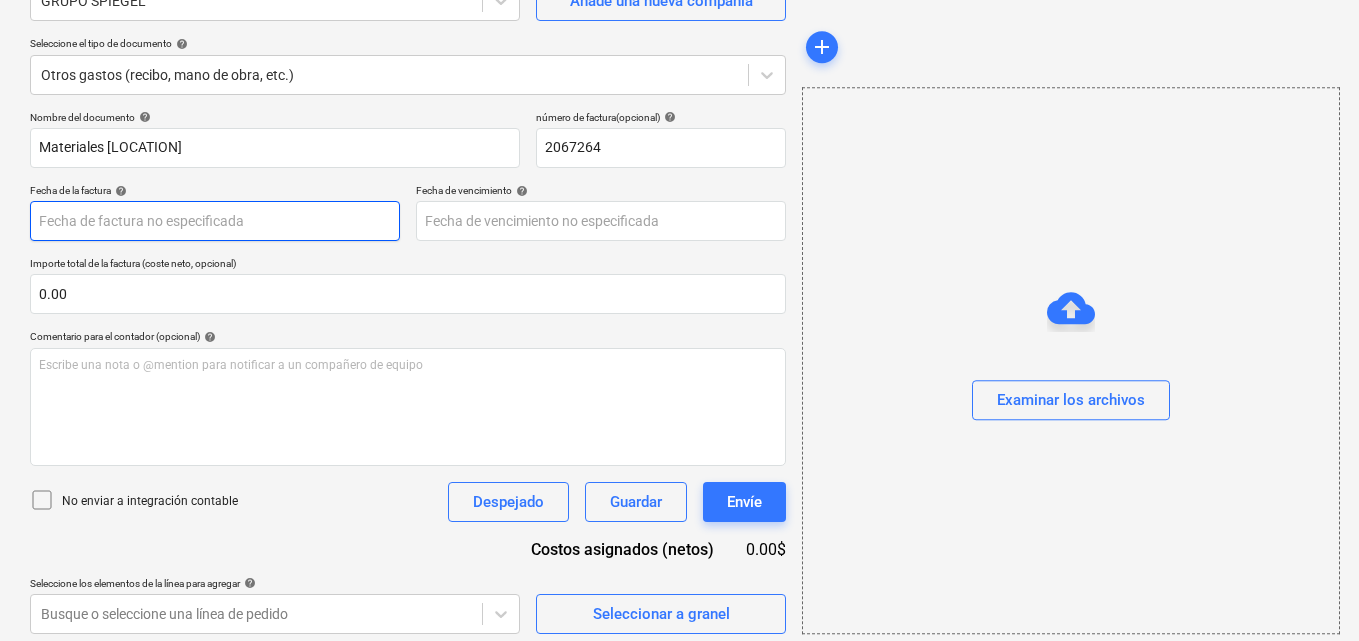 click on "Ventas Proyectos Contactos Compañía Bandeja de entrada 2 Aprobaciones format_size keyboard_arrow_down help search Busca en notifications 69 keyboard_arrow_down M. MORALES keyboard_arrow_down CATILAND ESTATES Presupuesto 3 Contrato principal RFQs Subcontratos Reporte de progreso Ordenes de compra Costos 9 Ingreso Archivos 6 Más keyboard_arrow_down 1 Crear un nuevo documento Selecciona la compañía GRUPO SPIEGEL Añade una nueva compañía Seleccione el tipo de documento help Otros gastos (recibo, mano de obra, etc.) Nombre del documento help Materiales Santa Catalina número de factura (opcional) help 2067264 Fecha de la factura help Press the down arrow key to interact with the calendar and
select a date. Press the question mark key to get the keyboard shortcuts for changing dates. Fecha de vencimiento help Press the down arrow key to interact with the calendar and
select a date. Press the question mark key to get the keyboard shortcuts for changing dates. 0.00 help ﻿ Despejado Guardar help" at bounding box center (679, 120) 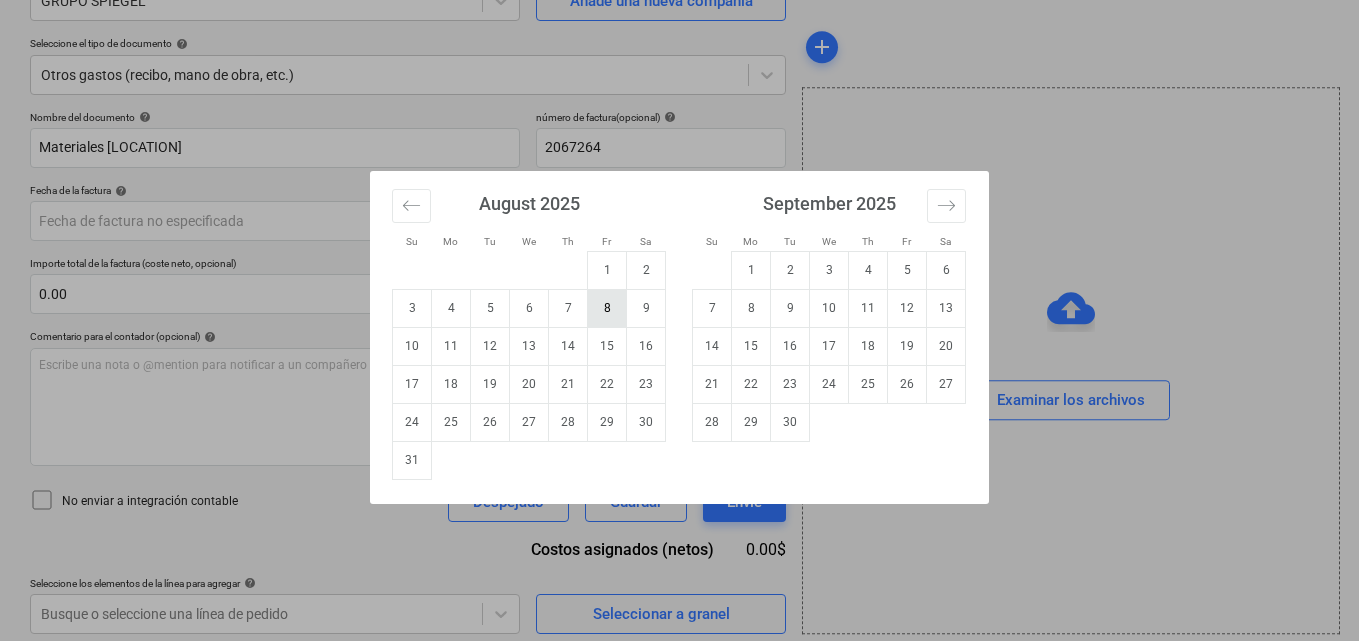 click on "8" at bounding box center (607, 308) 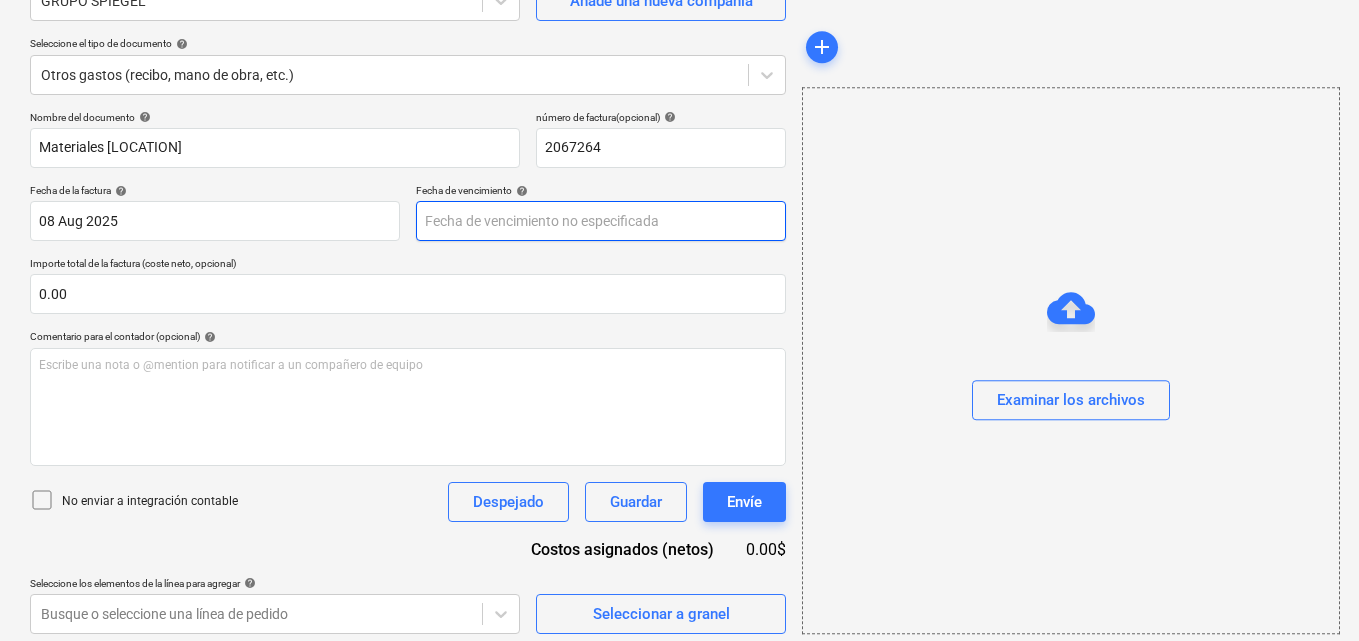 click on "Ventas Proyectos Contactos Compañía Bandeja de entrada 2 Aprobaciones format_size keyboard_arrow_down help search Busca en notifications 69 keyboard_arrow_down M. [LAST] keyboard_arrow_down CATILAND ESTATES Presupuesto 3 Contrato principal RFQs Subcontratos Reporte de progreso Ordenes de compra Costos 9 Ingreso Archivos 6 Más keyboard_arrow_down 1 Crear un nuevo documento Selecciona la compañía GRUPO SPIEGEL   Añade una nueva compañía Seleccione el tipo de documento help Otros gastos (recibo, mano de obra, etc.) Nombre del documento help Materiales Santa Catalina número de factura  (opcional) help 2067264 Fecha de la factura help 08 Aug [YEAR] 08.08.[YEAR] Press the down arrow key to interact with the calendar and
select a date. Press the question mark key to get the keyboard shortcuts for changing dates. Fecha de vencimiento help Press the down arrow key to interact with the calendar and
select a date. Press the question mark key to get the keyboard shortcuts for changing dates. 0.00 help ﻿" at bounding box center (679, 120) 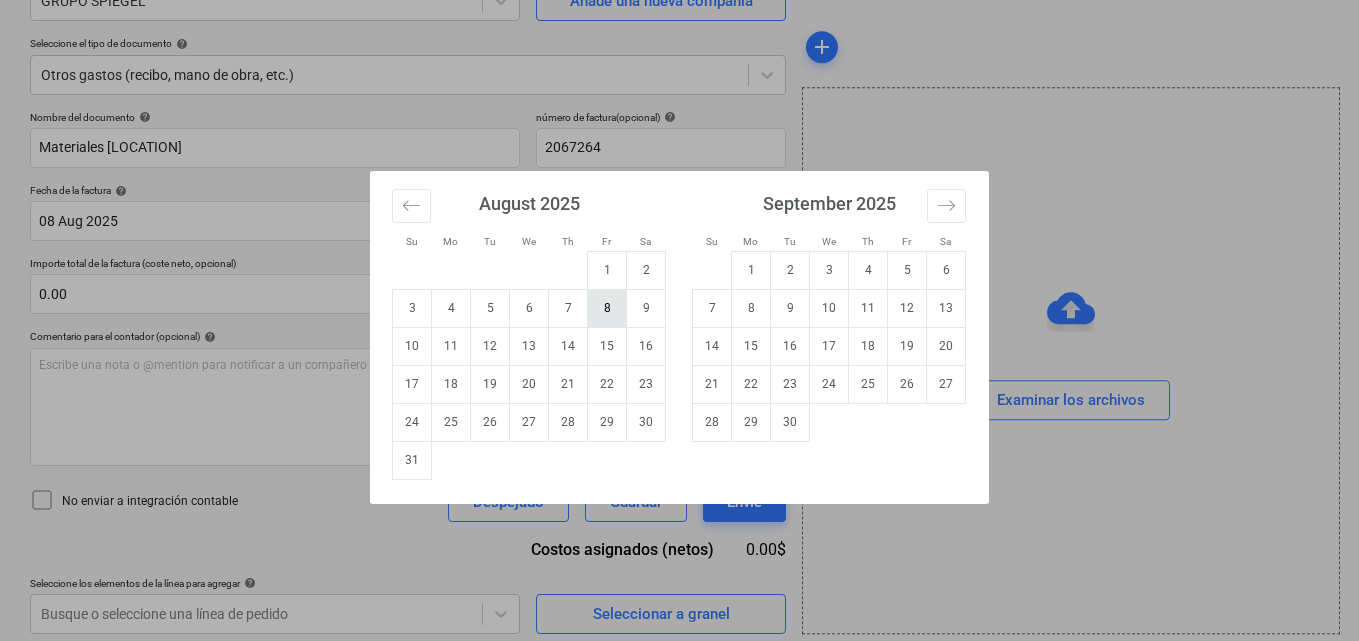click on "8" at bounding box center [607, 308] 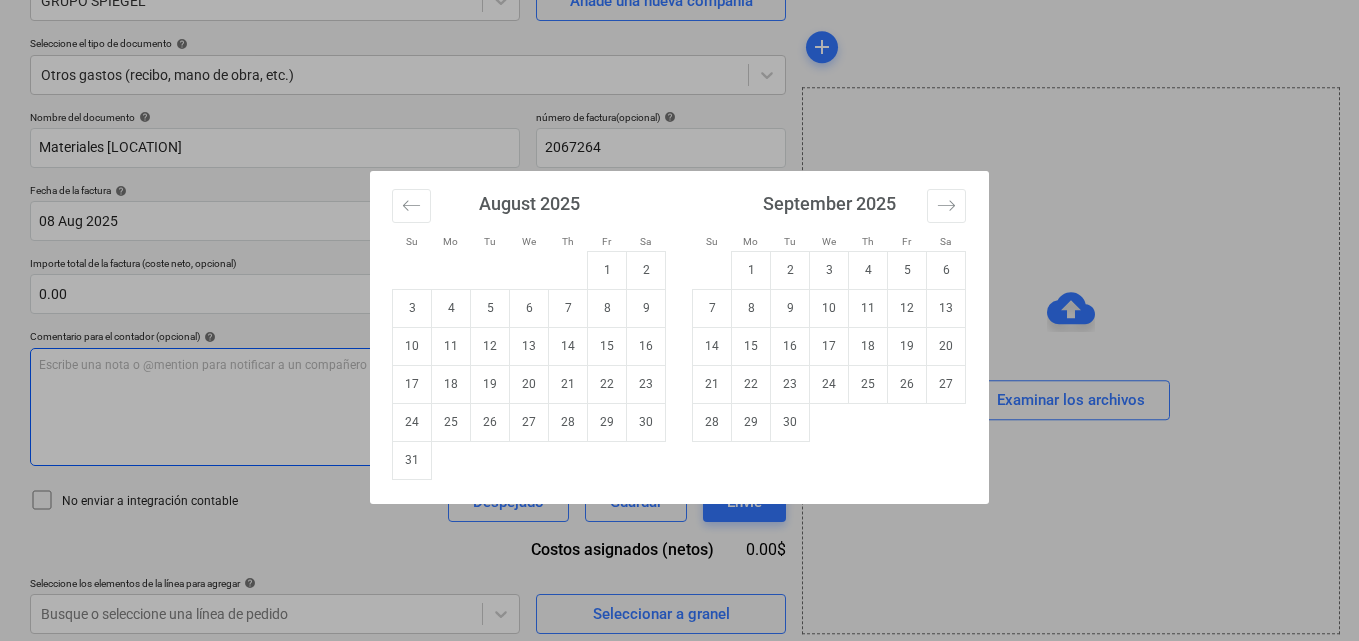 type on "08 Aug 2025" 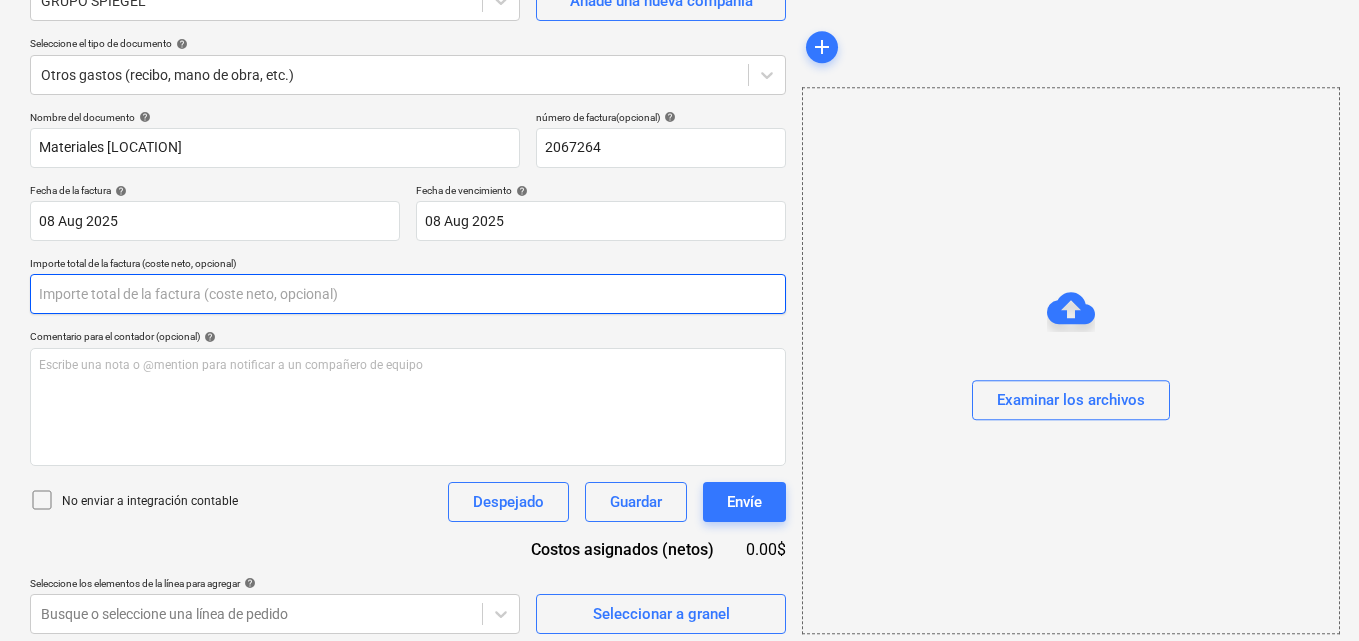 click at bounding box center [408, 294] 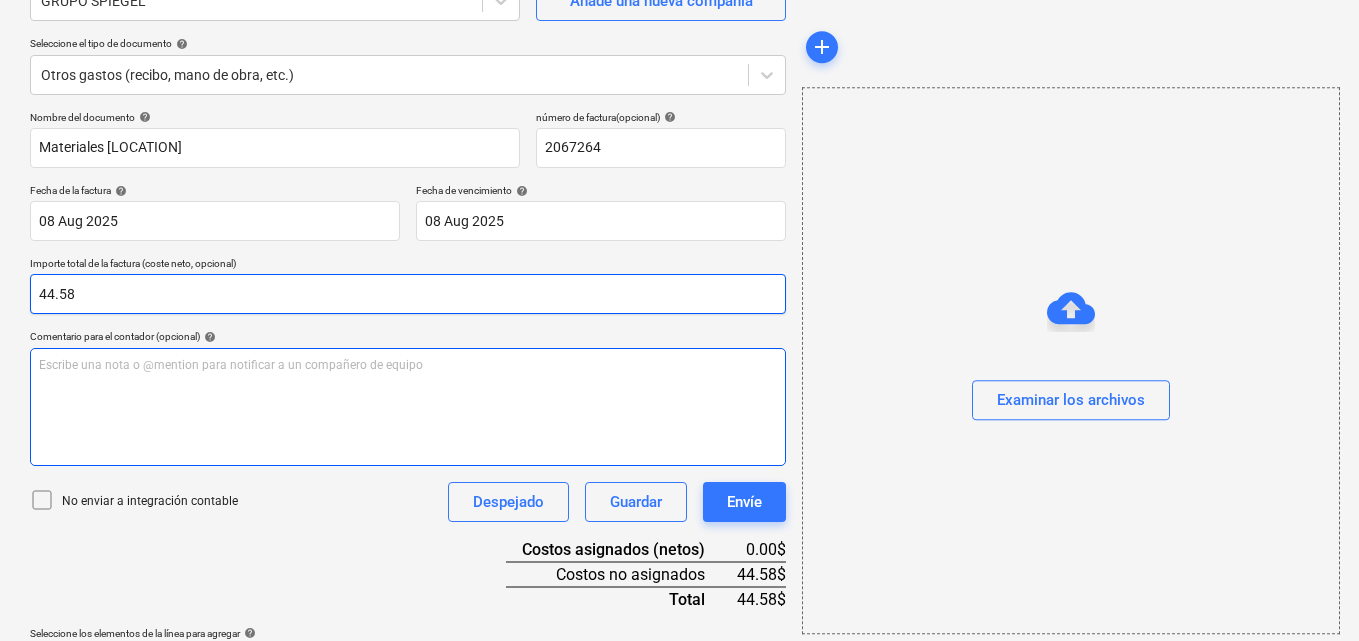 type on "44.58" 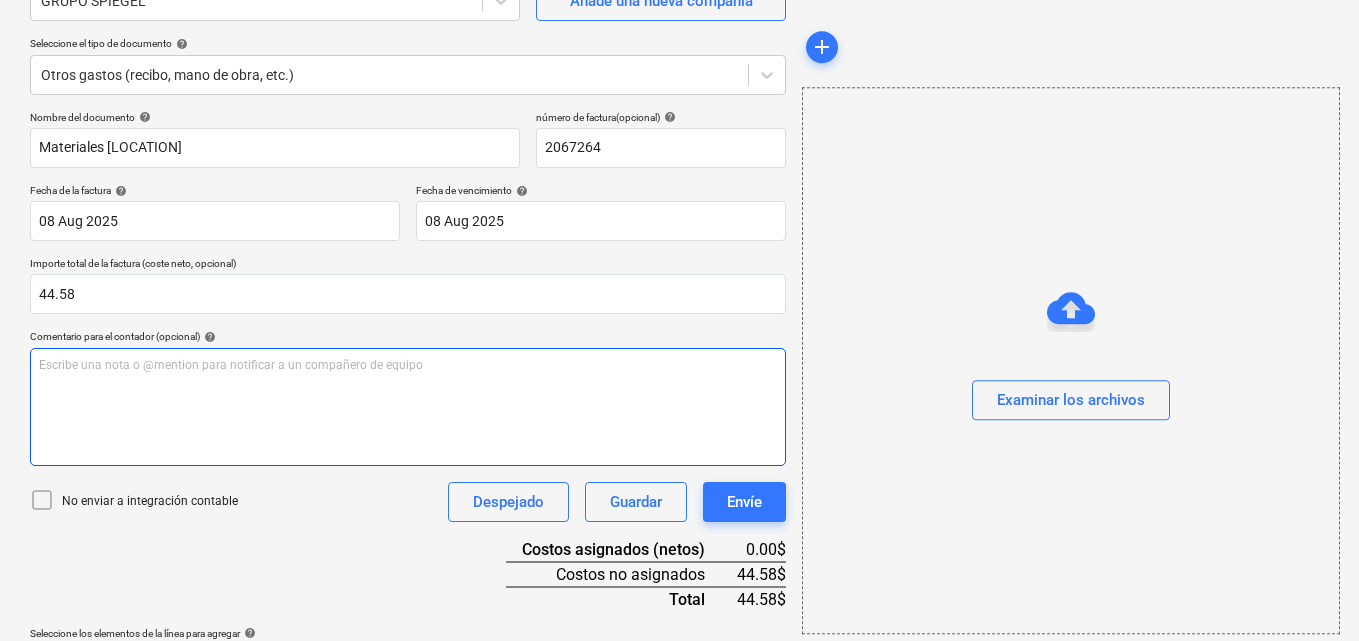 click on "Escribe una nota o @mention para notificar a un compañero de equipo ﻿" at bounding box center (408, 365) 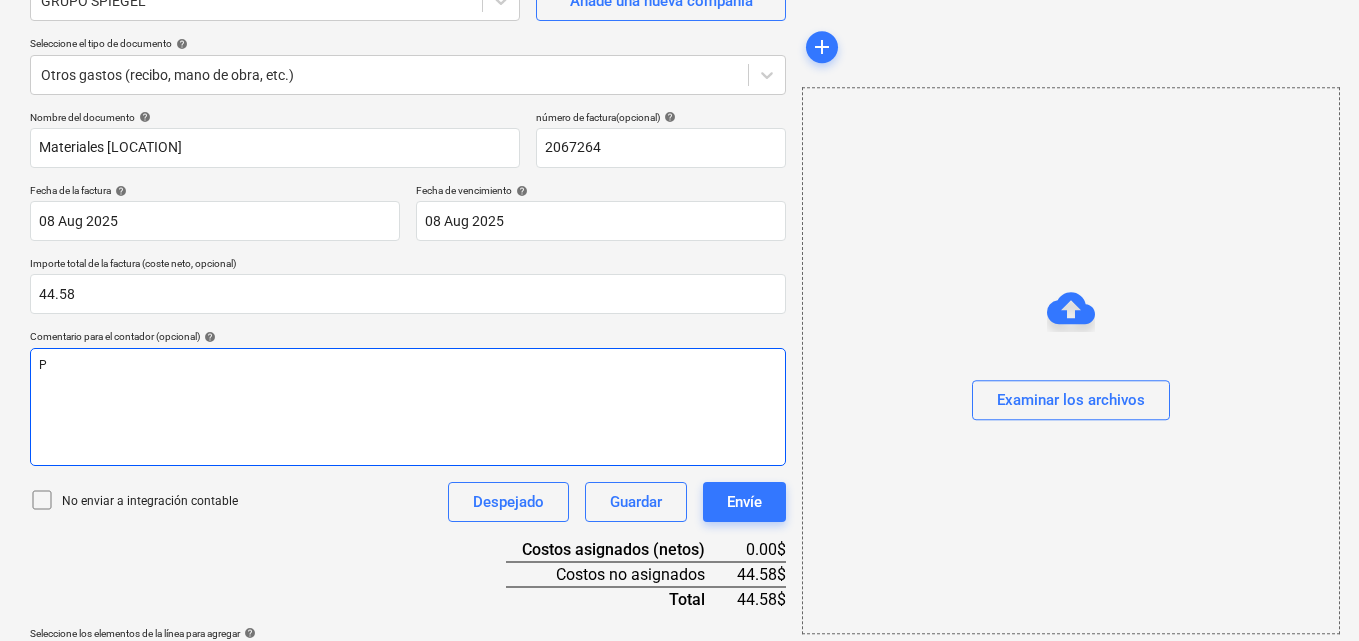 type 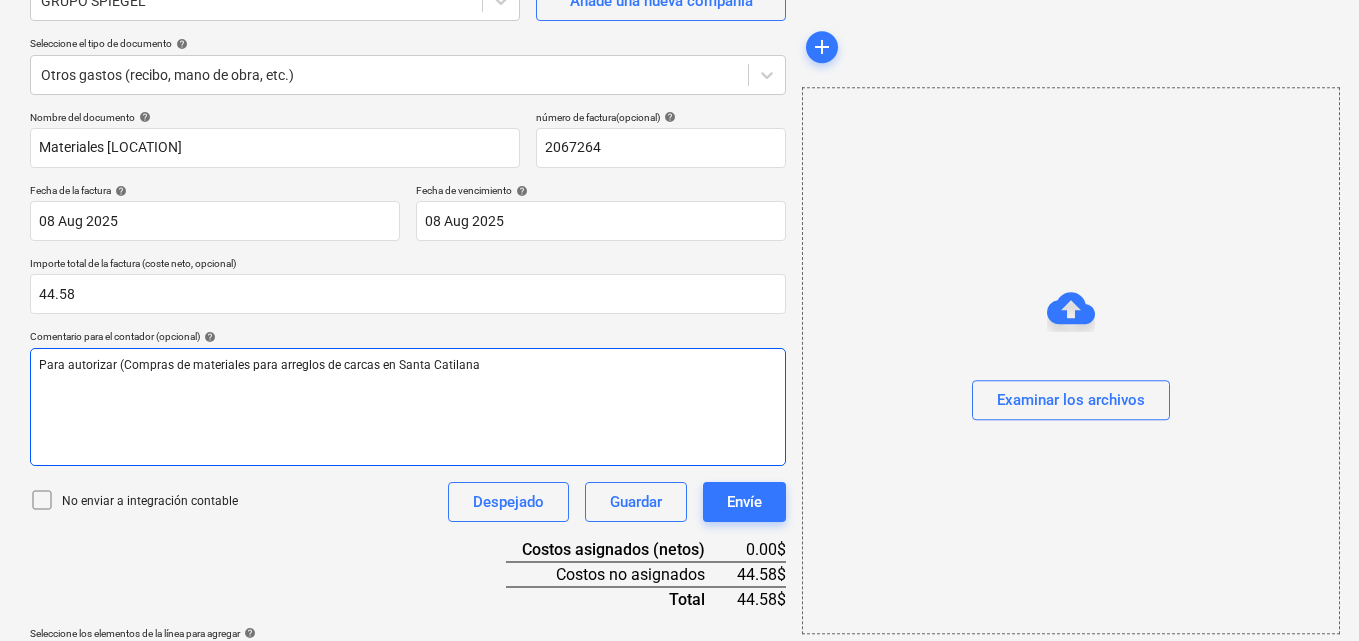 click on "Para autorizar (Compras de materiales para arreglos de carcas en Santa Catilana" at bounding box center [259, 365] 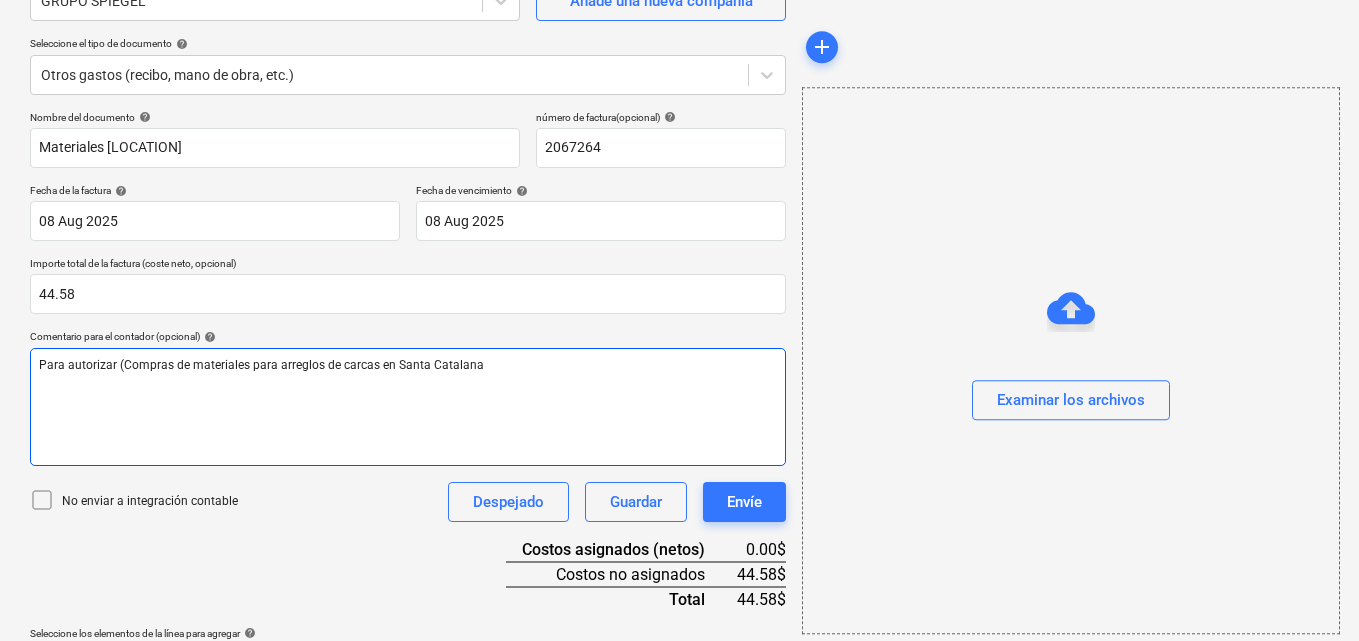 click on "Para autorizar (Compras de materiales para arreglos de carcas en Santa Catalana" at bounding box center [261, 365] 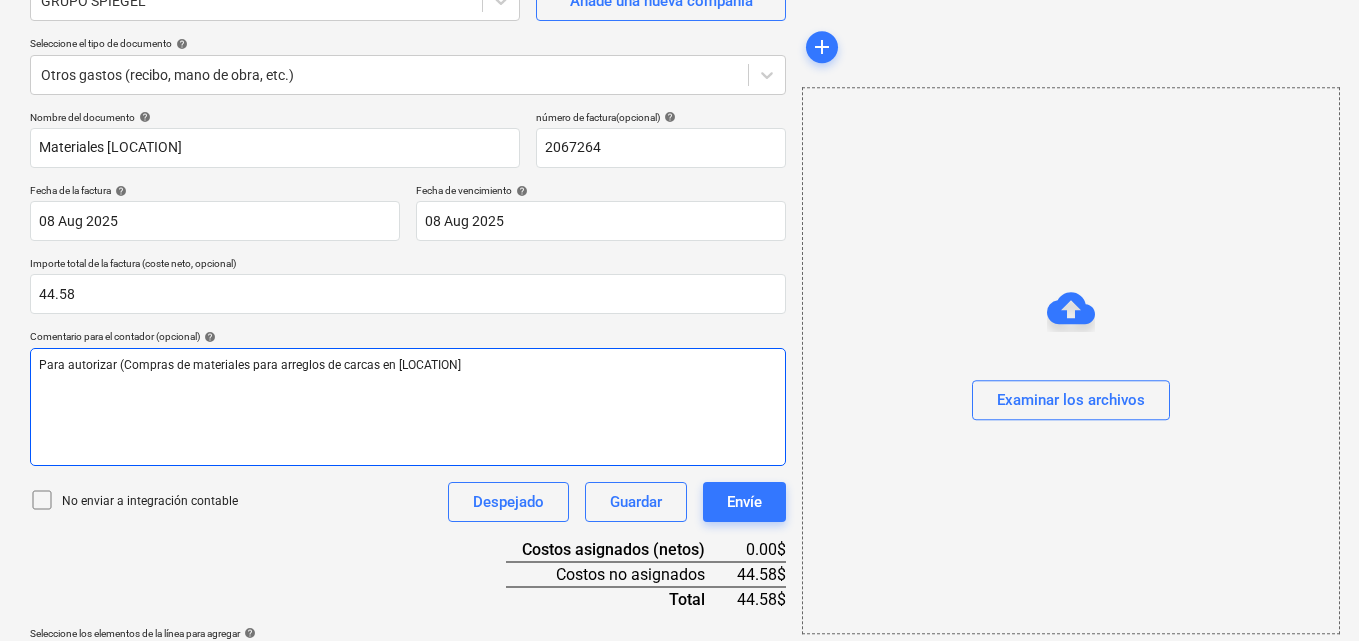 click on "Para autorizar (Compras de materiales para arreglos de carcas en [LOCATION]" at bounding box center [408, 365] 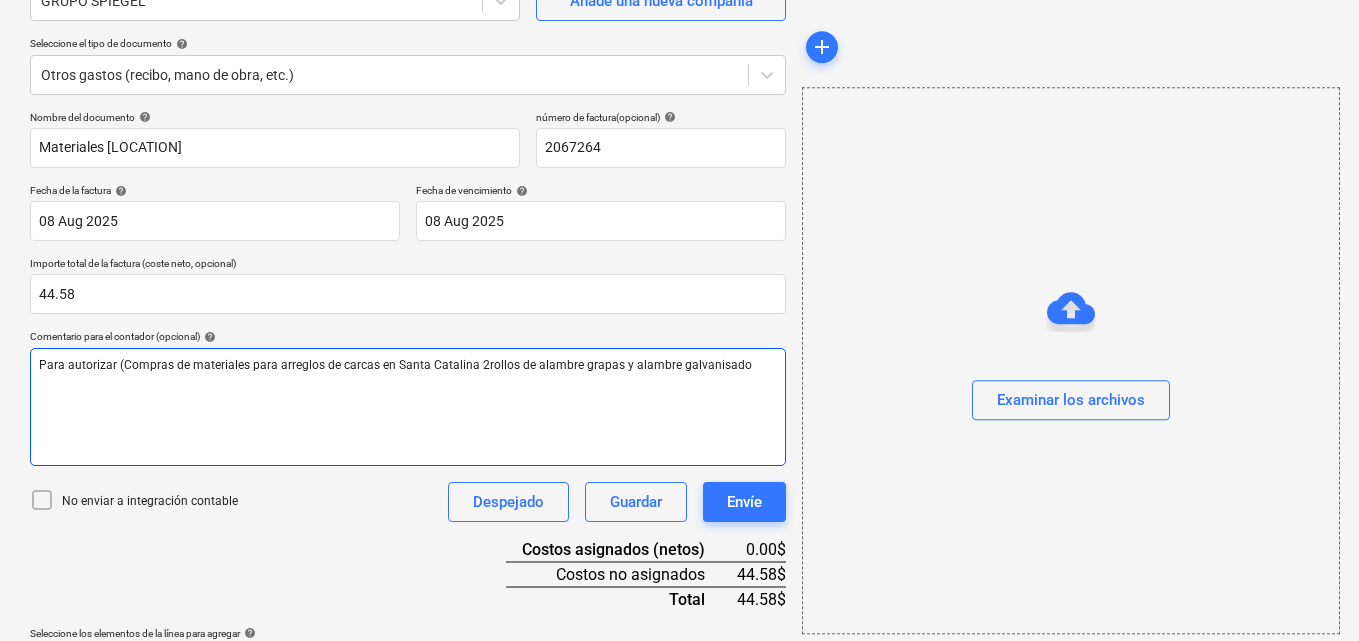 click on "Para autorizar (Compras de materiales para arreglos de carcas en Santa Catalina 2rollos de alambre grapas y alambre galvanisado" at bounding box center (395, 365) 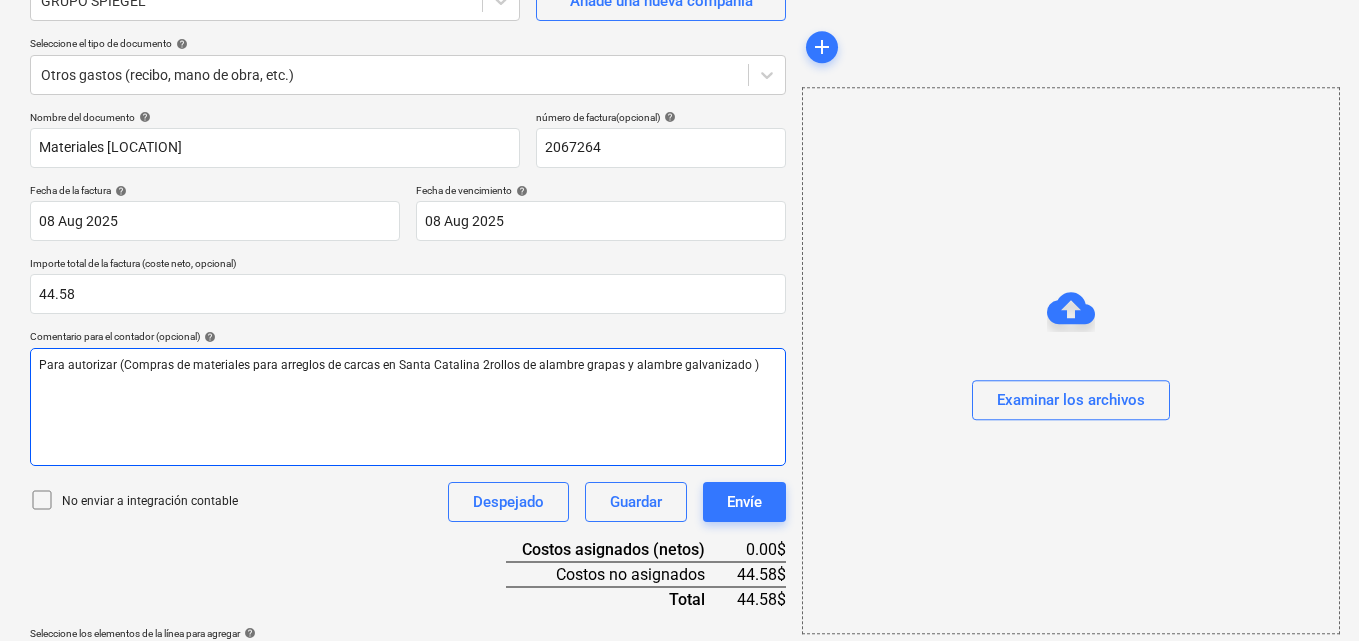 click on "Para autorizar (Compras de materiales para arreglos de carcas en Santa Catalina 2rollos de alambre grapas y alambre galvanizado )" at bounding box center [399, 365] 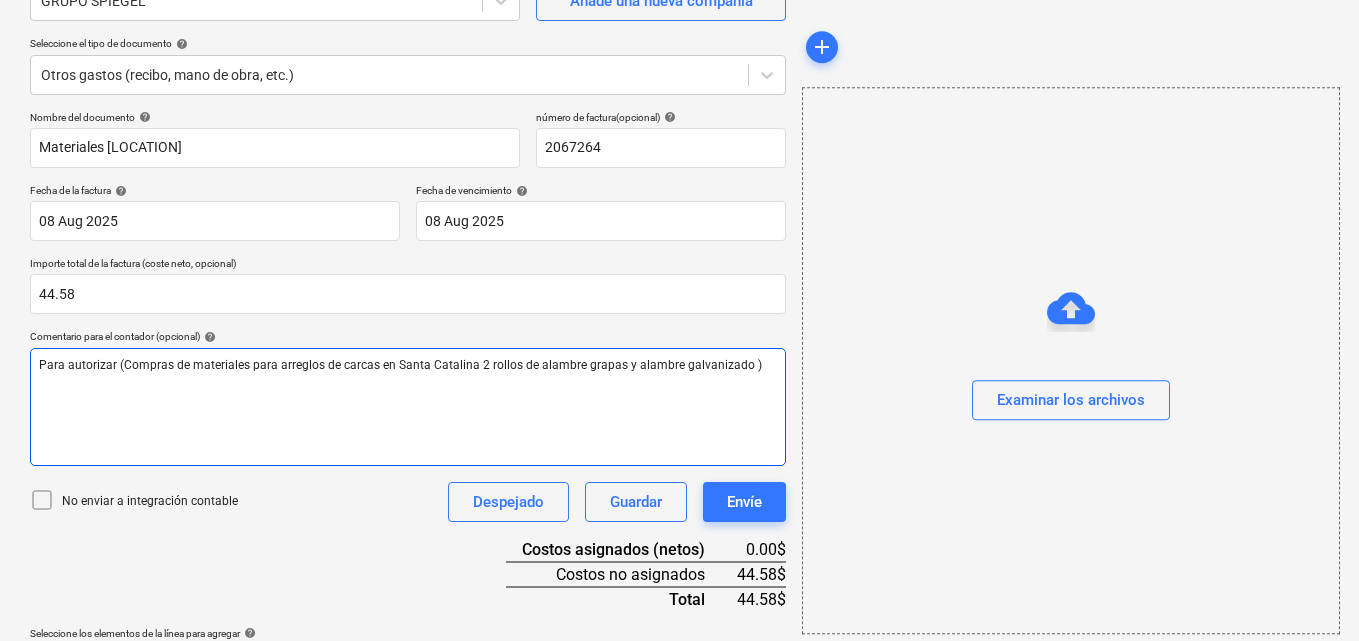 click on "Para autorizar (Compras de materiales para arreglos de carcas en Santa Catalina 2 rollos de alambre grapas y alambre galvanizado )" at bounding box center (400, 365) 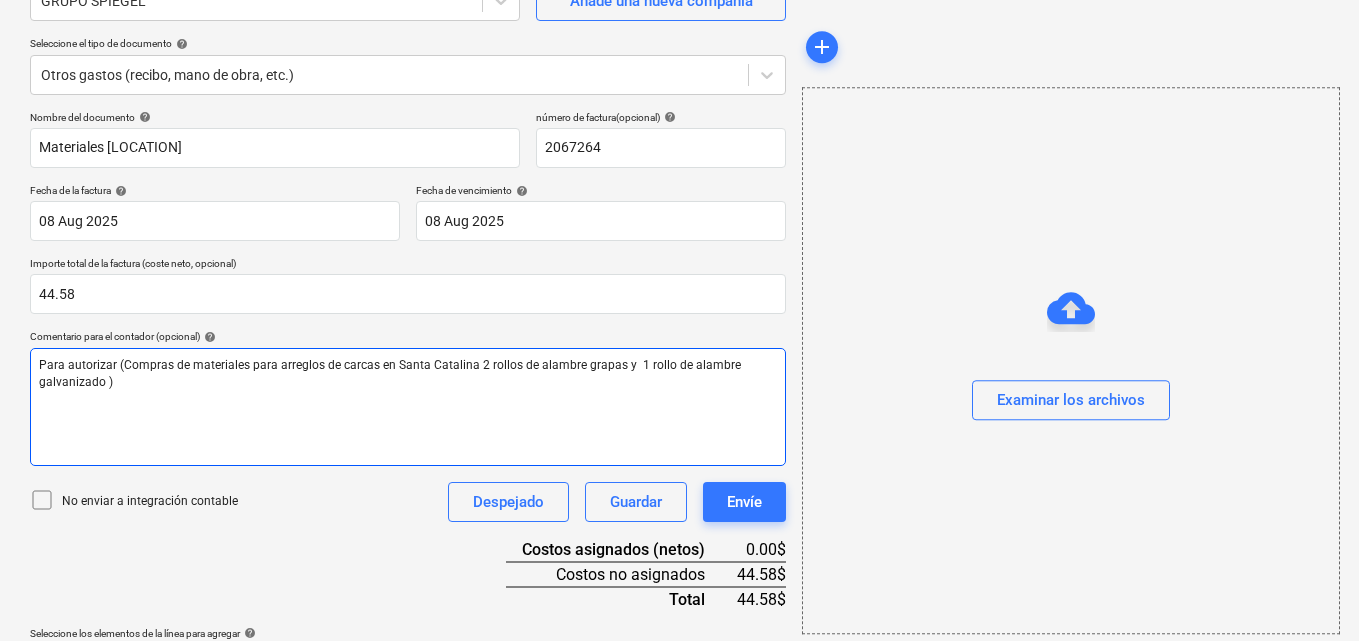 scroll, scrollTop: 259, scrollLeft: 0, axis: vertical 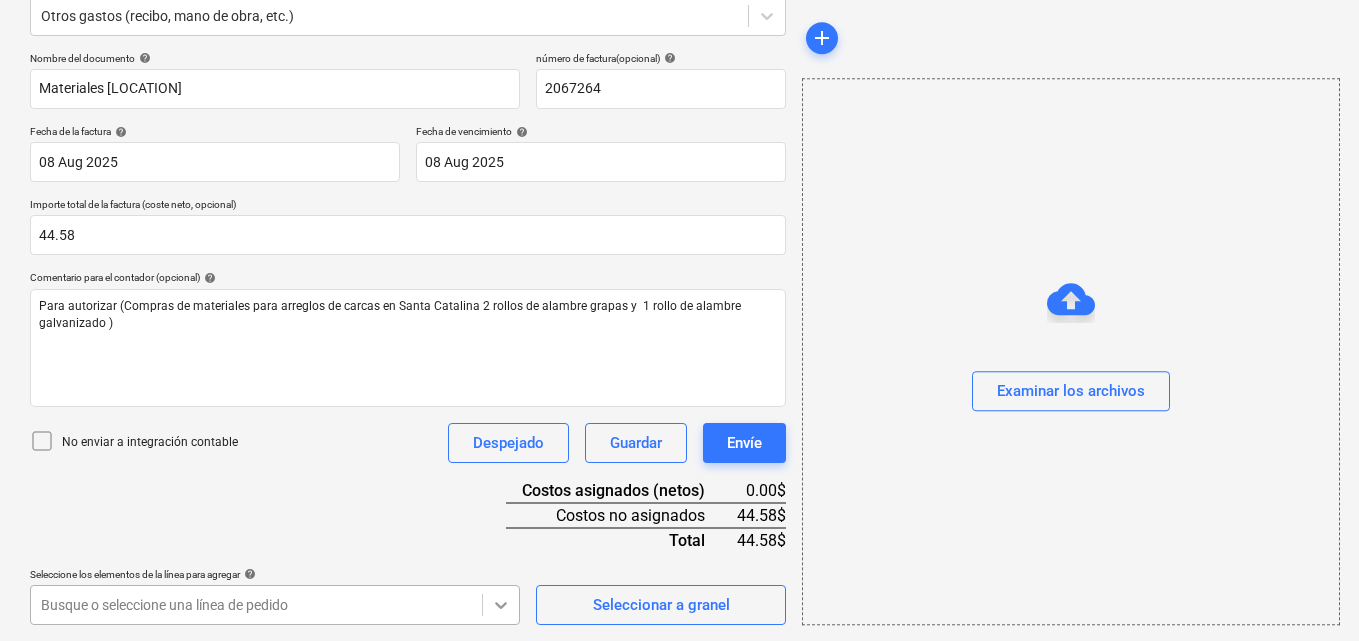 click on "Ventas Proyectos Contactos Compañía Bandeja de entrada 2 Aprobaciones format_size keyboard_arrow_down help search Busca en notifications 69 keyboard_arrow_down [PERSON] keyboard_arrow_down [COMPANY] Presupuesto 3 Contrato principal RFQs Subcontratos Reporte de progreso Ordenes de compra Costos 9 Ingreso Archivos 6 Más keyboard_arrow_down 1 Crear un nuevo documento Selecciona la compañía [COMPANY]   Añade una nueva compañía Seleccione el tipo de documento help Otros gastos (recibo, mano de obra, etc.) Nombre del documento help Materiales [LOCATION] número de factura  (opcional) help 2067264 Fecha de la factura help 08 Aug 2025 08.08.2025 Press the down arrow key to interact with the calendar and
select a date. Press the question mark key to get the keyboard shortcuts for changing dates. Fecha de vencimiento help 08 Aug 2025 08.08.2025 Importe total de la factura (coste neto, opcional) 44.58 Comentario para el contador (opcional) help No enviar a integración contable Despejado" at bounding box center [679, 61] 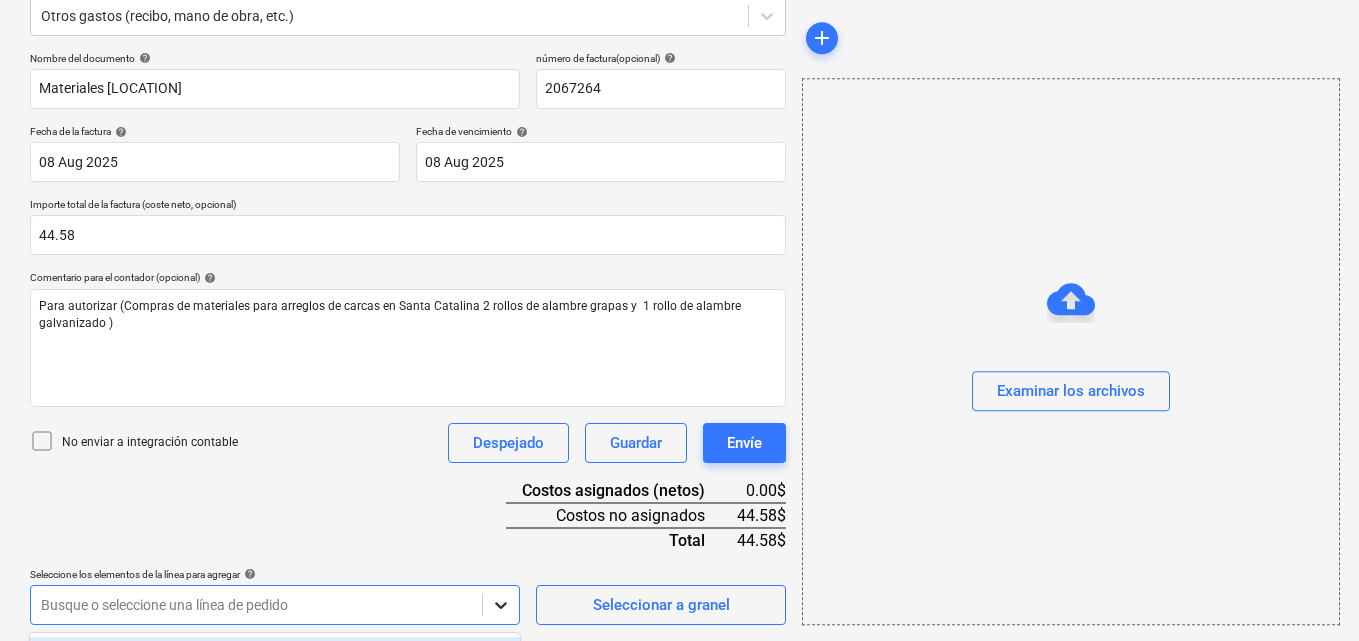 scroll, scrollTop: 555, scrollLeft: 0, axis: vertical 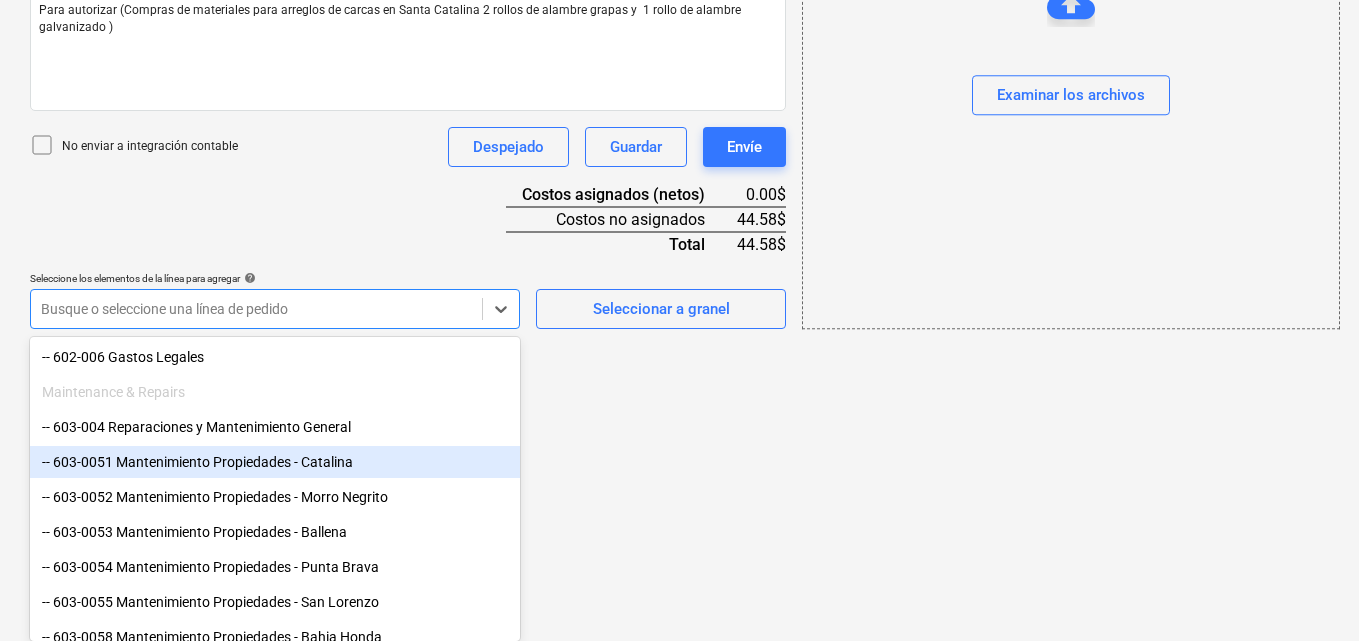 click on "--  603-0051 Mantenimiento Propiedades - Catalina" at bounding box center [275, 462] 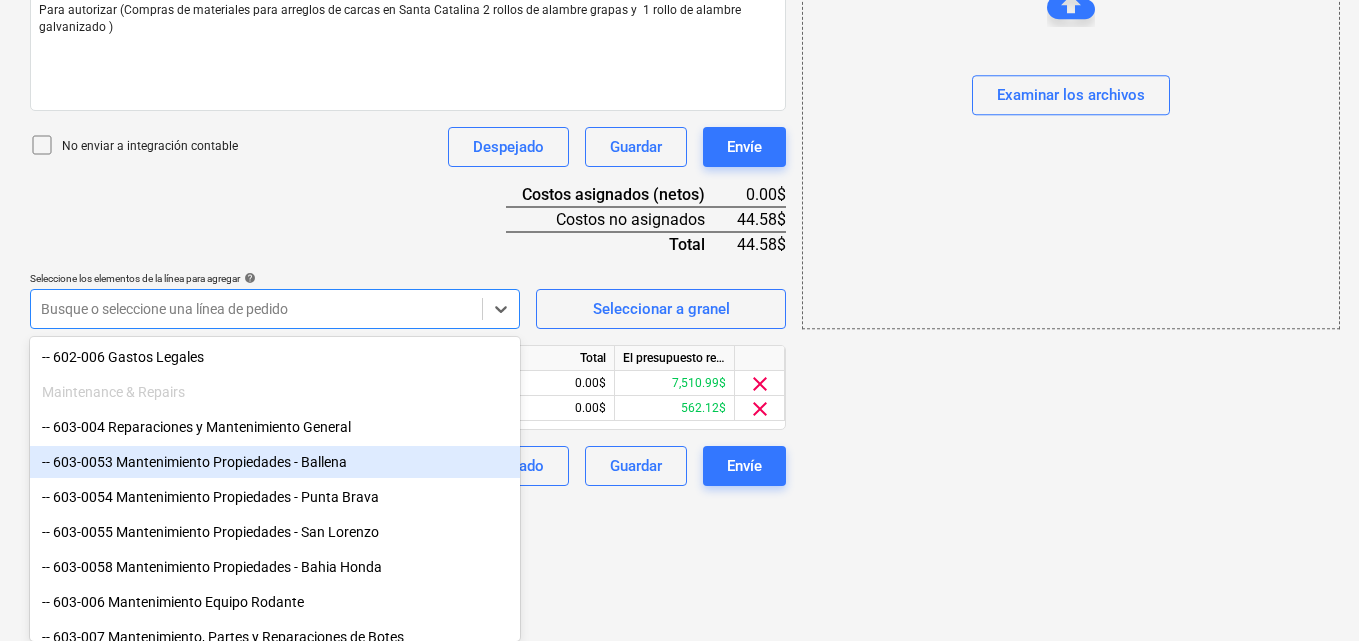 click on "Ventas Proyectos Contactos Compañía Bandeja de entrada 2 Aprobaciones format_size keyboard_arrow_down help search Busca en notifications 69 keyboard_arrow_down [PERSON] keyboard_arrow_down [COMPANY] Presupuesto 3 Contrato principal RFQs Subcontratos Reporte de progreso Ordenes de compra Costos 9 Ingreso Archivos 6 Más keyboard_arrow_down 1 Crear un nuevo documento Selecciona la compañía [COMPANY]   Añade una nueva compañía Seleccione el tipo de documento help Otros gastos (recibo, mano de obra, etc.) Nombre del documento help Materiales [LOCATION] número de factura  (opcional) help 2067264 Fecha de la factura help 08 Aug 2025 08.08.2025 Press the down arrow key to interact with the calendar and
select a date. Press the question mark key to get the keyboard shortcuts for changing dates. Fecha de vencimiento help 08 Aug 2025 08.08.2025 Importe total de la factura (coste neto, opcional) 44.58 Comentario para el contador (opcional) help No enviar a integración contable help" at bounding box center (679, -235) 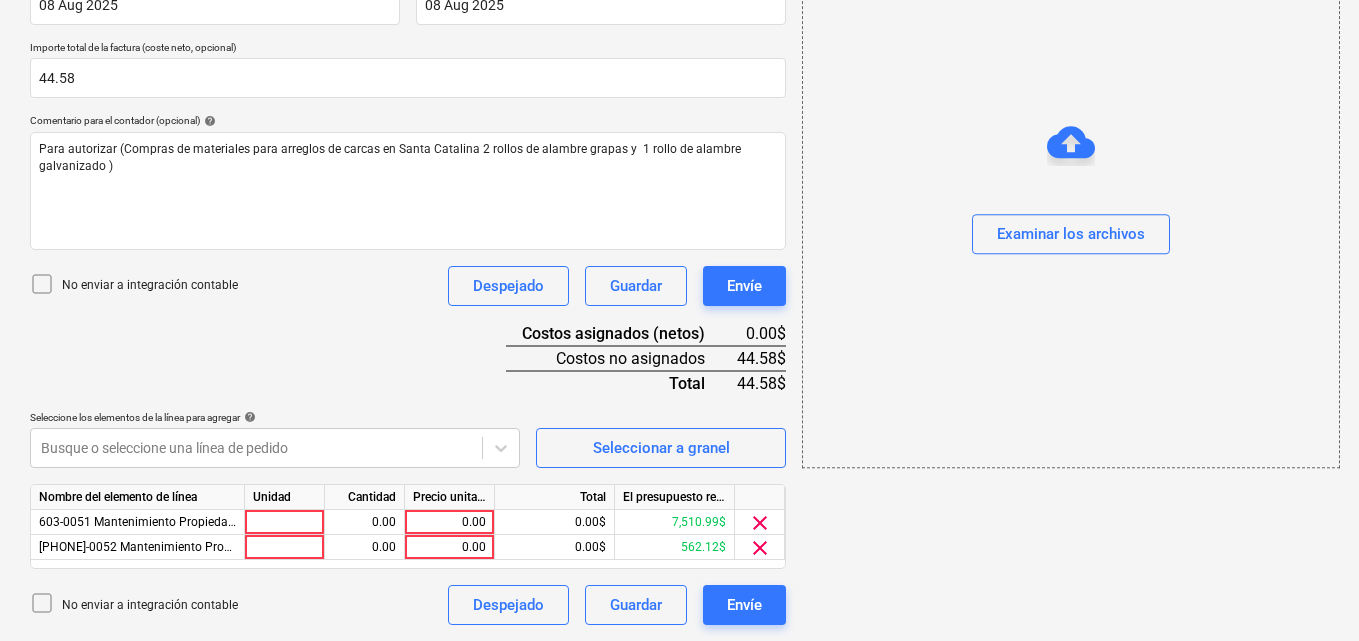 scroll, scrollTop: 416, scrollLeft: 0, axis: vertical 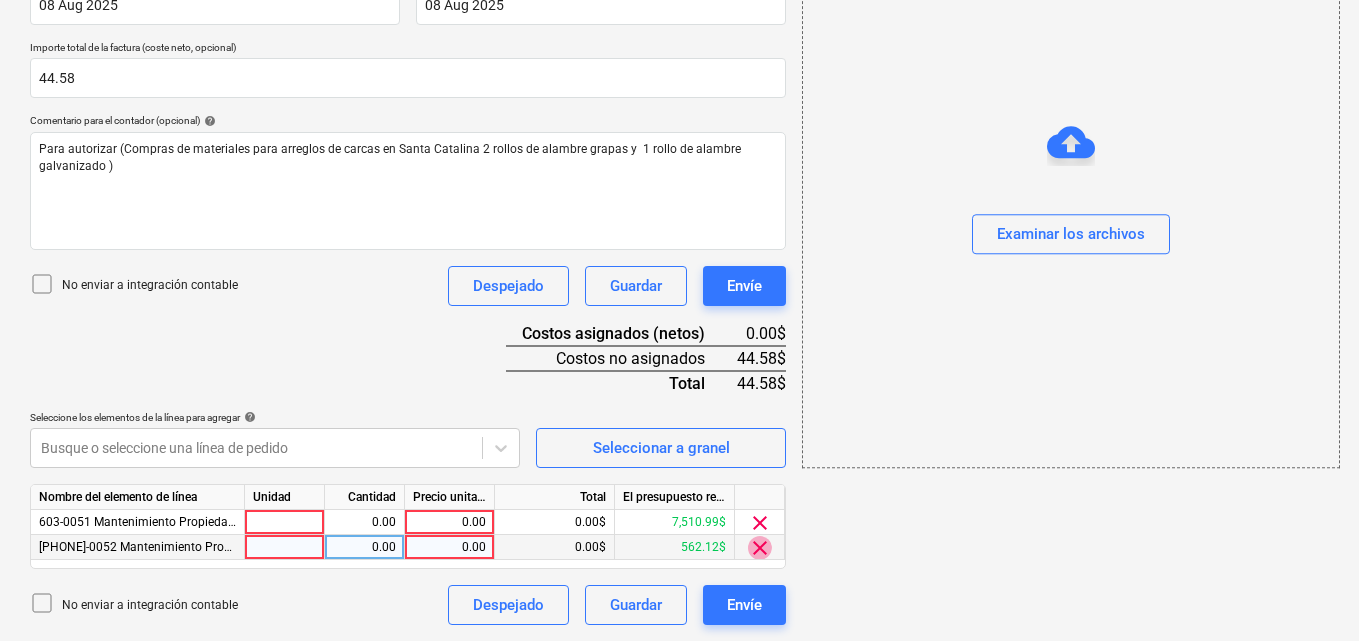 click on "clear" at bounding box center (760, 548) 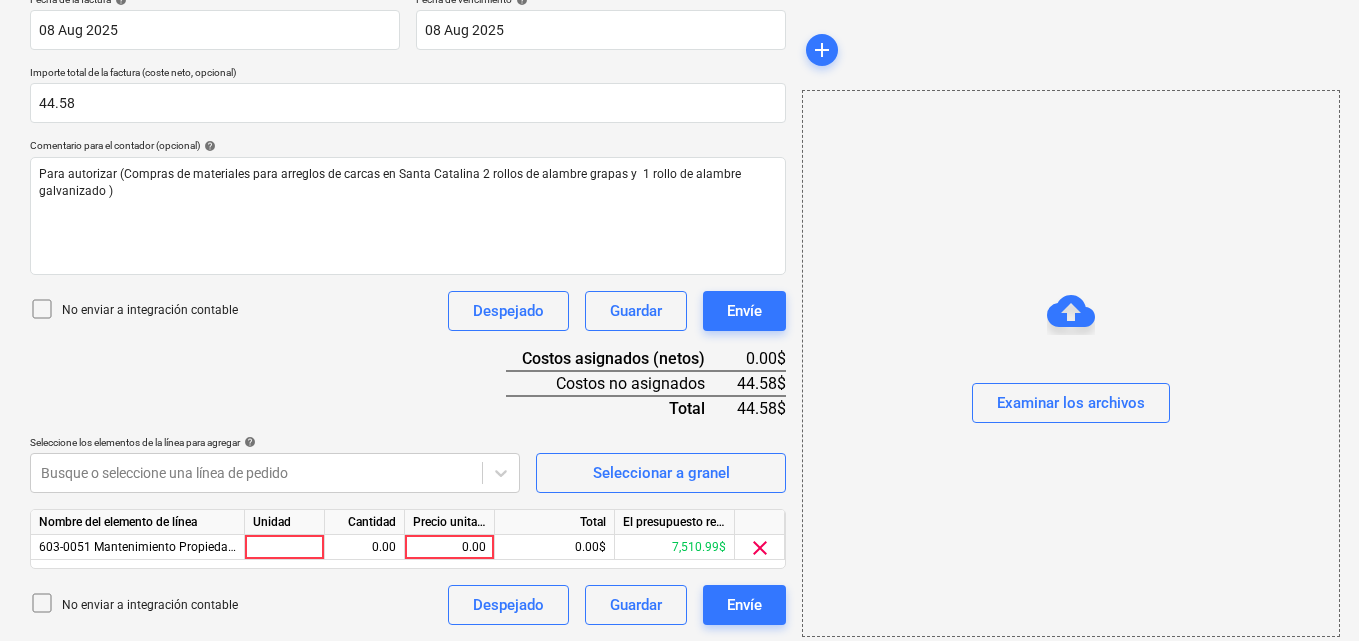 scroll, scrollTop: 391, scrollLeft: 0, axis: vertical 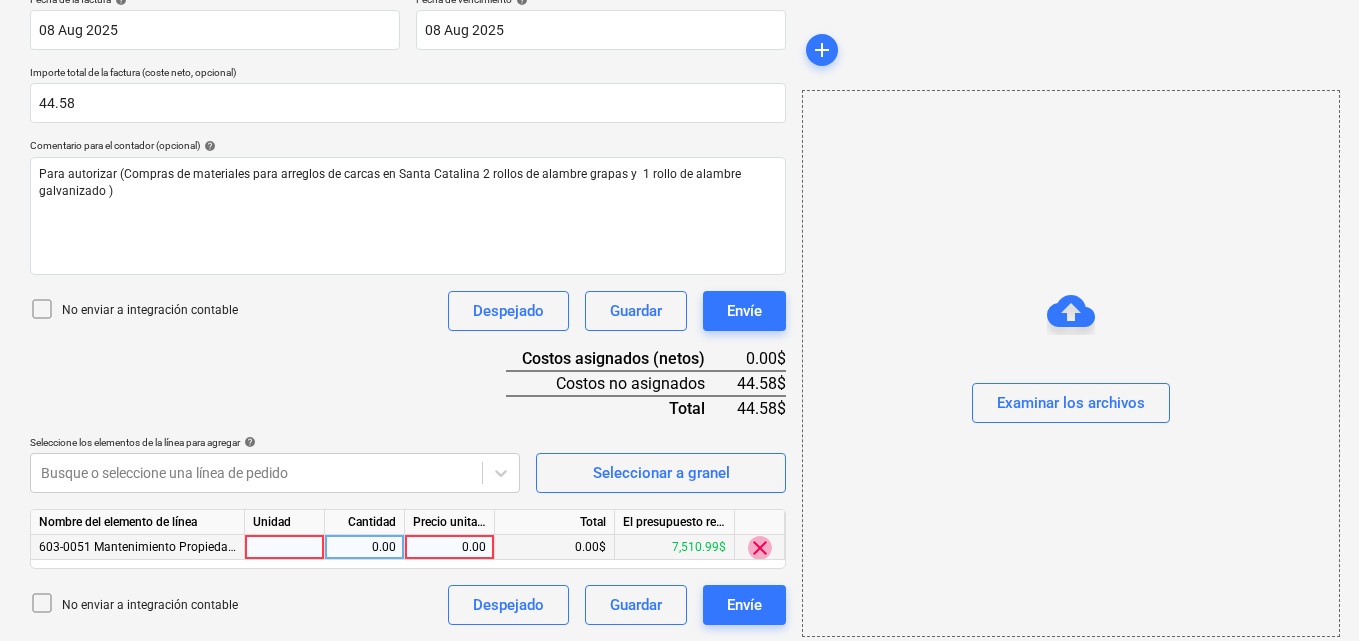 click on "clear" at bounding box center [760, 548] 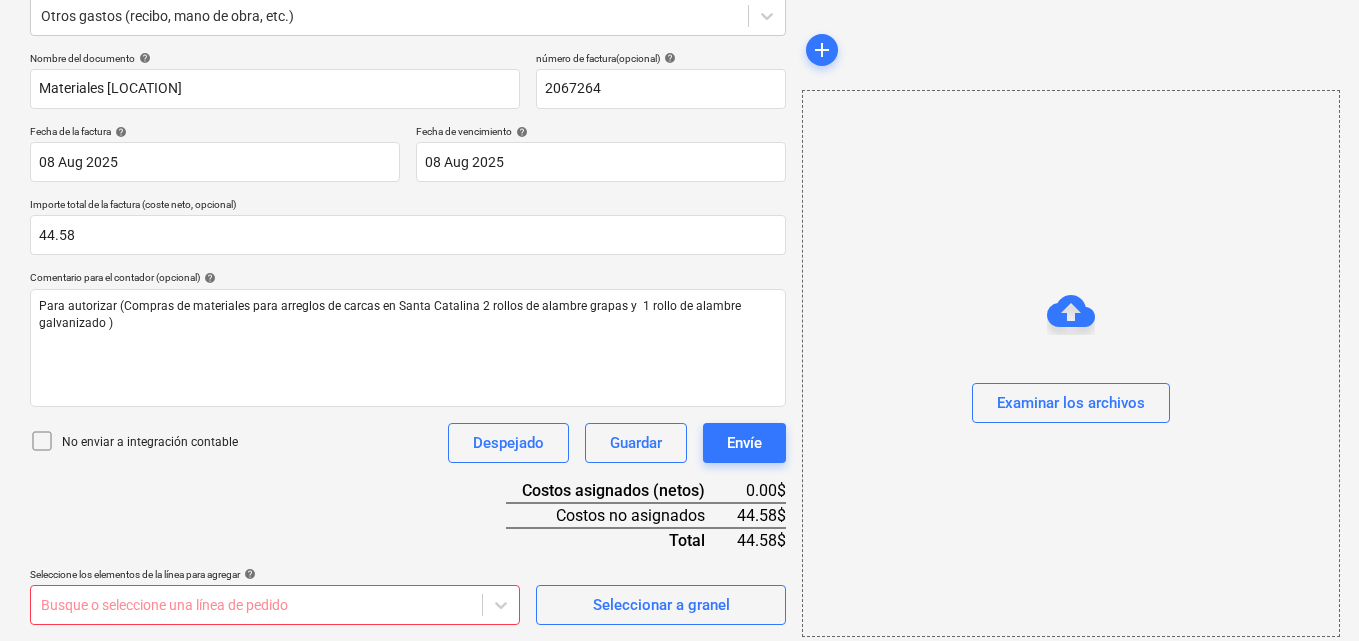 scroll, scrollTop: 259, scrollLeft: 0, axis: vertical 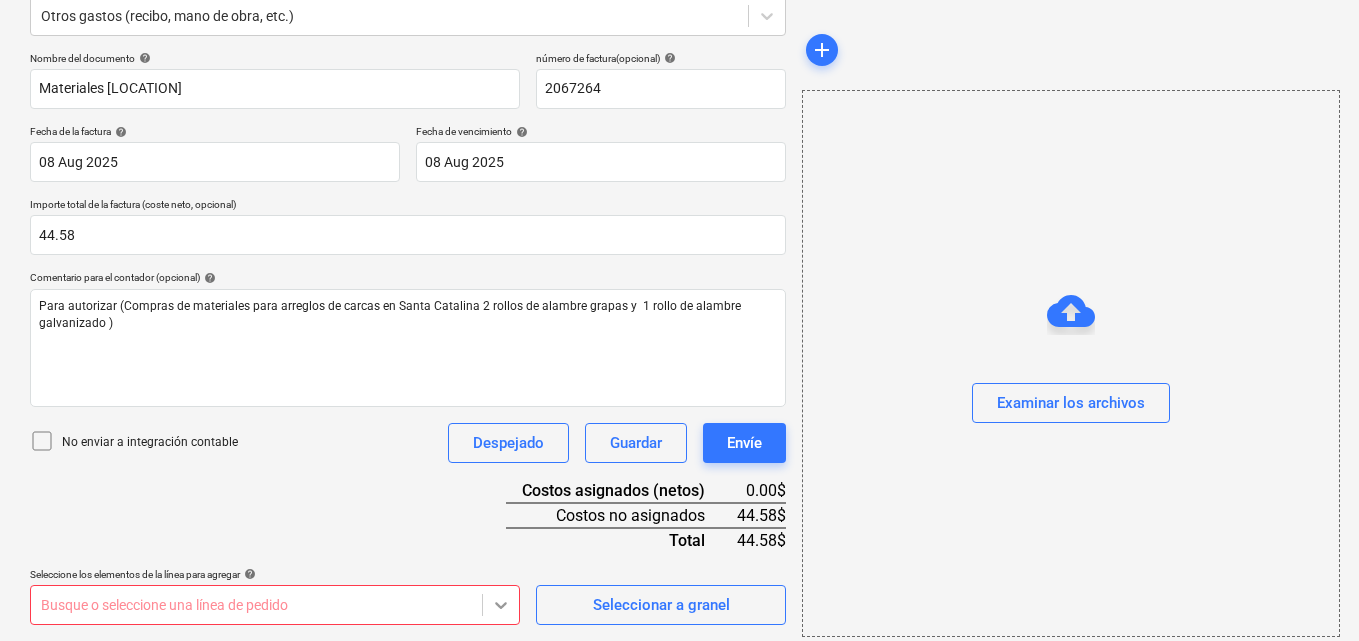 click on "Ventas Proyectos Contactos Compañía Bandeja de entrada 2 Aprobaciones format_size keyboard_arrow_down help search Busca en notifications 69 keyboard_arrow_down [PERSON] keyboard_arrow_down [COMPANY] Presupuesto 3 Contrato principal RFQs Subcontratos Reporte de progreso Ordenes de compra Costos 9 Ingreso Archivos 6 Más keyboard_arrow_down 1 Crear un nuevo documento Selecciona la compañía [COMPANY]   Añade una nueva compañía Seleccione el tipo de documento help Otros gastos (recibo, mano de obra, etc.) Nombre del documento help Materiales [LOCATION] número de factura  (opcional) help 2067264 Fecha de la factura help 08 Aug 2025 08.08.2025 Press the down arrow key to interact with the calendar and
select a date. Press the question mark key to get the keyboard shortcuts for changing dates. Fecha de vencimiento help 08 Aug 2025 08.08.2025 Importe total de la factura (coste neto, opcional) 44.58 Comentario para el contador (opcional) help No enviar a integración contable Despejado" at bounding box center (679, 61) 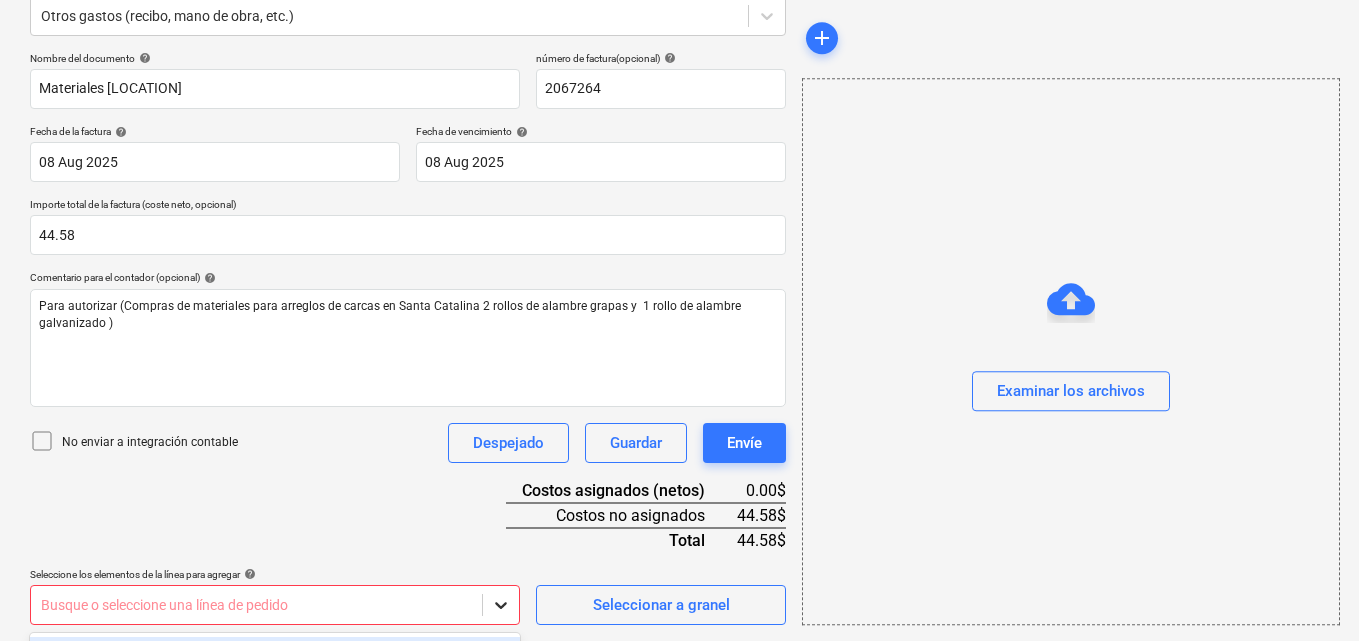 scroll, scrollTop: 555, scrollLeft: 0, axis: vertical 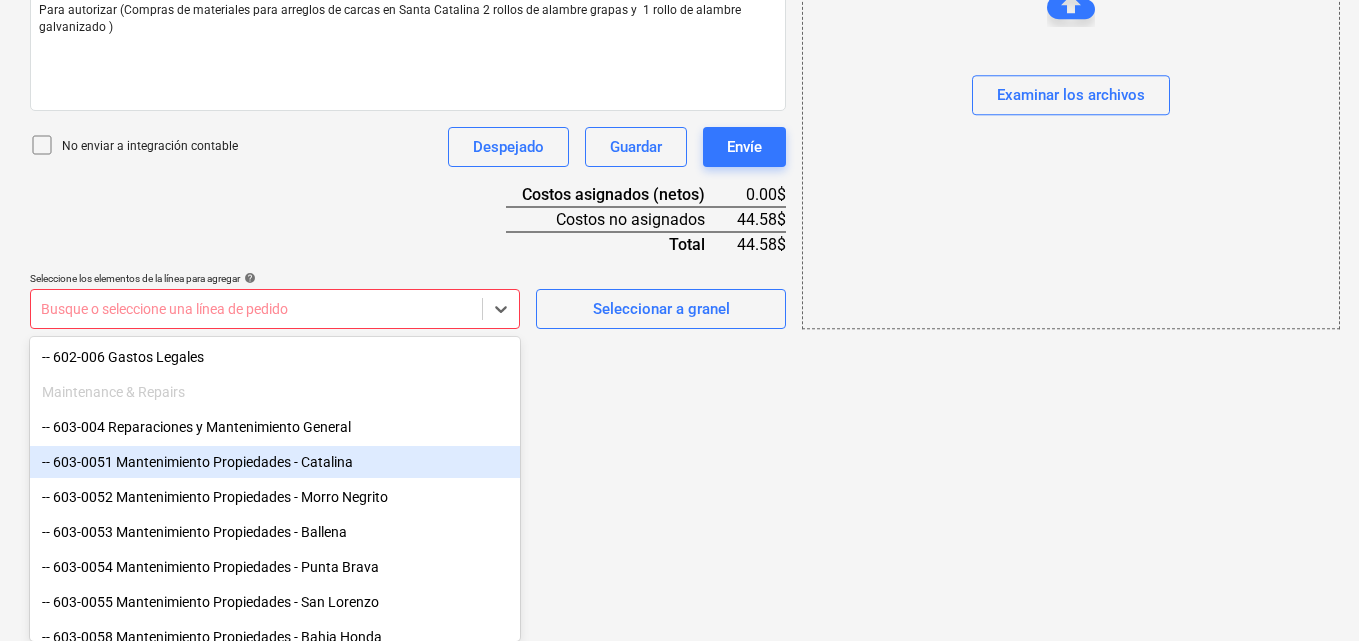 click on "--  603-0051 Mantenimiento Propiedades - Catalina" at bounding box center [275, 462] 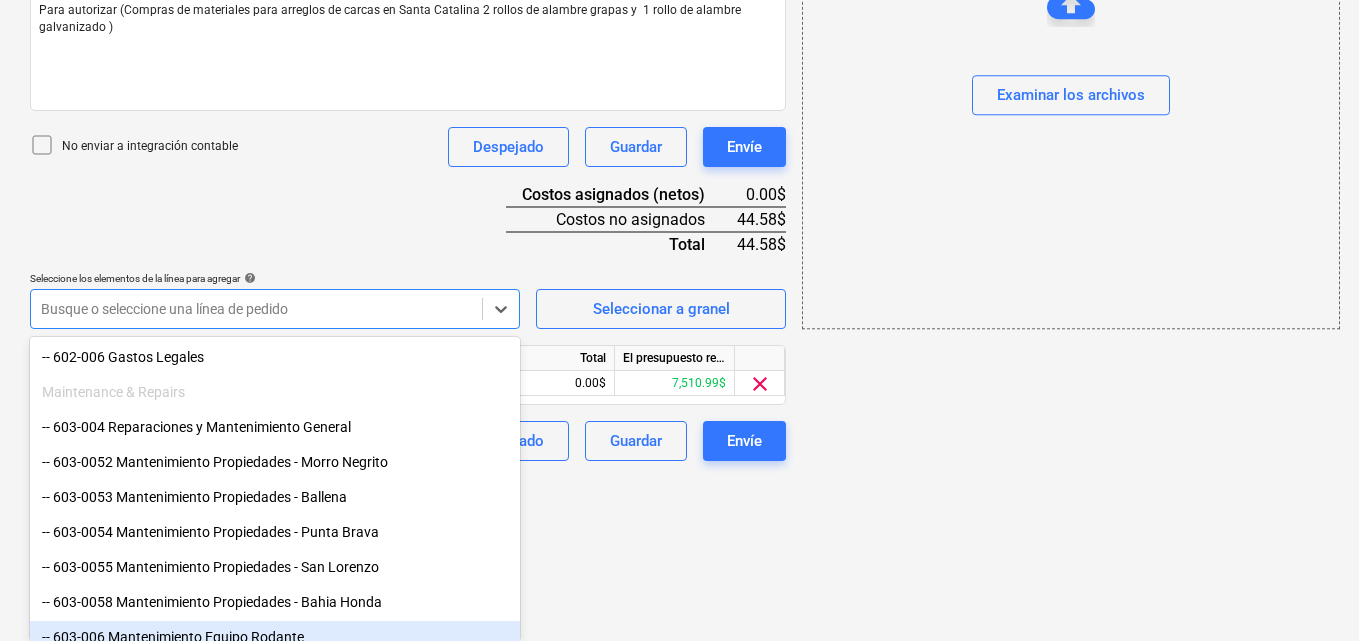 click on "Ventas Proyectos Contactos Compañía Bandeja de entrada 2 Aprobaciones format_size keyboard_arrow_down help search Busca en notifications 69 keyboard_arrow_down [PERSON] keyboard_arrow_down [COMPANY] Presupuesto 3 Contrato principal RFQs Subcontratos Reporte de progreso Ordenes de compra Costos 9 Ingreso Archivos 6 Más keyboard_arrow_down 1 Crear un nuevo documento Selecciona la compañía [COMPANY]   Añade una nueva compañía Seleccione el tipo de documento help Otros gastos (recibo, mano de obra, etc.) Nombre del documento help Materiales [LOCATION] número de factura  (opcional) help 2067264 Fecha de la factura help 08 Aug 2025 08.08.2025 Press the down arrow key to interact with the calendar and
select a date. Press the question mark key to get the keyboard shortcuts for changing dates. Fecha de vencimiento help 08 Aug 2025 08.08.2025 Importe total de la factura (coste neto, opcional) 44.58 Comentario para el contador (opcional) help No enviar a integración contable help" at bounding box center [679, -235] 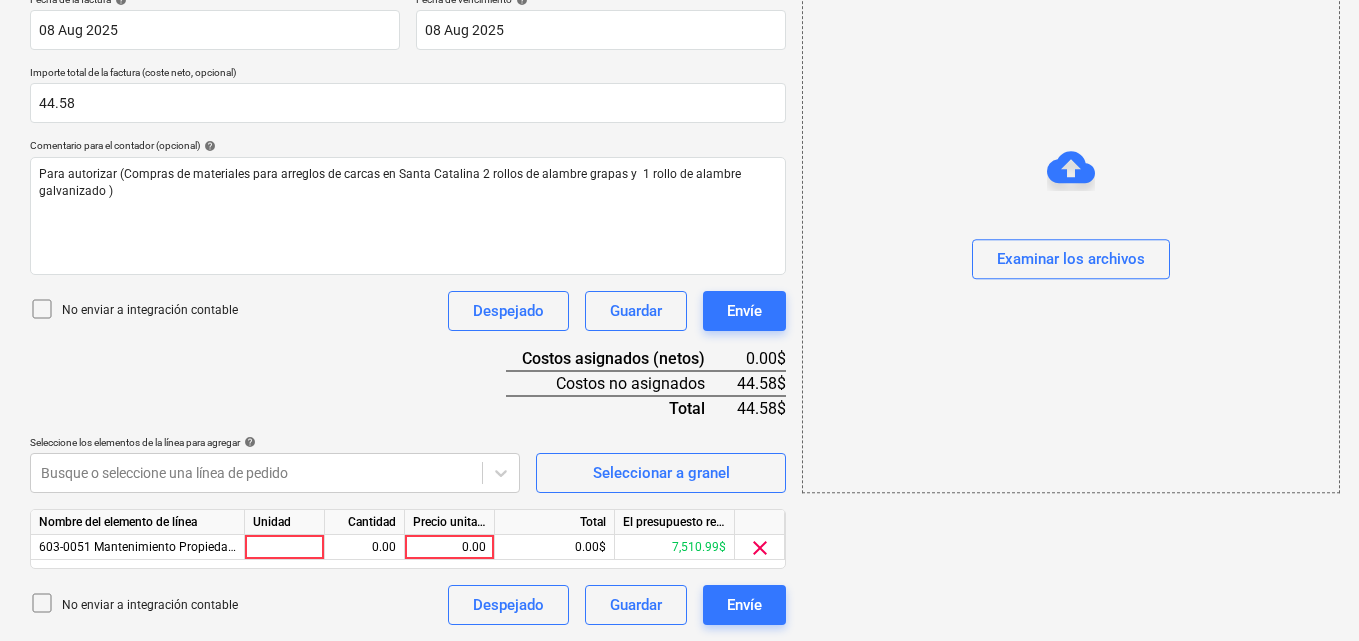 scroll, scrollTop: 391, scrollLeft: 0, axis: vertical 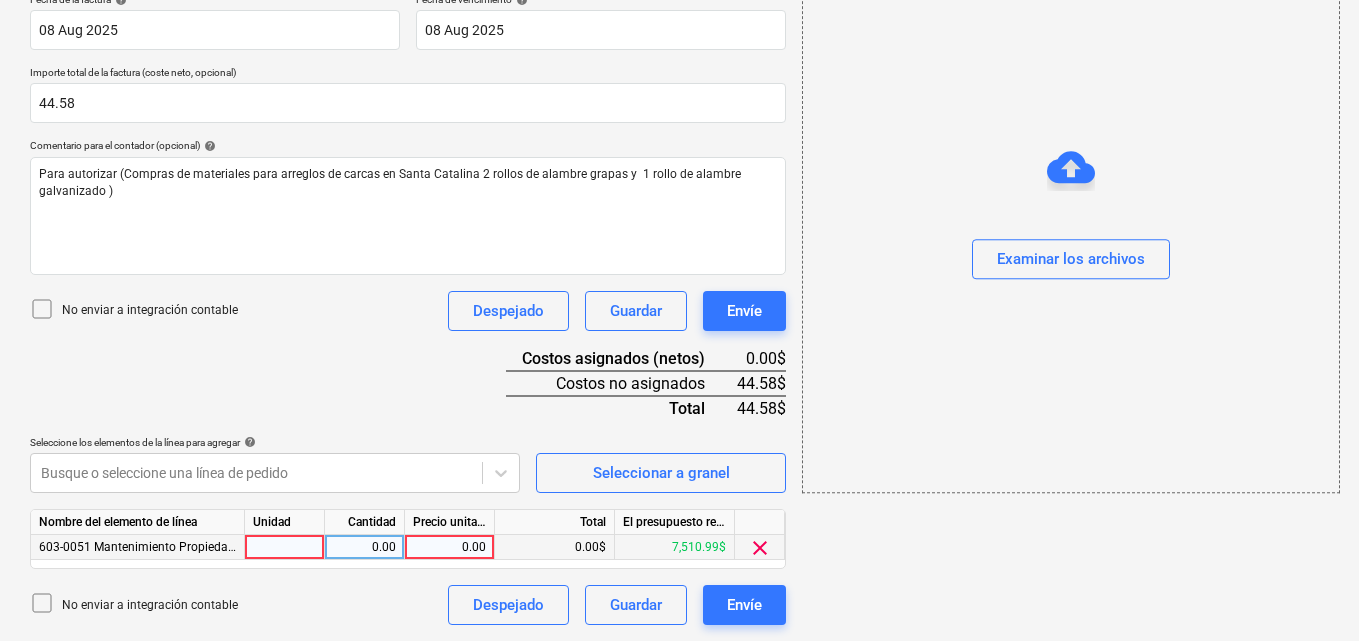 click at bounding box center [285, 547] 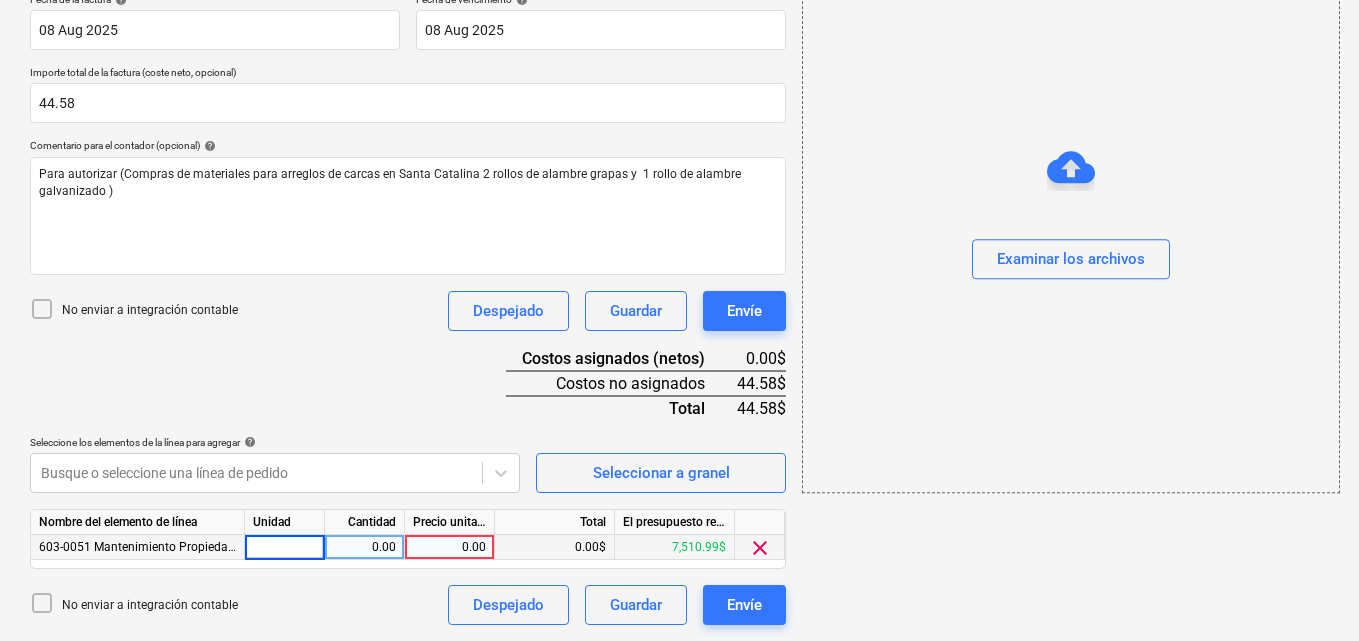 type on "1" 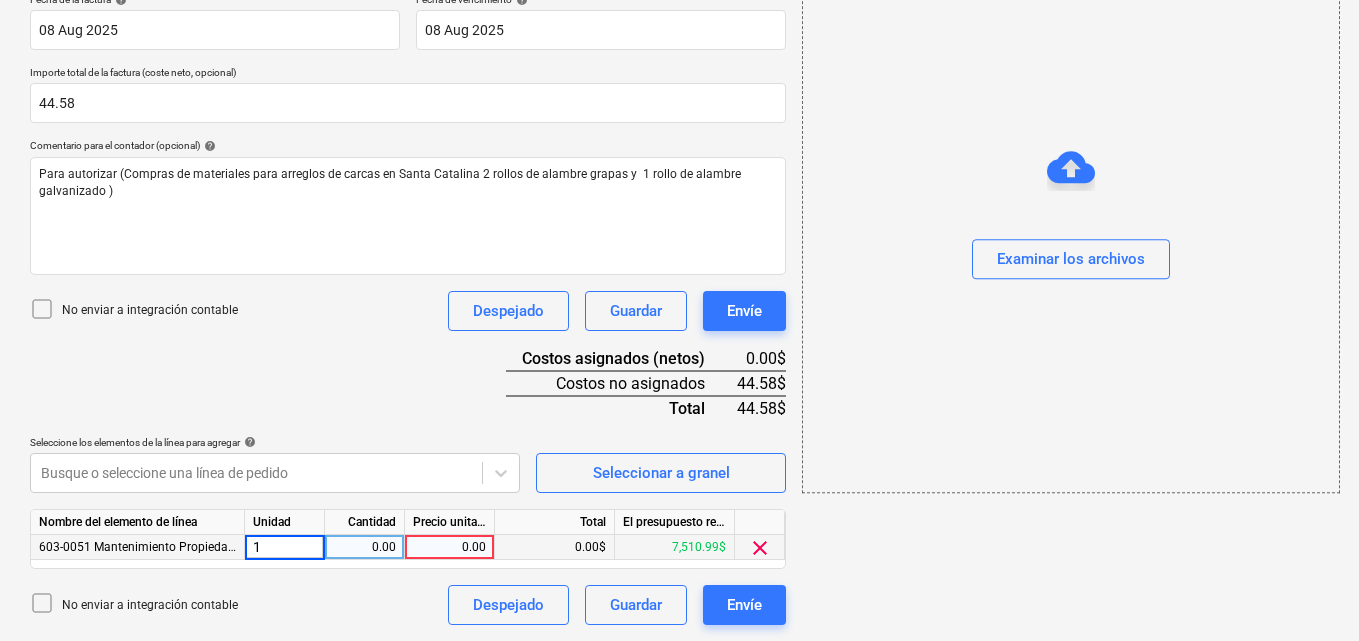 click on "0.00" at bounding box center (364, 547) 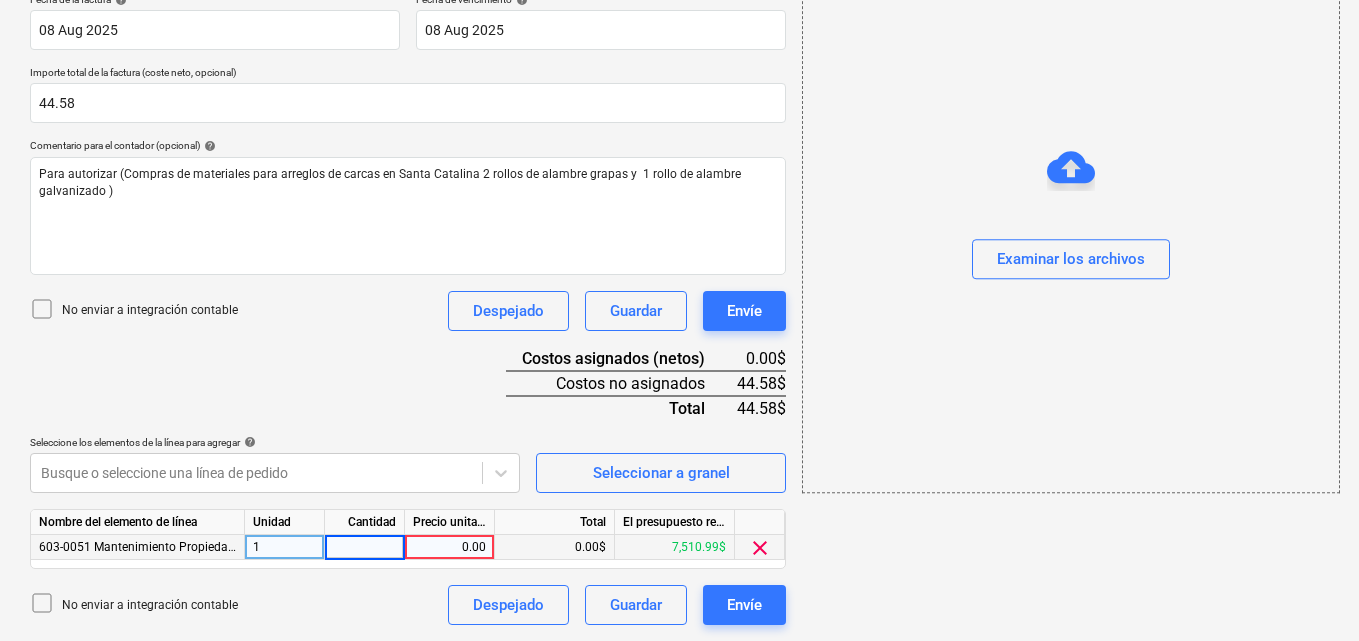 type on "1" 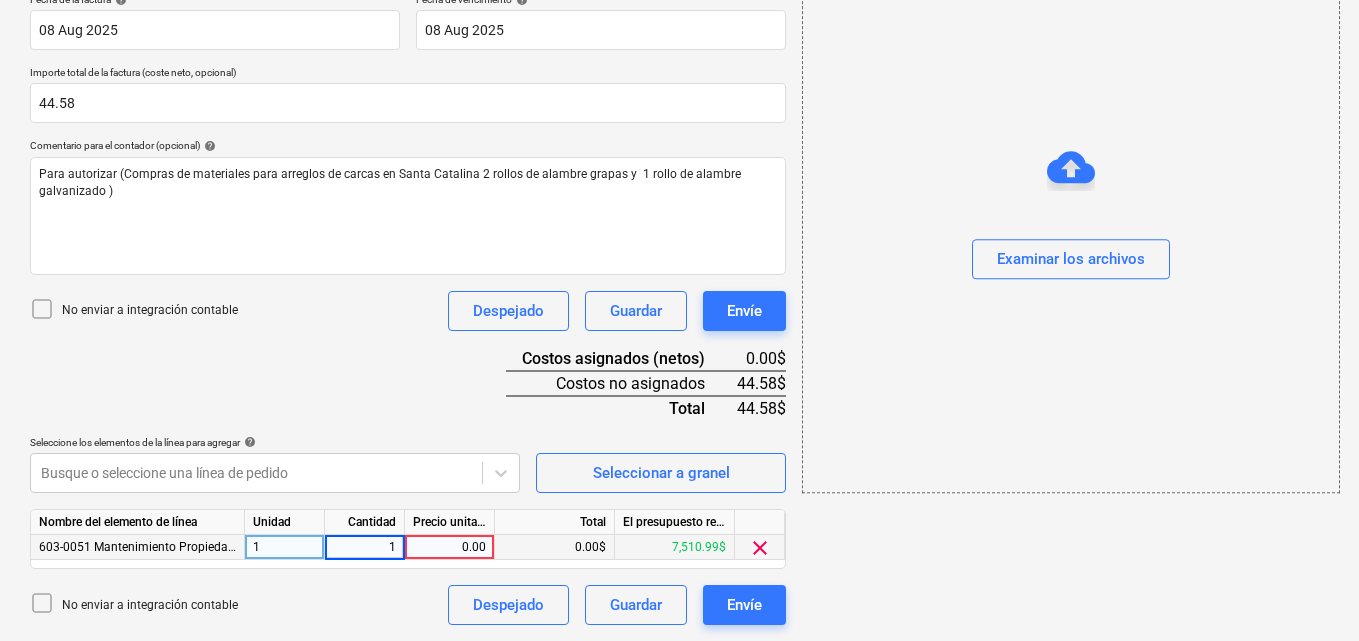 click on "0.00" at bounding box center [449, 547] 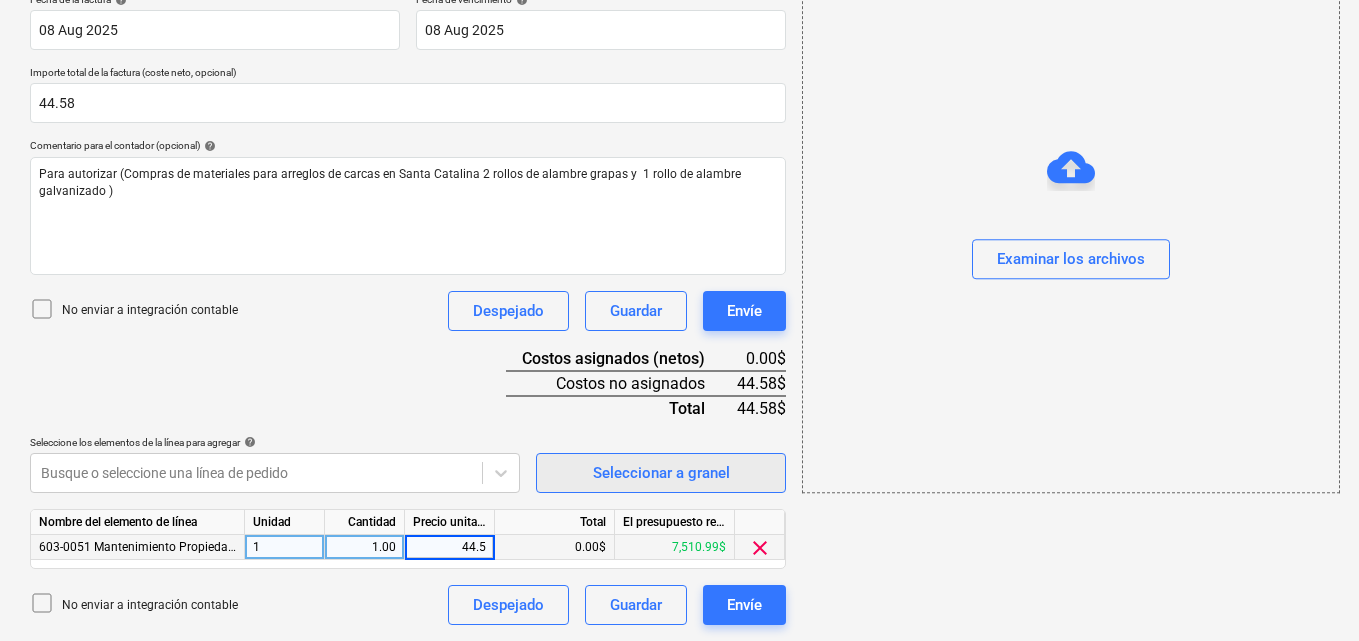 type on "44.58" 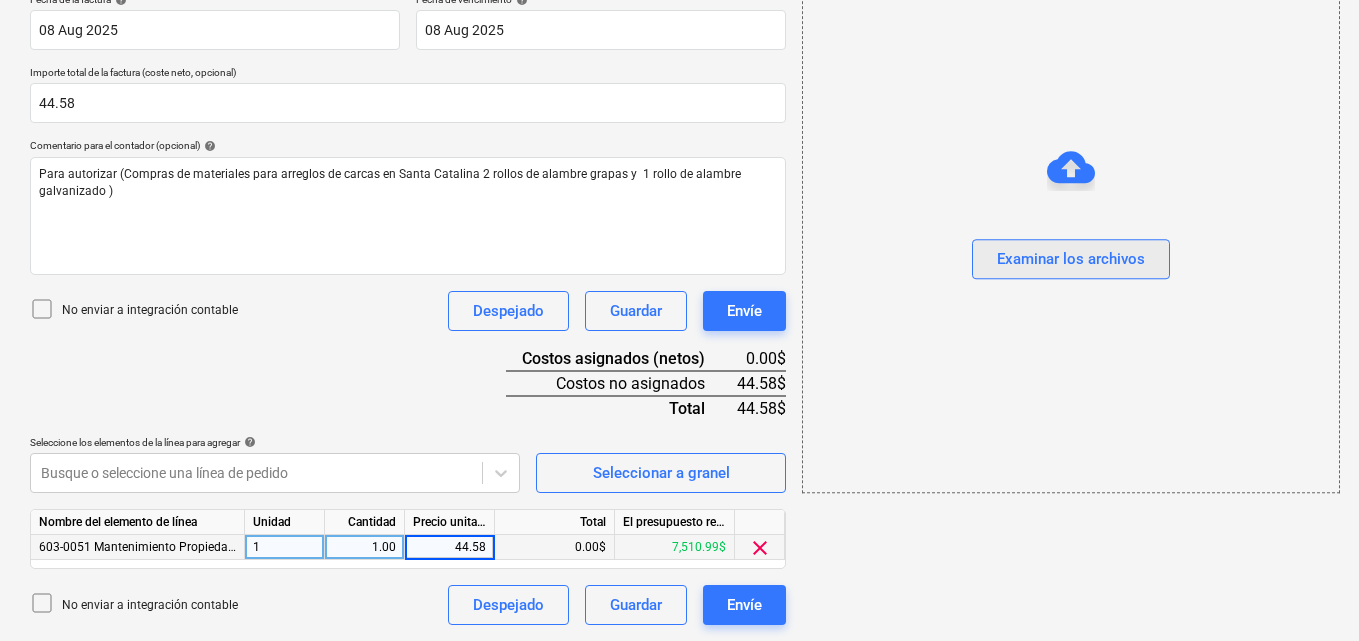 click on "Examinar los archivos" at bounding box center (1071, 260) 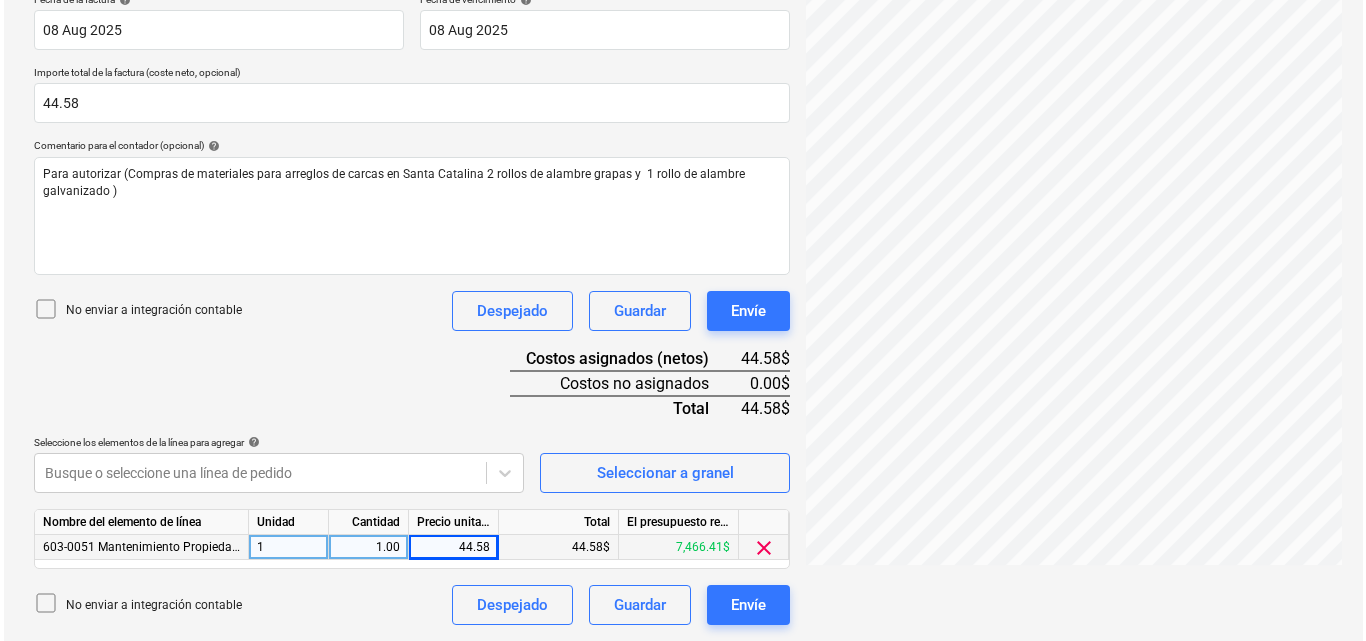 scroll, scrollTop: 172, scrollLeft: 0, axis: vertical 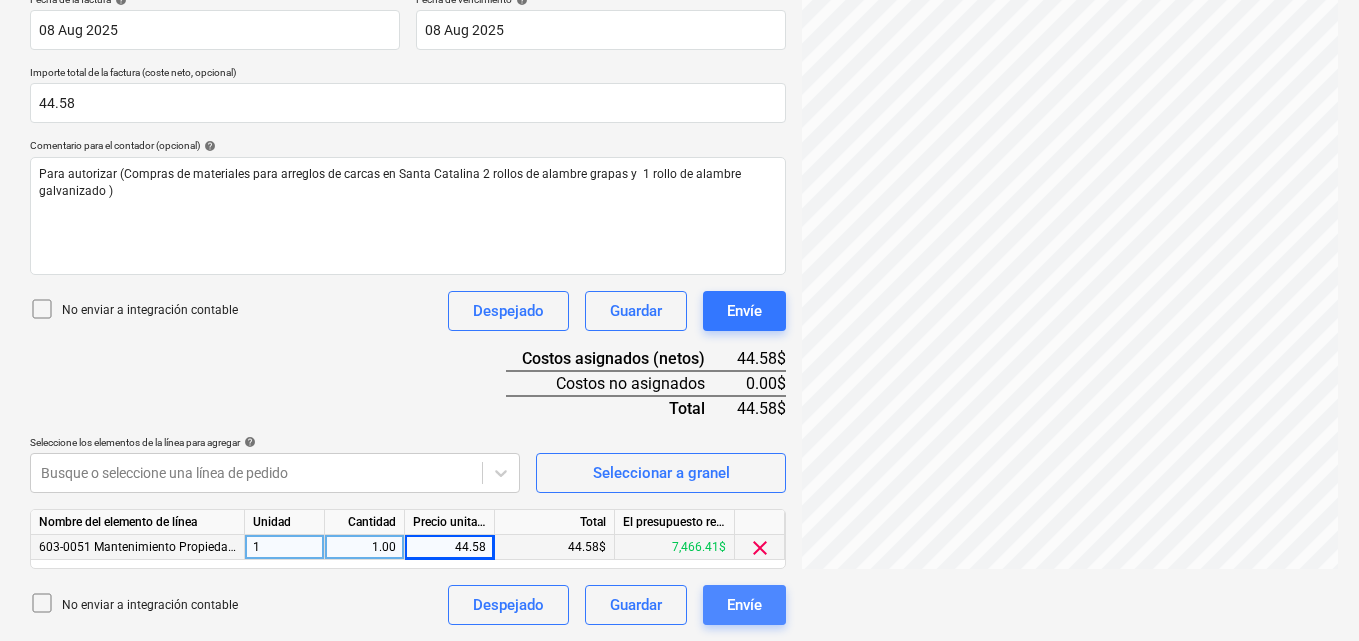 click on "Envíe" at bounding box center [744, 605] 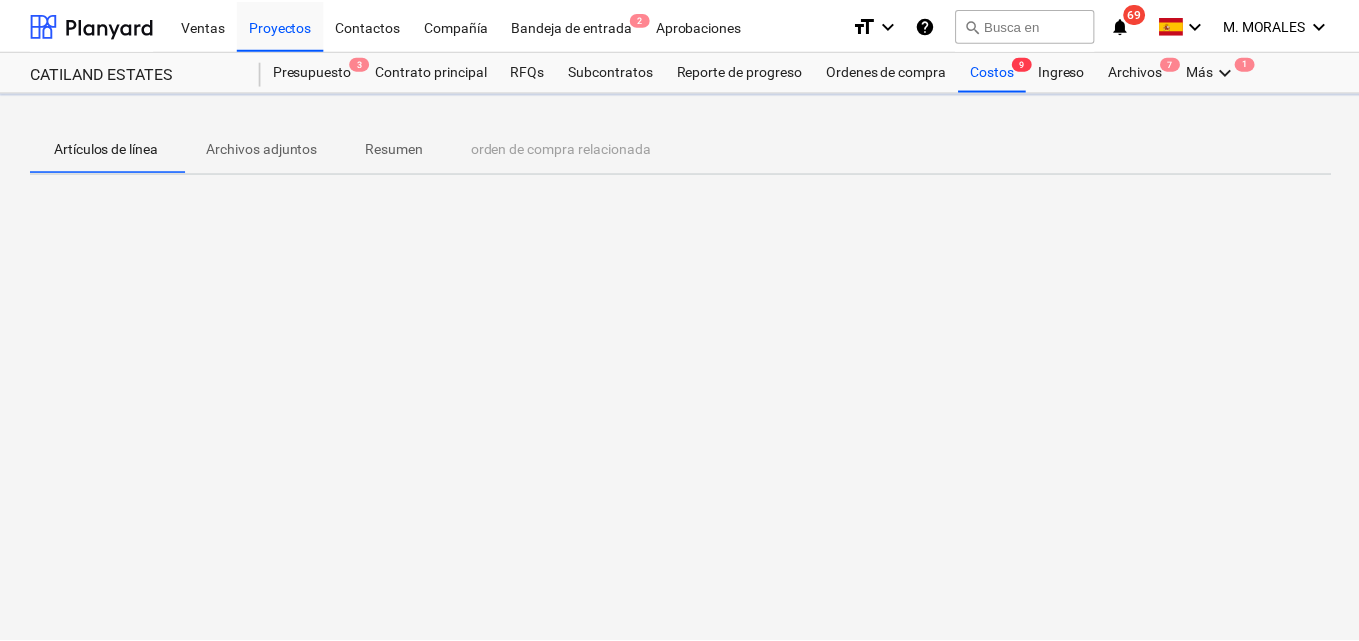 scroll, scrollTop: 0, scrollLeft: 0, axis: both 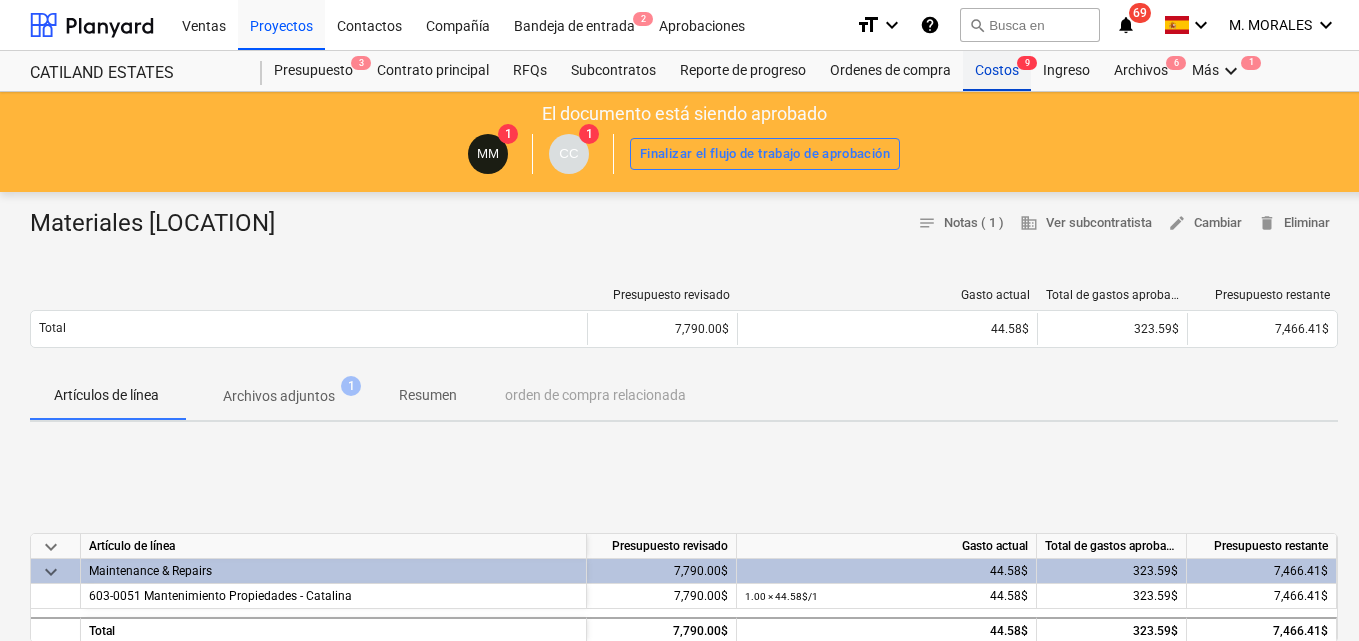 click on "Costos 9" at bounding box center [997, 71] 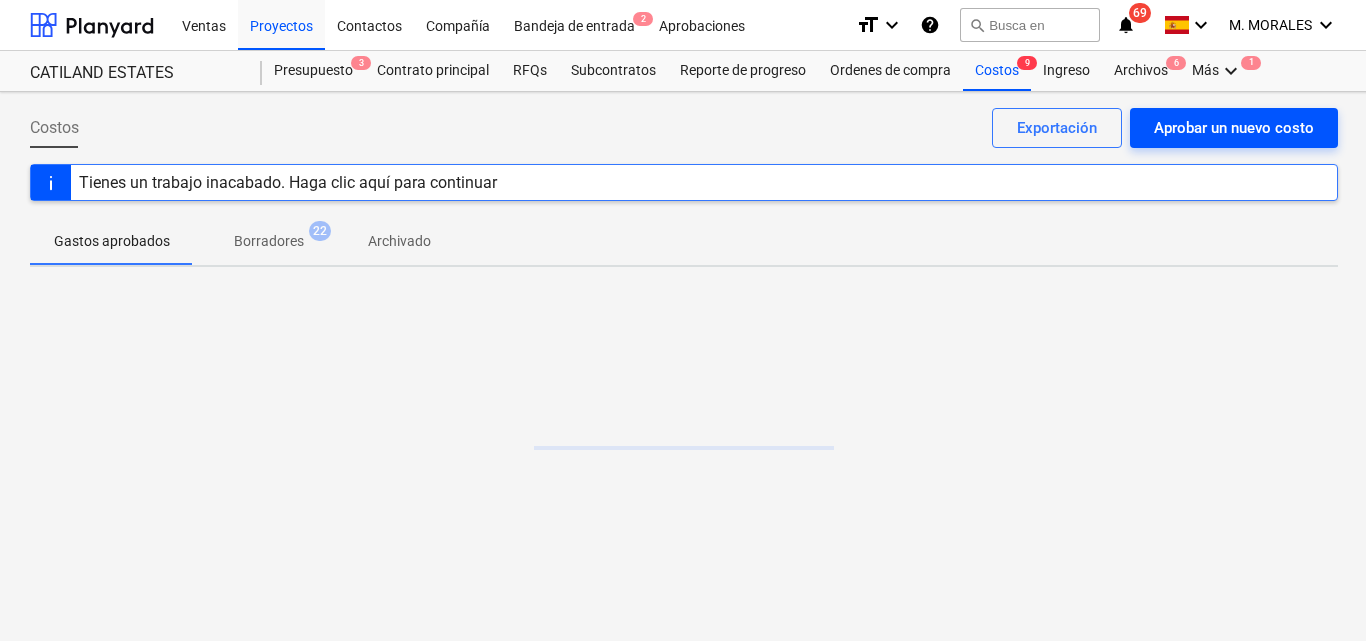 click on "Aprobar un nuevo costo" at bounding box center (1234, 128) 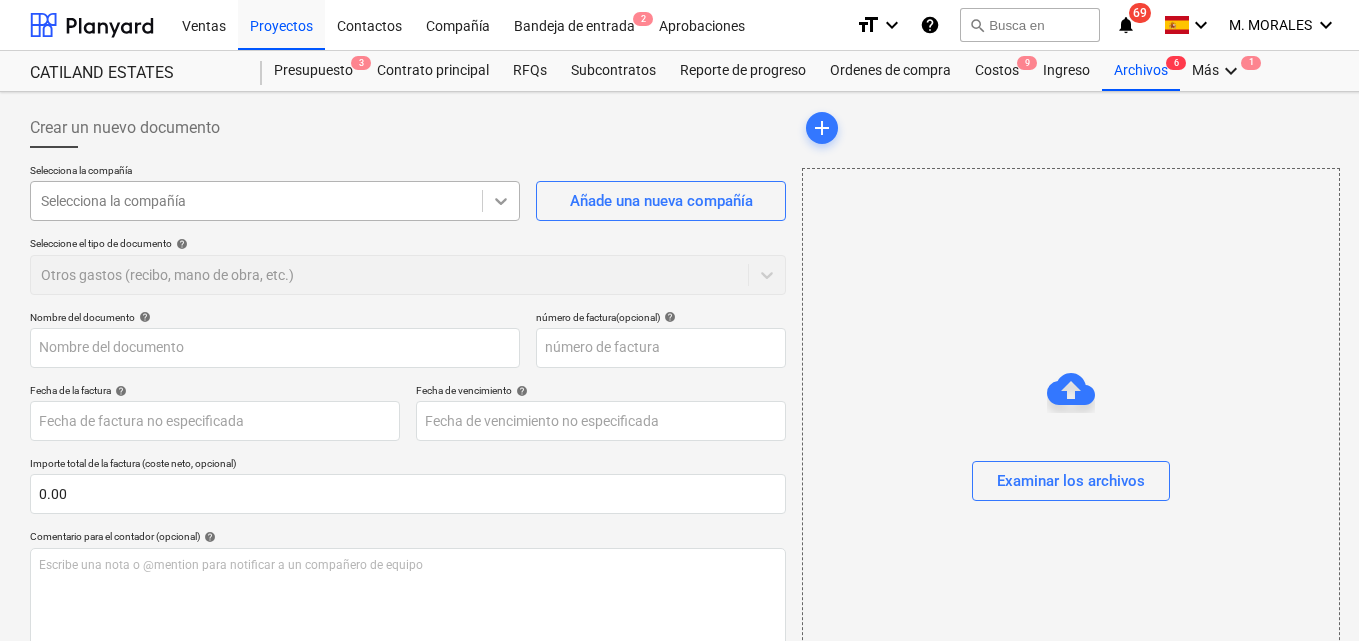 click 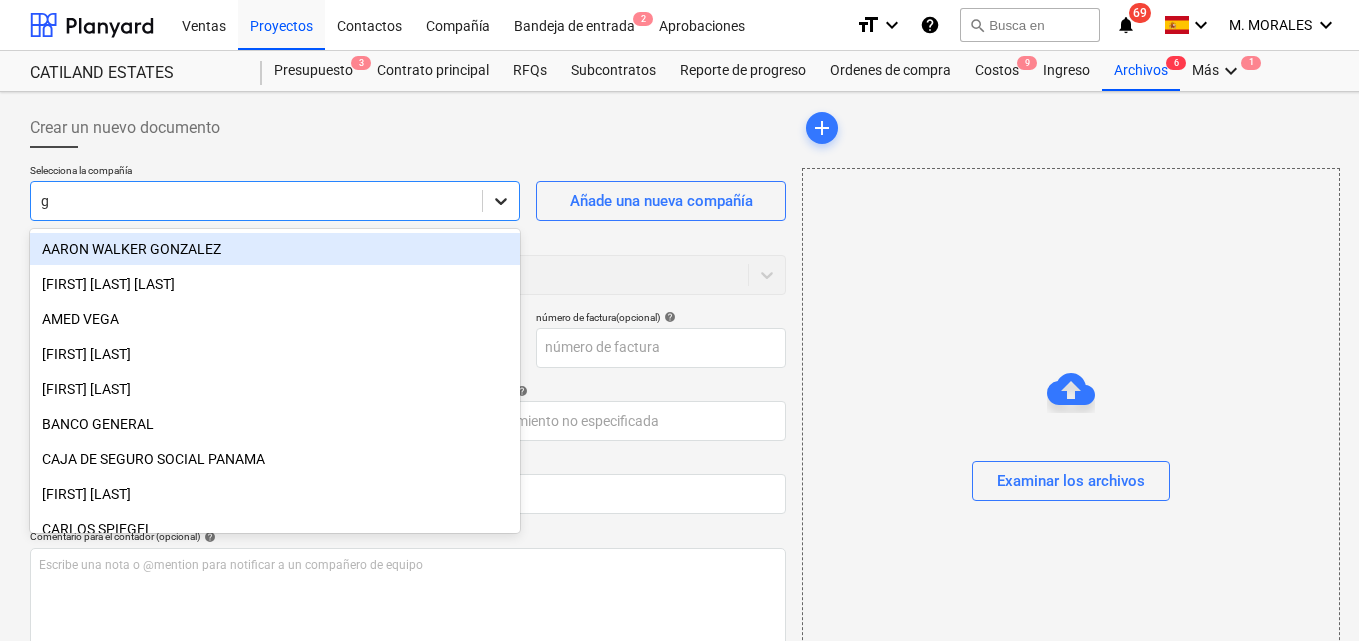 type on "gr" 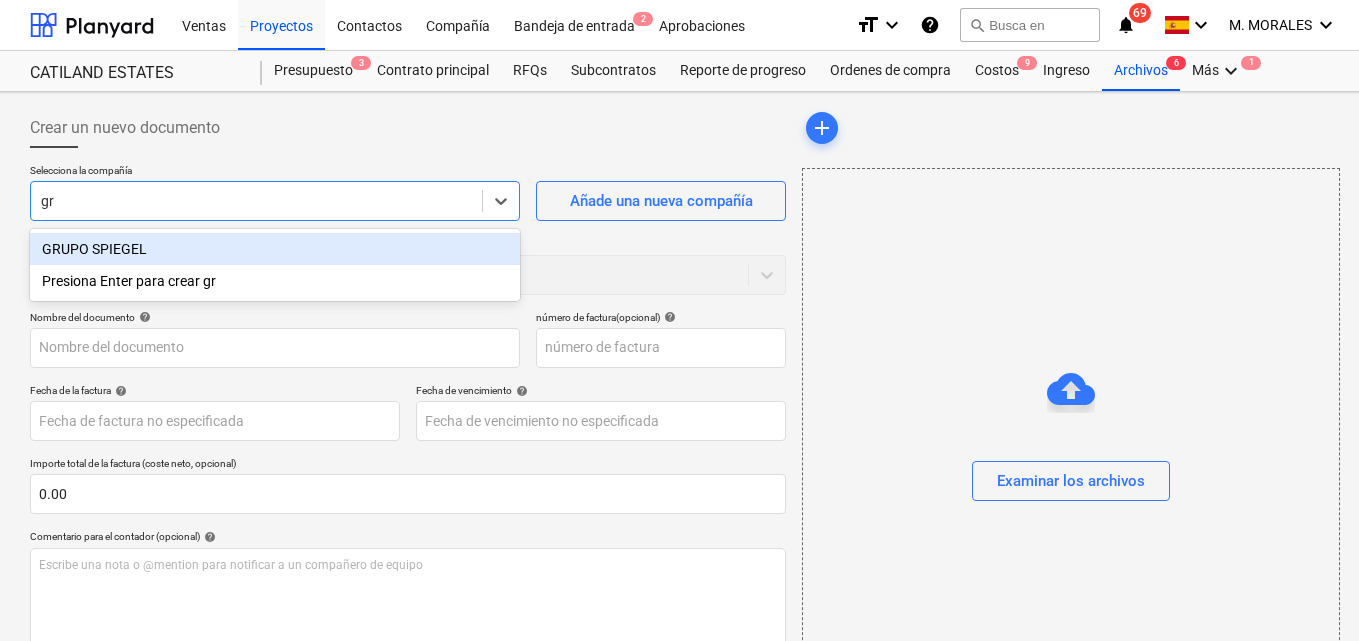 click on "GRUPO SPIEGEL" at bounding box center [275, 249] 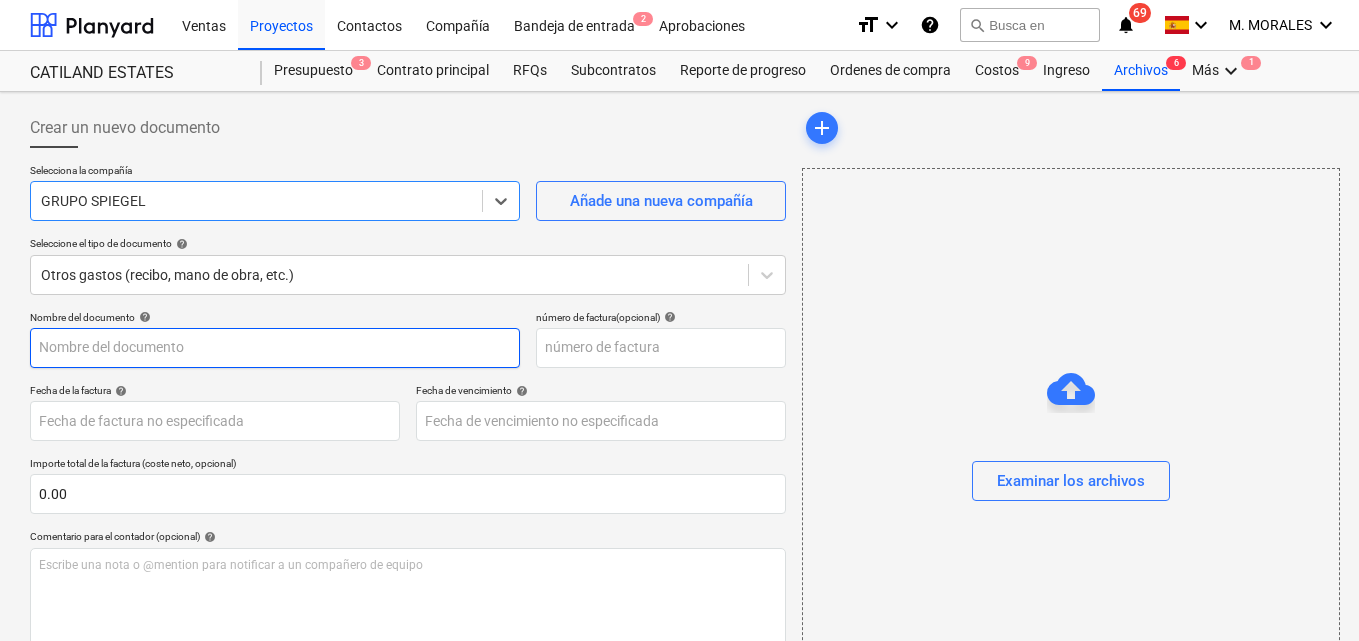 click at bounding box center [275, 348] 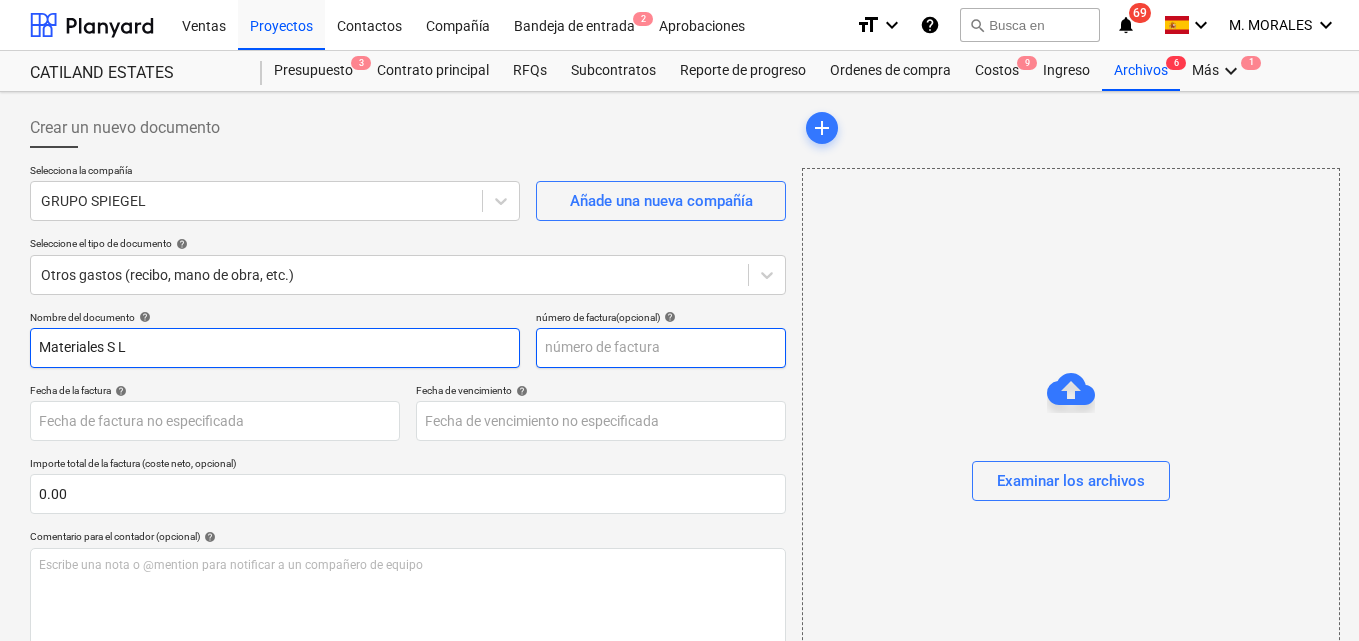 type on "Materiales S L" 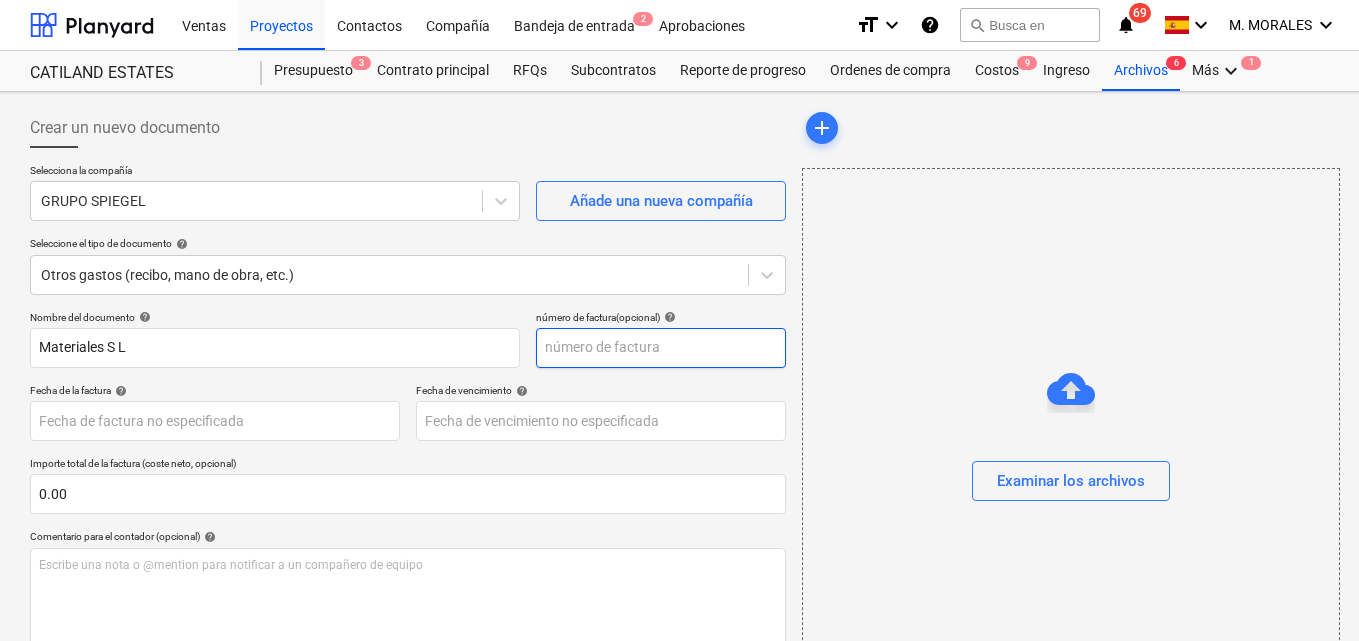 click at bounding box center (661, 348) 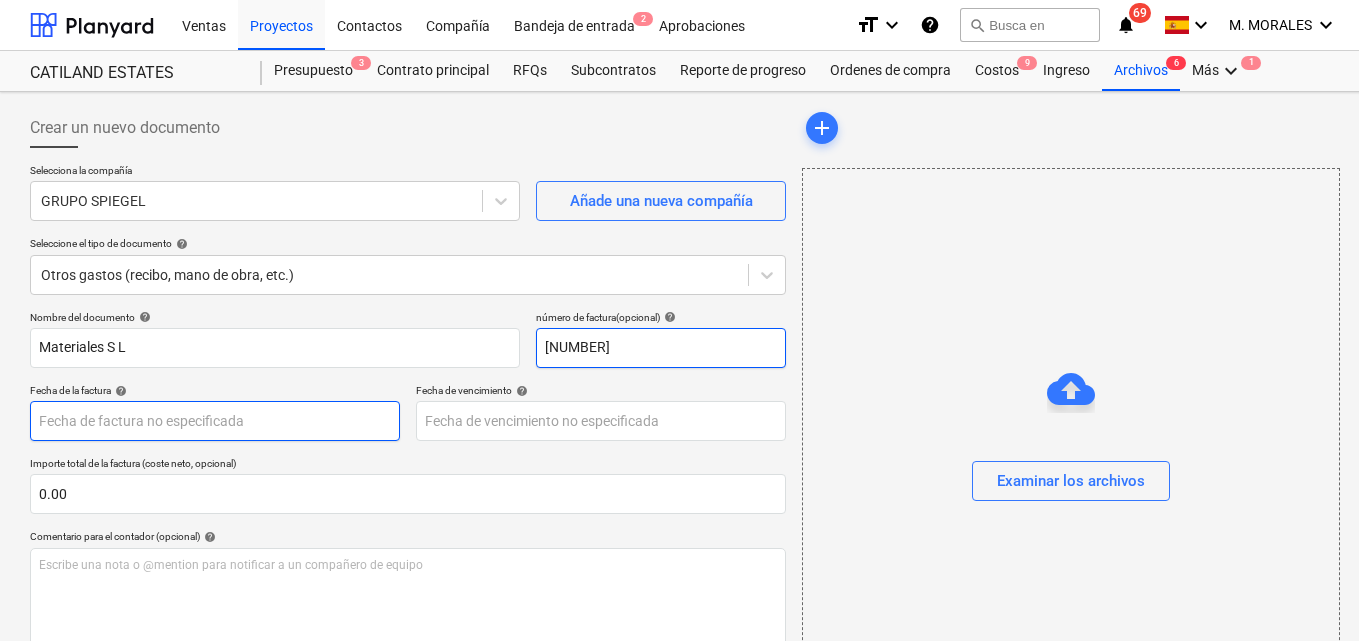 type on "[NUMBER]" 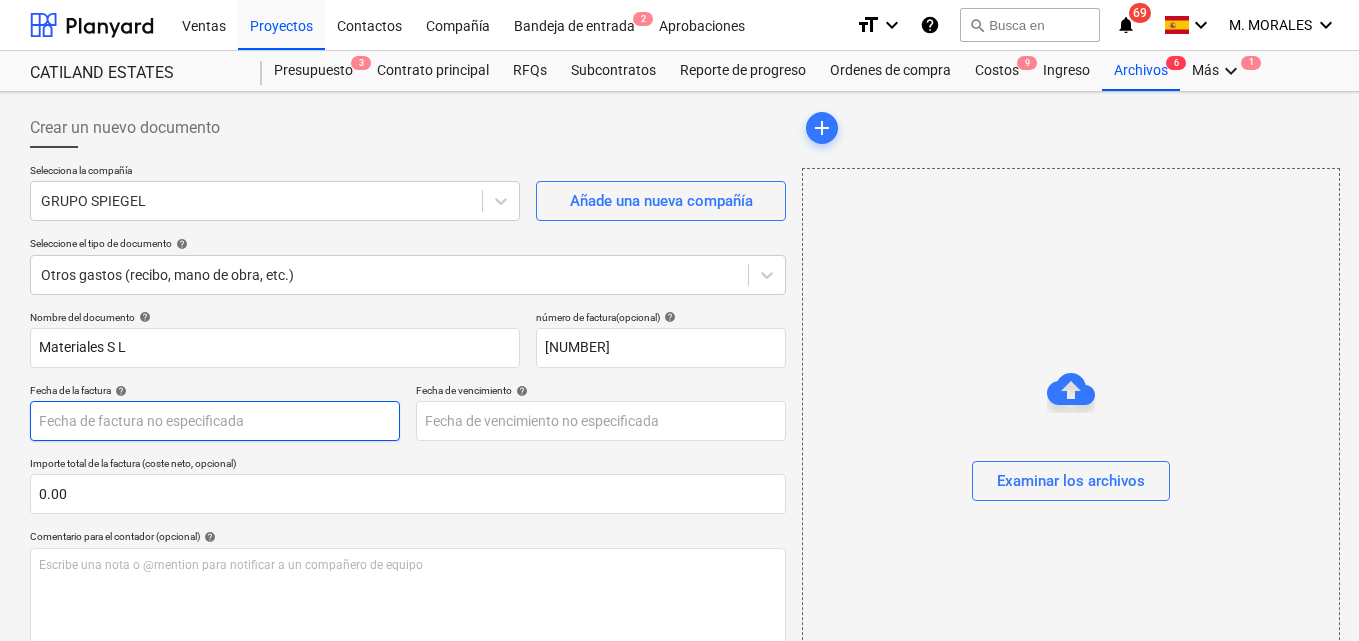 click on "Ventas Proyectos Contactos Compañía Bandeja de entrada 2 Aprobaciones format_size keyboard_arrow_down help search Busca en notifications 69 keyboard_arrow_down M. [LAST] keyboard_arrow_down CATILAND ESTATES Presupuesto 3 Contrato principal RFQs Subcontratos Reporte de progreso Ordenes de compra Costos 9 Ingreso Archivos 6 Más keyboard_arrow_down 1 Crear un nuevo documento Selecciona la compañía GRUPO SPIEGEL   Añade una nueva compañía Seleccione el tipo de documento help Otros gastos (recibo, mano de obra, etc.) Nombre del documento help Materiales S L número de factura  (opcional) help 2067284 Fecha de la factura help Press the down arrow key to interact with the calendar and
select a date. Press the question mark key to get the keyboard shortcuts for changing dates. Fecha de vencimiento help Press the down arrow key to interact with the calendar and
select a date. Press the question mark key to get the keyboard shortcuts for changing dates. 0.00 Comentario para el contador (opcional) ﻿" at bounding box center (679, 320) 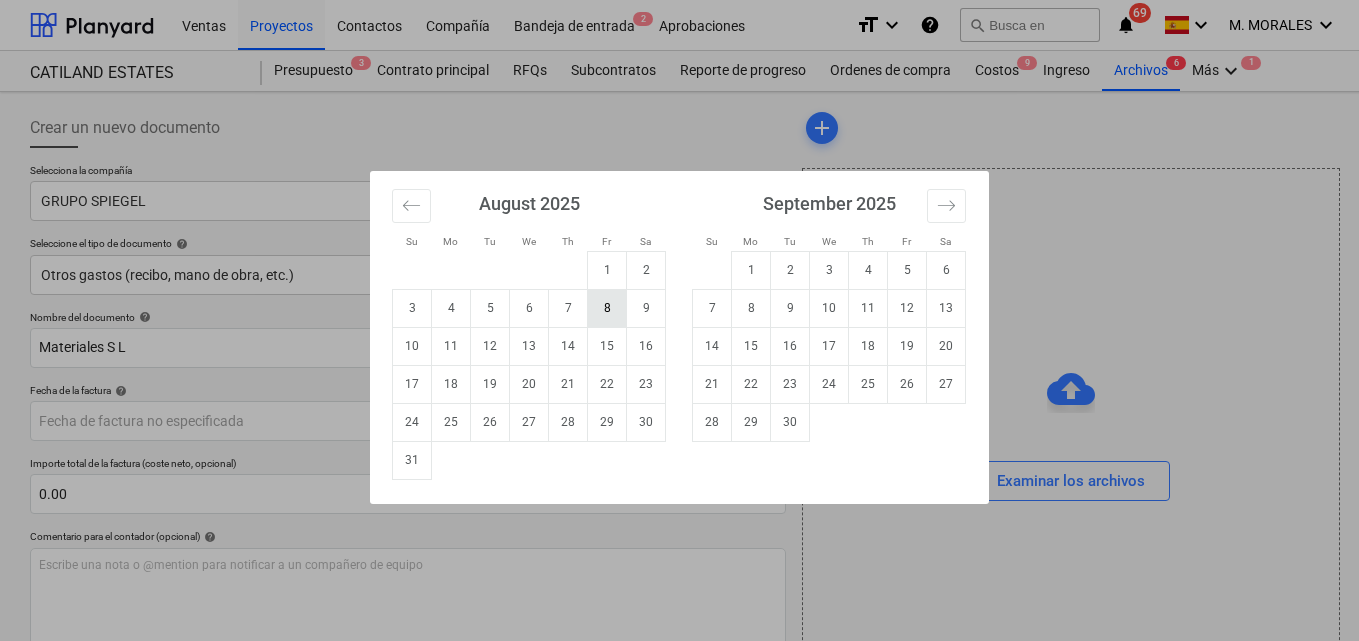 click on "8" at bounding box center (607, 308) 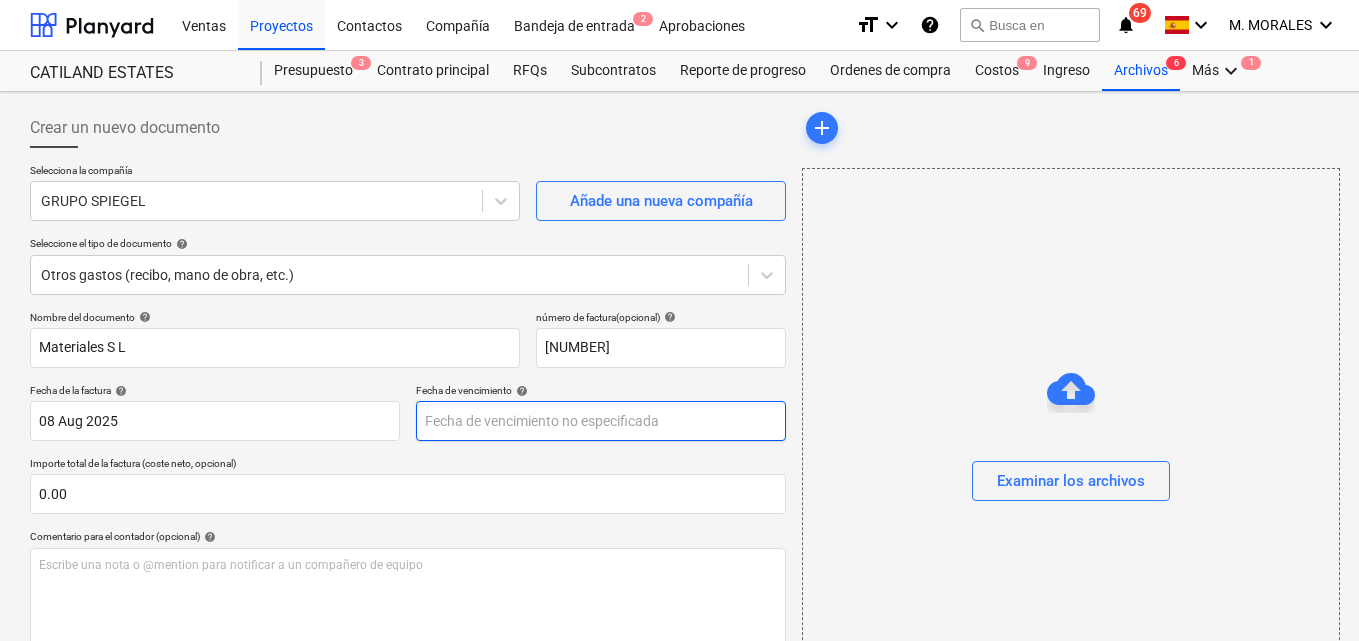 click on "Ventas Proyectos Contactos Compañía Bandeja de entrada 2 Aprobaciones format_size keyboard_arrow_down help search Busca en notifications 69 keyboard_arrow_down M. MORALES keyboard_arrow_down CATILAND ESTATES Presupuesto 3 Contrato principal RFQs Subcontratos Reporte de progreso Ordenes de compra Costos 9 Ingreso Archivos 6 Más keyboard_arrow_down 1 Crear un nuevo documento Selecciona la compañía GRUPO SPIEGEL Añade una nueva compañía Seleccione el tipo de documento help Otros gastos (recibo, mano de obra, etc.) Nombre del documento help Materiales S L número de factura (opcional) help 2067284 Fecha de la factura help [DATE] [TIME] Press the down arrow key to interact with the calendar and
select a date. Press the question mark key to get the keyboard shortcuts for changing dates. Fecha de vencimiento help Press the down arrow key to interact with the calendar and
select a date. Press the question mark key to get the keyboard shortcuts for changing dates. 0.00 help ﻿ Despejado" at bounding box center [679, 320] 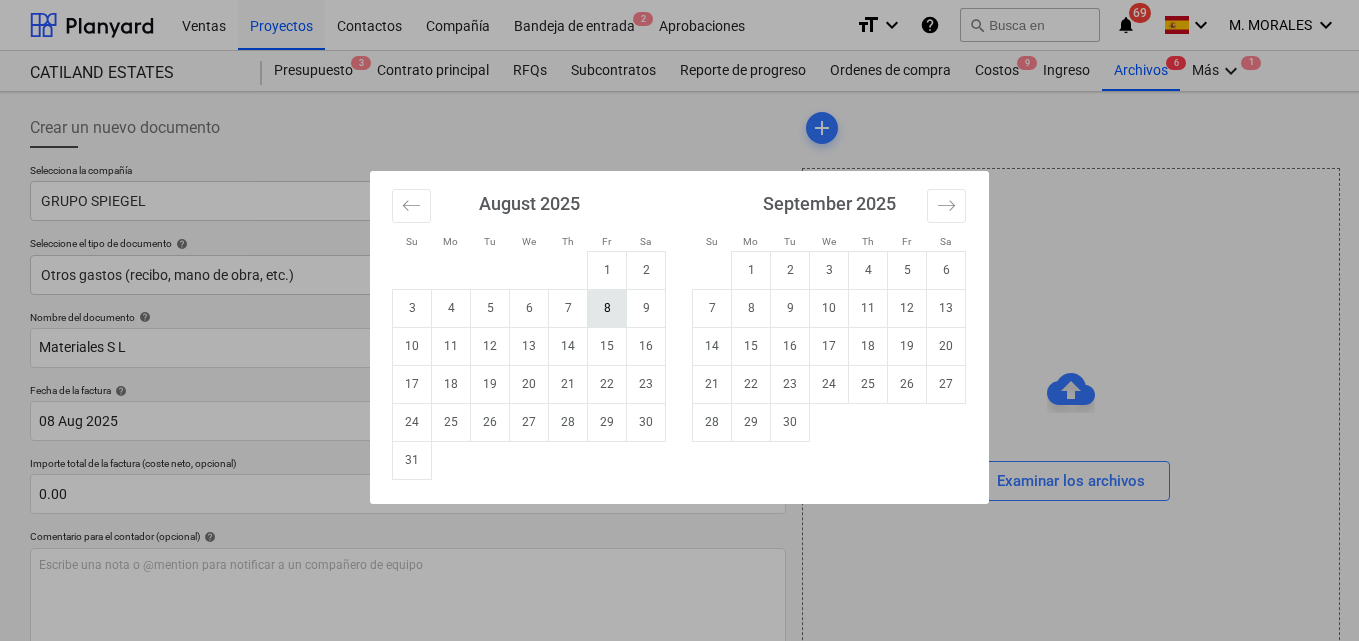 click on "8" at bounding box center [607, 308] 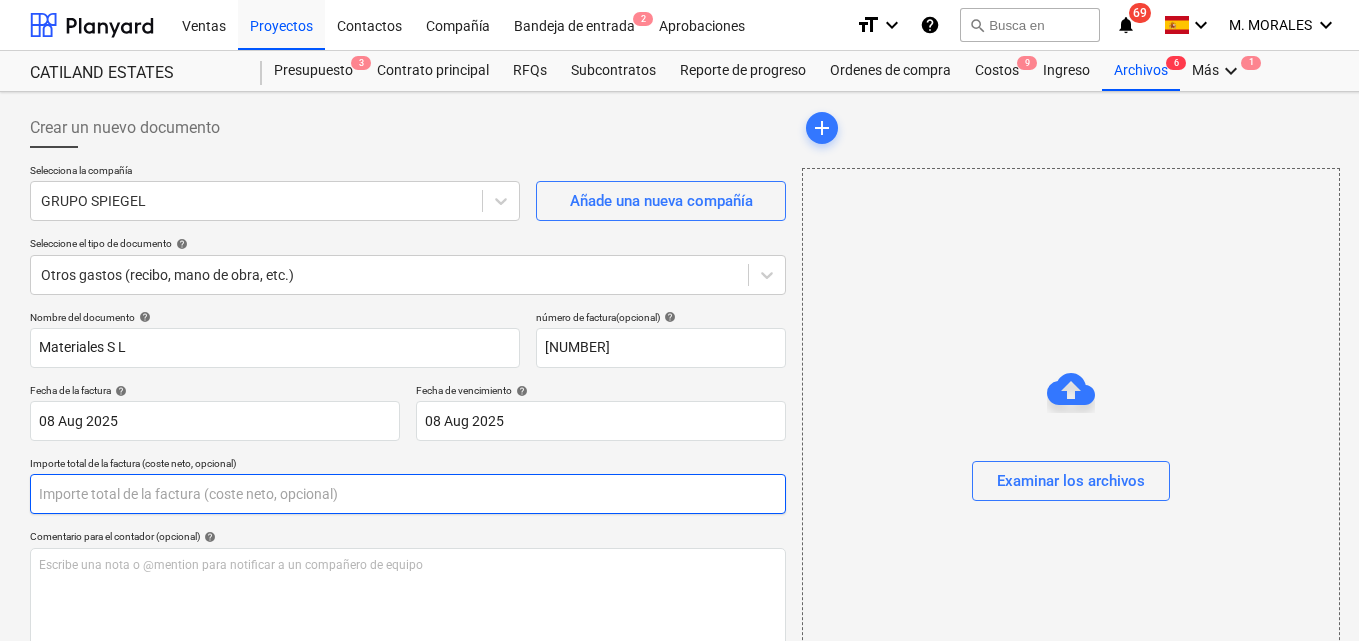 click at bounding box center [408, 494] 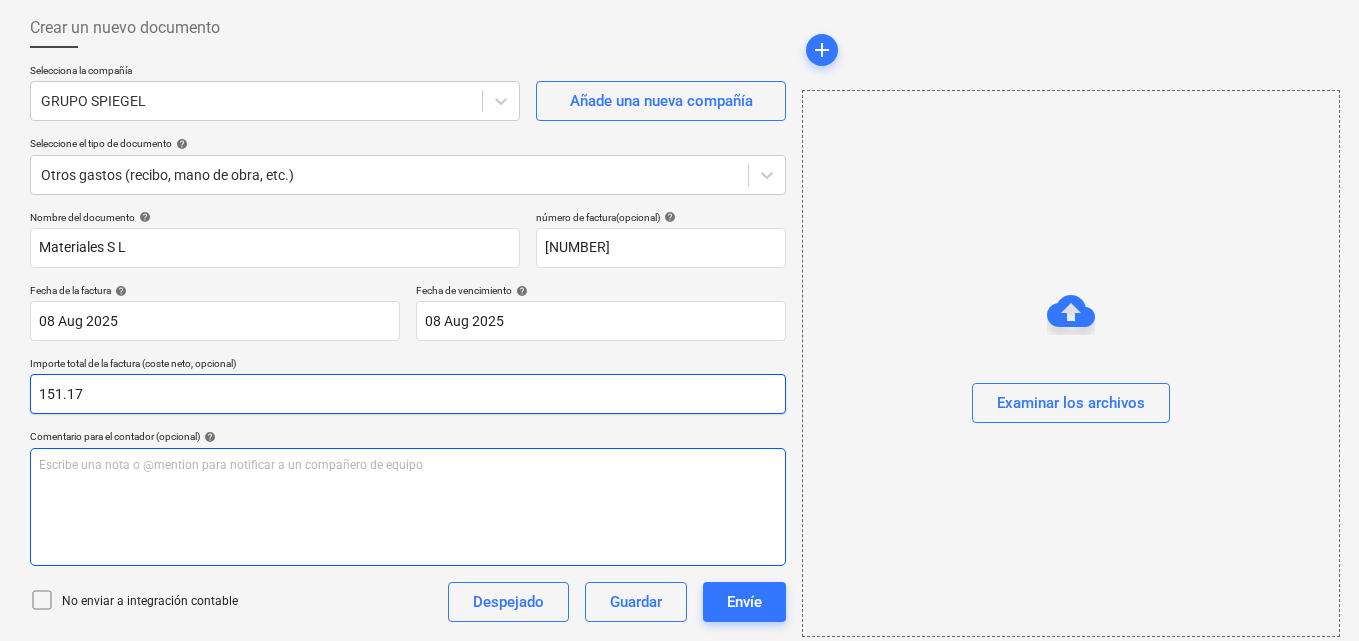 scroll, scrollTop: 200, scrollLeft: 0, axis: vertical 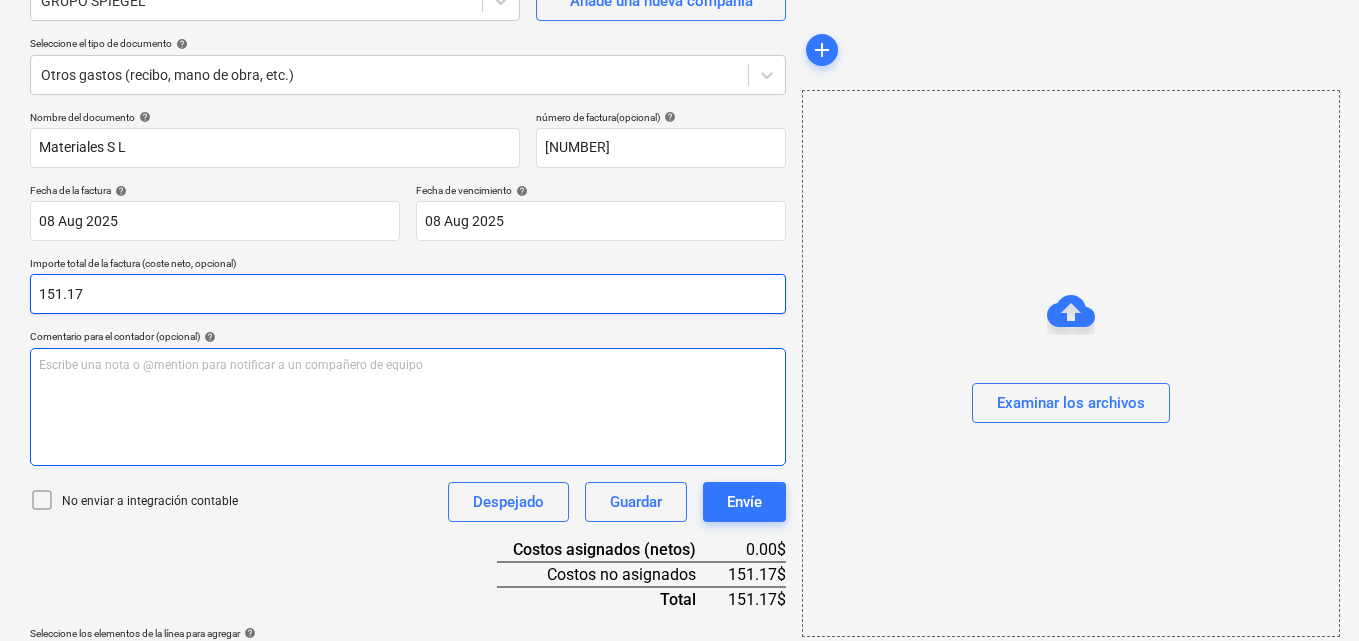 type on "151.17" 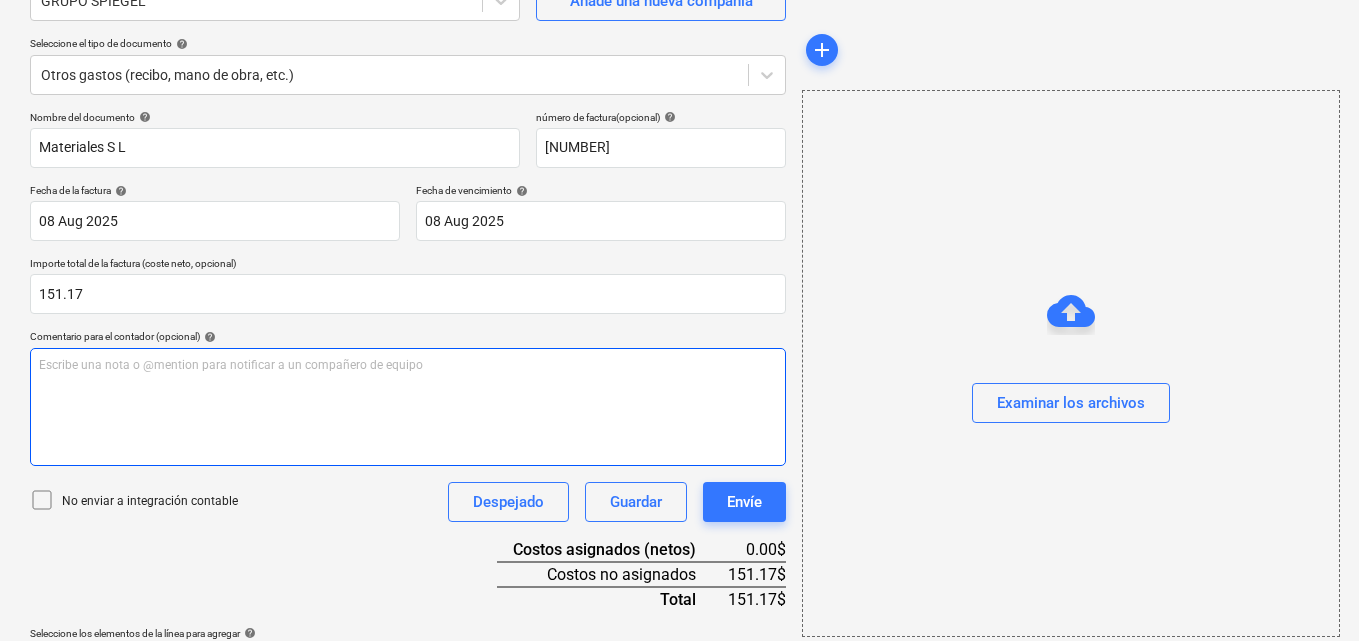 click on "Escribe una nota o @mention para notificar a un compañero de equipo ﻿" at bounding box center [408, 365] 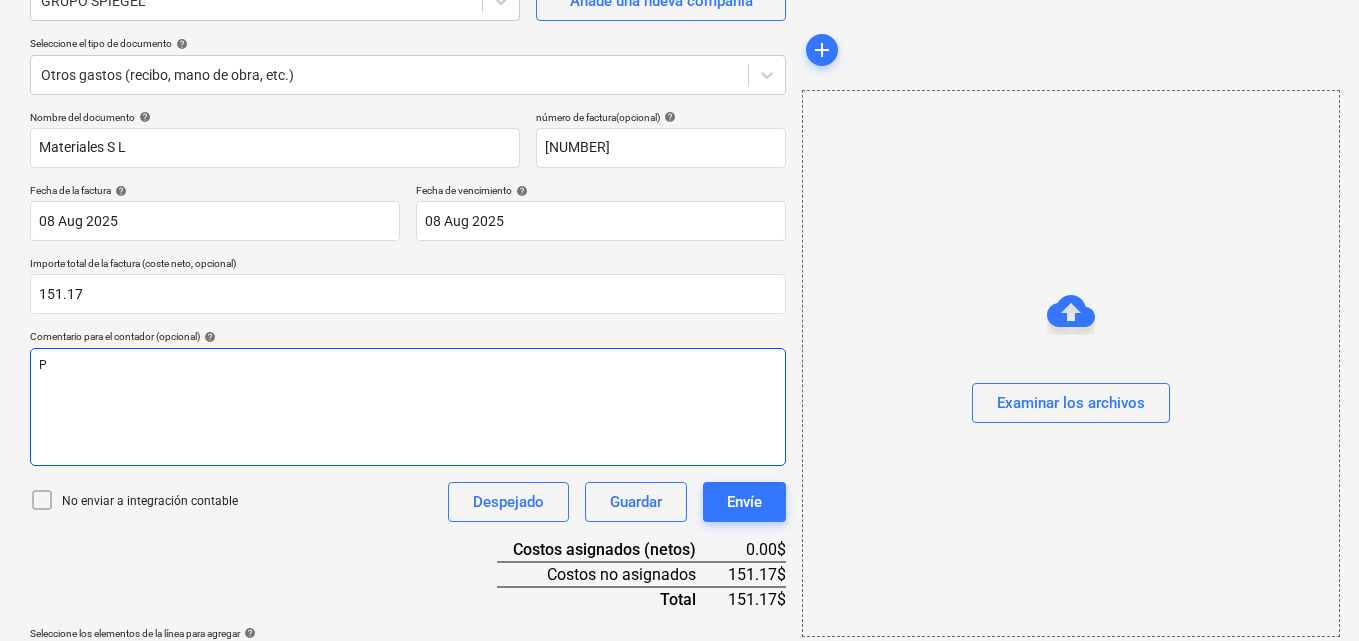 type 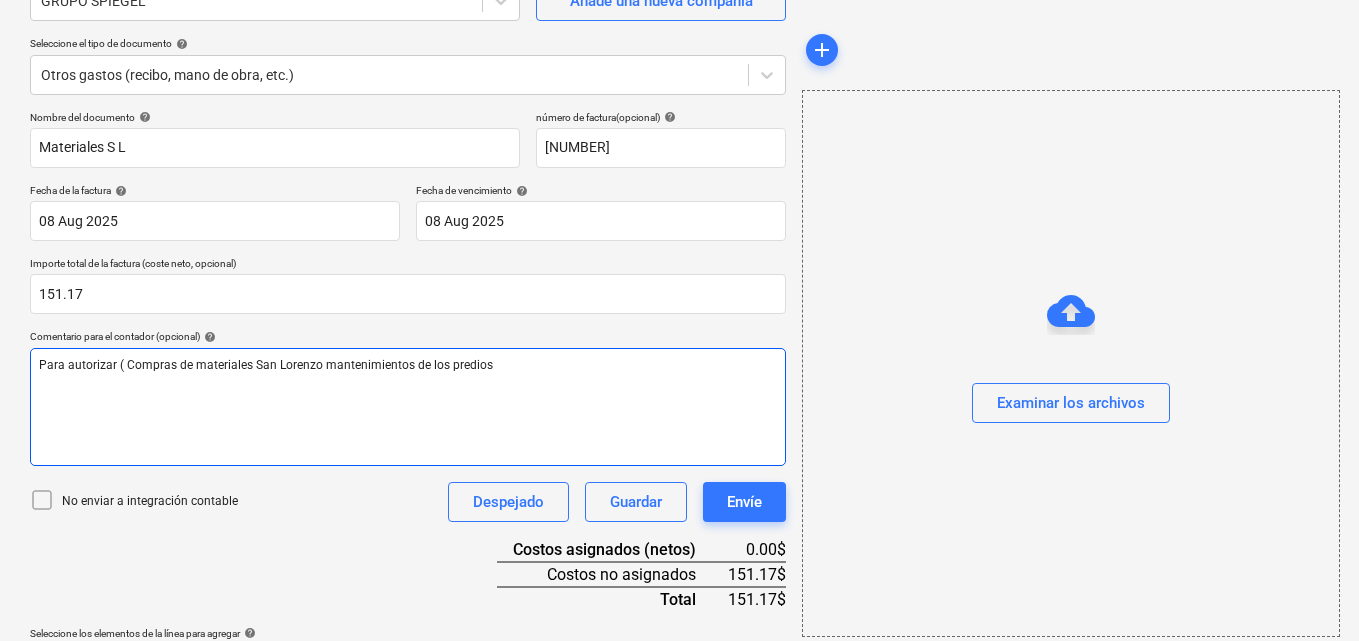 click on "Para autorizar ( Compras de materiales San Lorenzo mantenimientos de los predios" at bounding box center [266, 365] 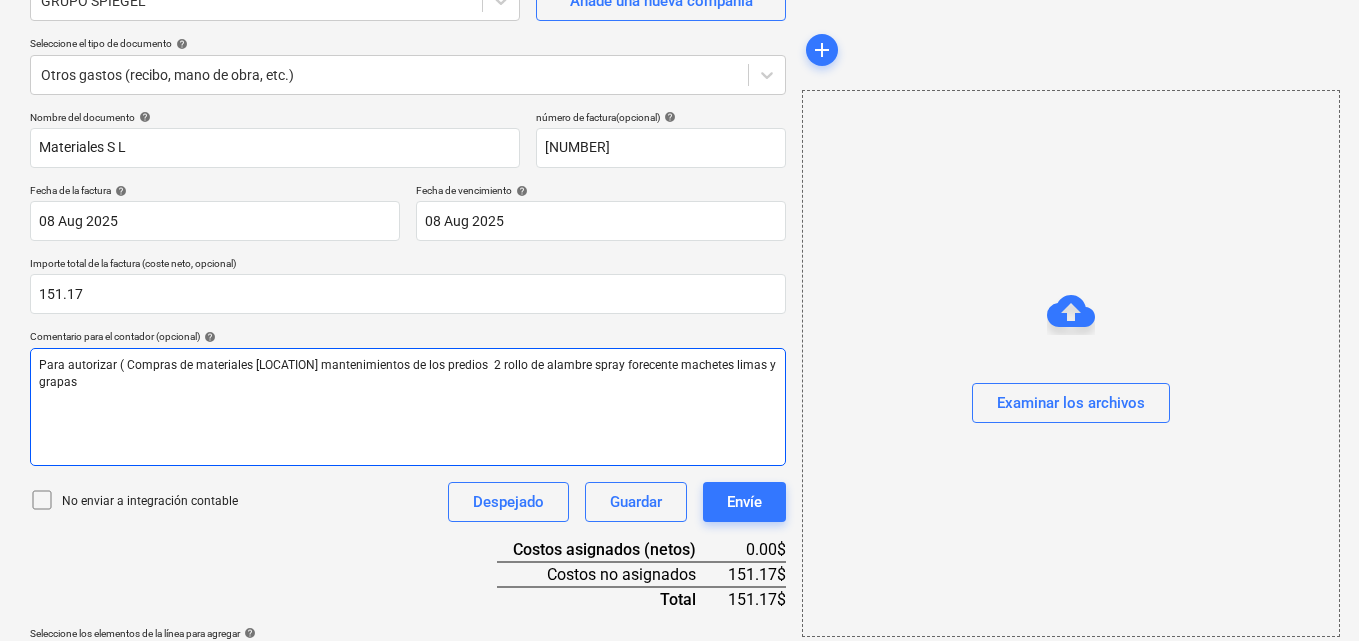 click on "Para autorizar ( Compras de materiales [LOCATION] mantenimientos de los predios  2 rollo de alambre spray forecente machetes limas y grapas" at bounding box center (408, 374) 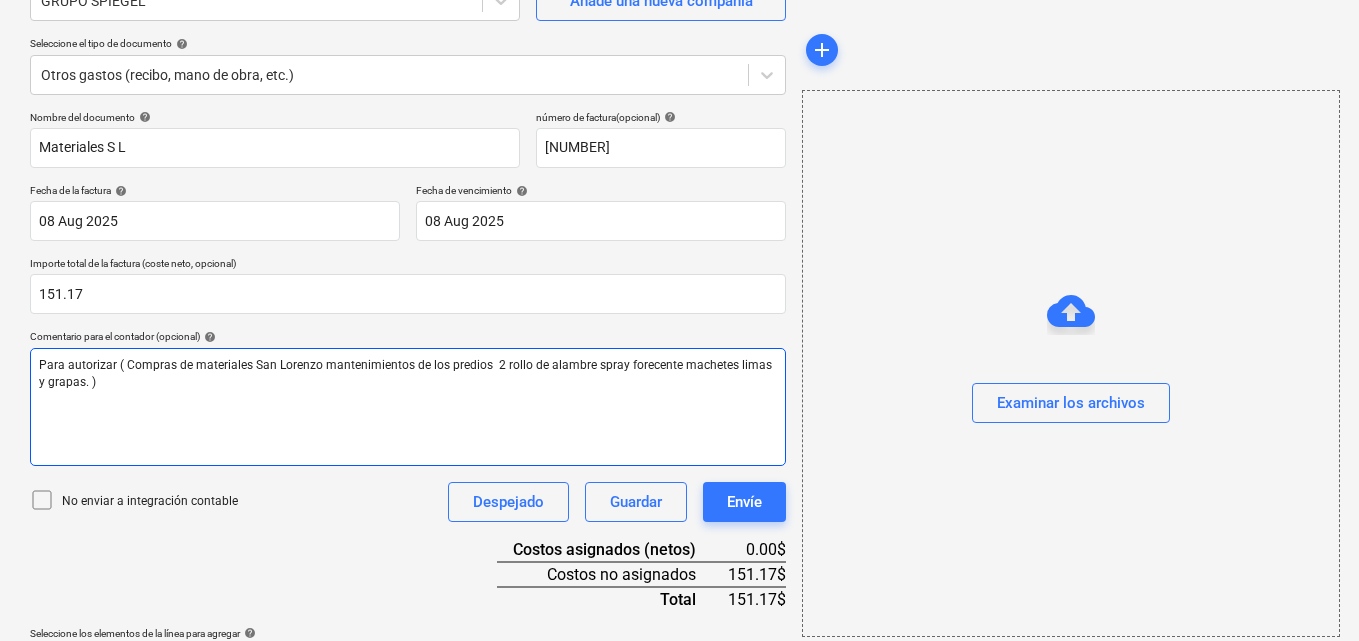 click on "Para autorizar ( Compras de materiales San Lorenzo mantenimientos de los predios  2 rollo de alambre spray forecente machetes limas y grapas. )" at bounding box center [407, 373] 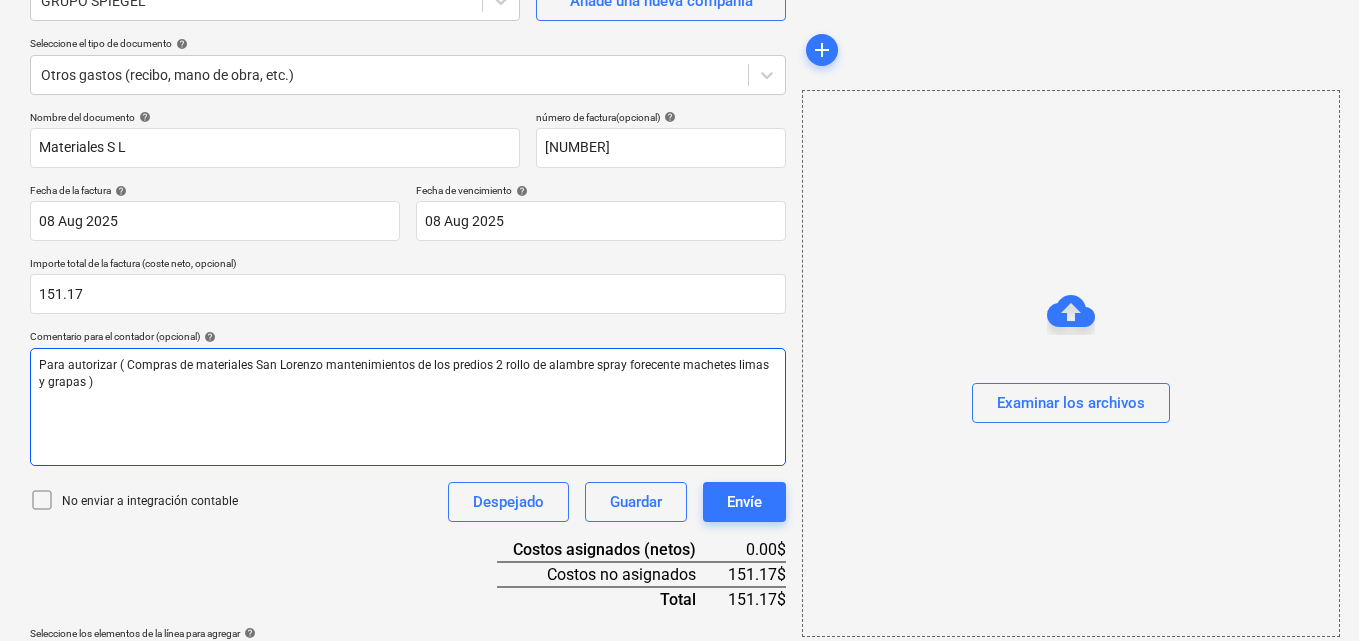 click on "Para autorizar ( Compras de materiales San Lorenzo mantenimientos de los predios 2 rollo de alambre spray forecente machetes limas y grapas )" at bounding box center [408, 374] 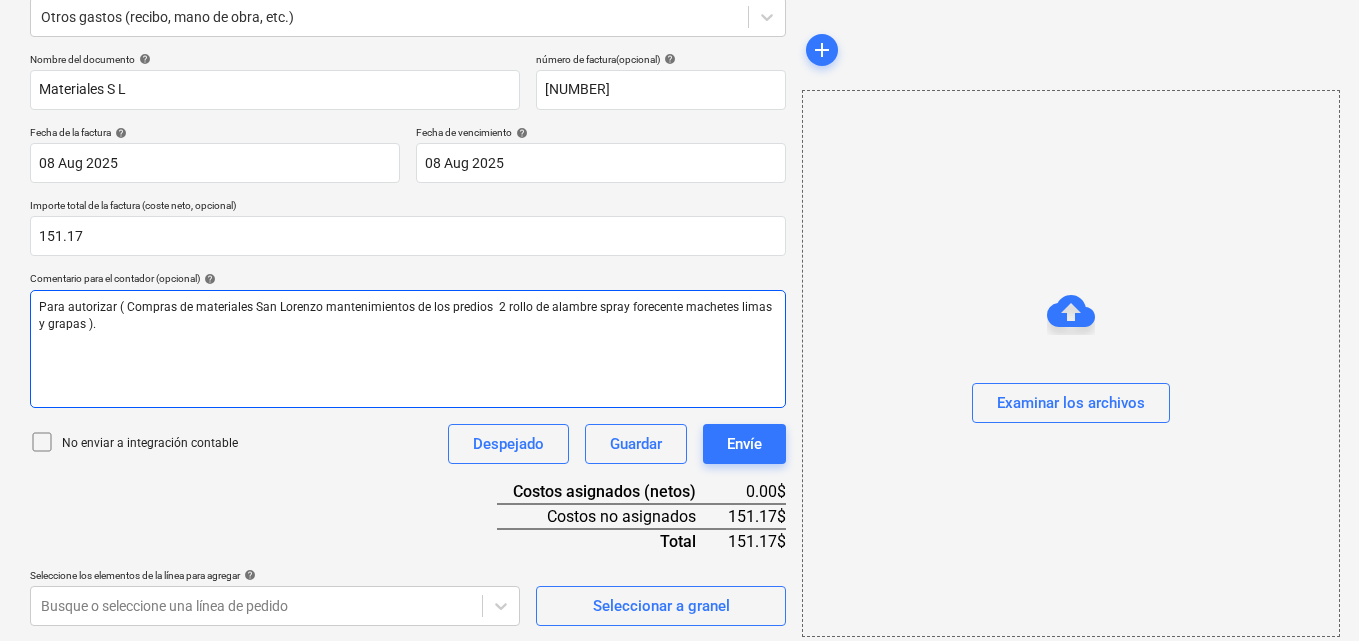 scroll, scrollTop: 259, scrollLeft: 0, axis: vertical 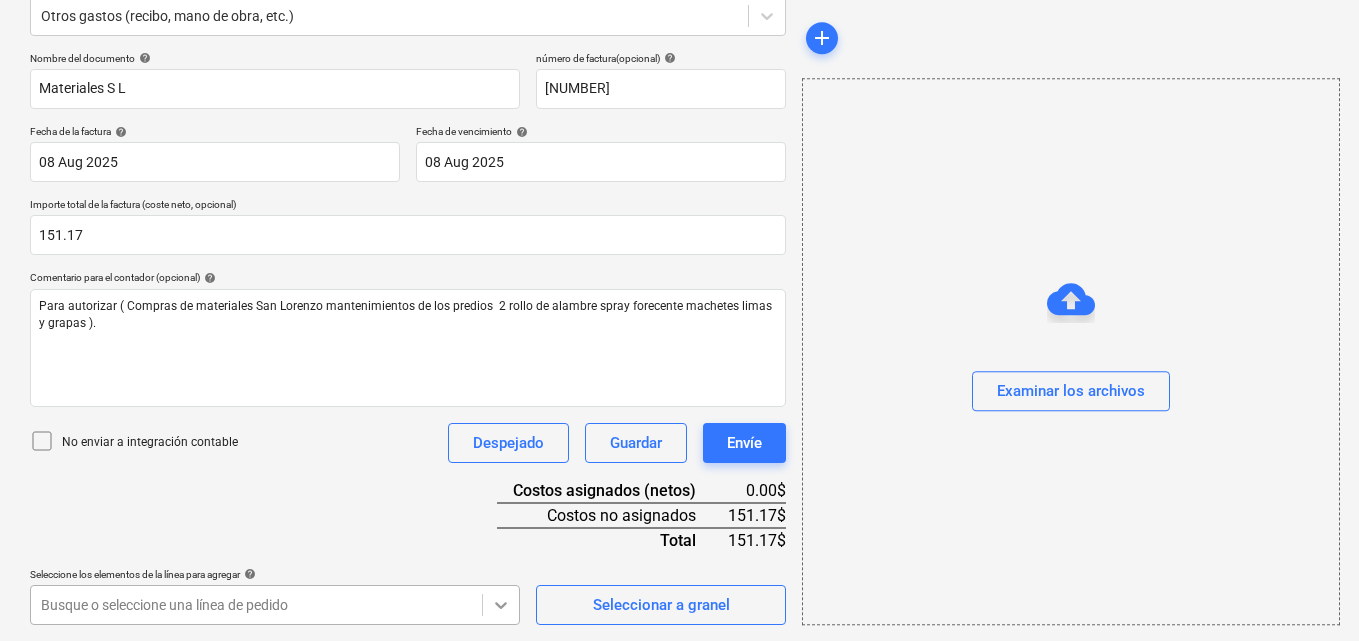 click on "Ventas Proyectos Contactos Compañía Bandeja de entrada 2 Aprobaciones format_size keyboard_arrow_down help search Busca en notifications 69 keyboard_arrow_down [PERSON] keyboard_arrow_down [COMPANY] Presupuesto 3 Contrato principal RFQs Subcontratos Reporte de progreso Ordenes de compra Costos 9 Ingreso Archivos 6 Más keyboard_arrow_down 1 Crear un nuevo documento Selecciona la compañía [COMPANY]   Añade una nueva compañía Seleccione el tipo de documento help Otros gastos (recibo, mano de obra, etc.) Nombre del documento help Mensualidad agosto número de factura  (opcional) help 0000020198 Fecha de la factura help Press the down arrow key to interact with the calendar and
select a date. Press the question mark key to get the keyboard shortcuts for changing dates. Fecha de vencimiento help Press the down arrow key to interact with the calendar and
select a date. Press the question mark key to get the keyboard shortcuts for changing dates. 0.00 help ﻿ Despejado add" at bounding box center [679, 61] 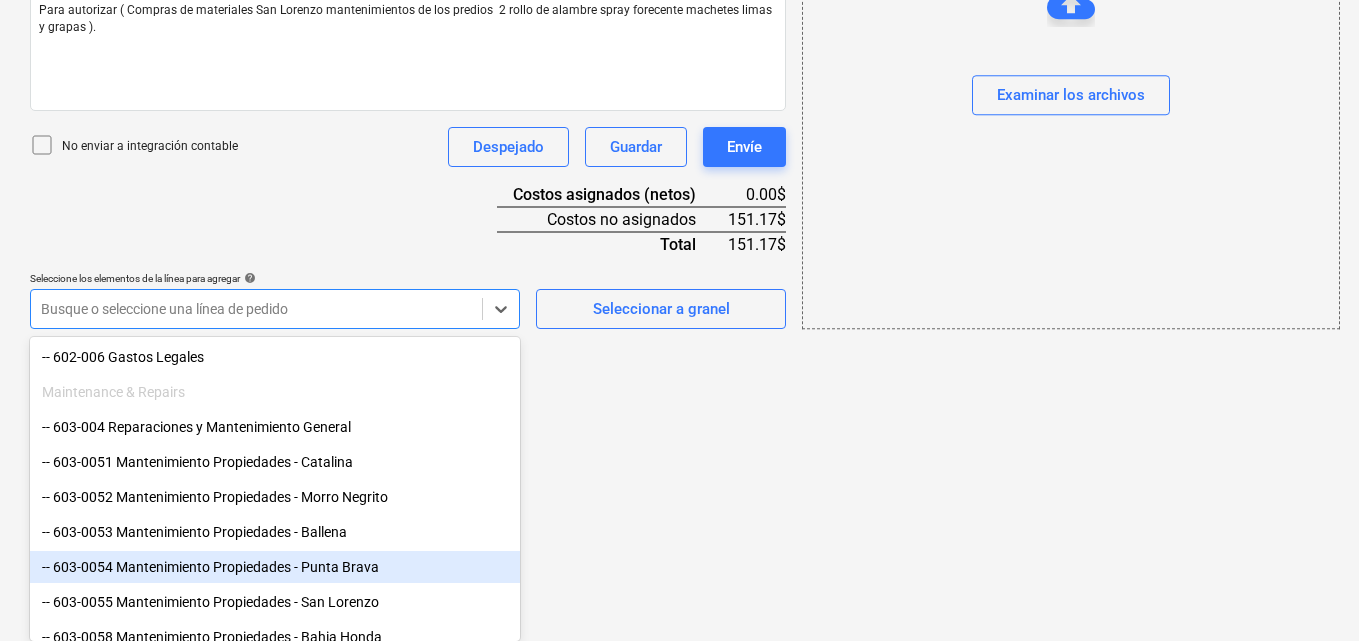 scroll, scrollTop: 800, scrollLeft: 0, axis: vertical 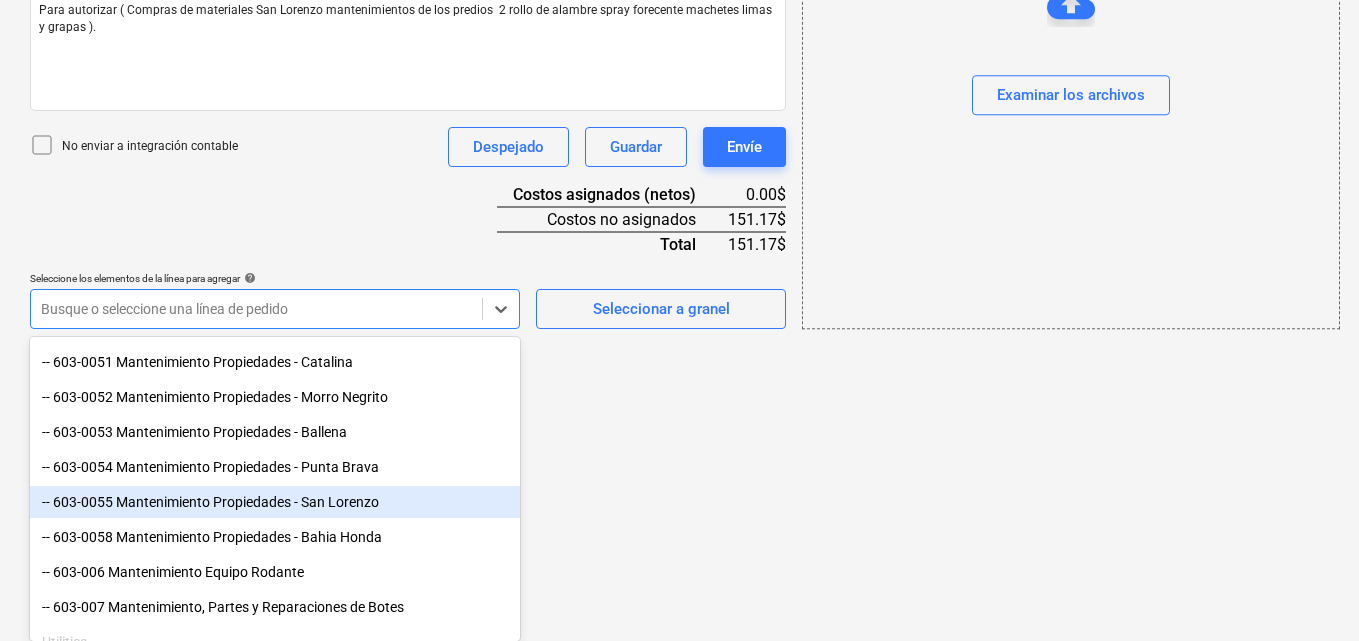 click on "--  603-0055 Mantenimiento Propiedades - San Lorenzo" at bounding box center [275, 502] 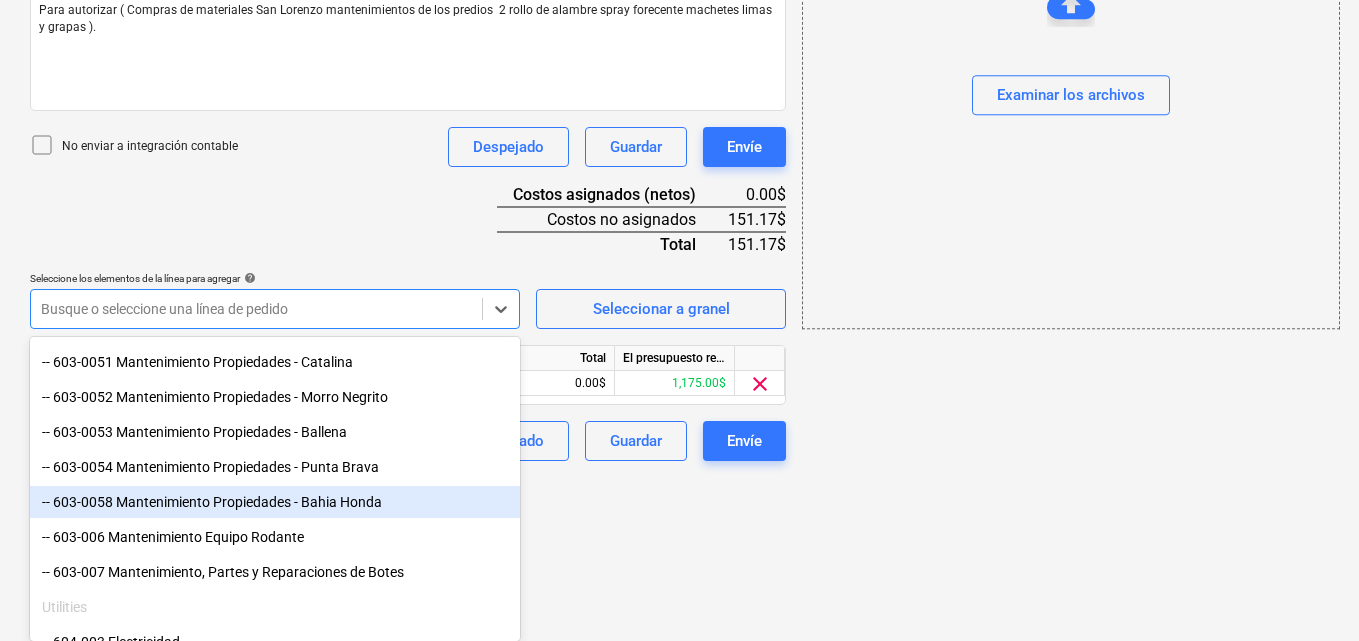 click on "Ventas Proyectos Contactos Compañía Bandeja de entrada 2 Aprobaciones format_size keyboard_arrow_down help search Busca en notifications 69 keyboard_arrow_down [PERSON] keyboard_arrow_down [COMPANY] Presupuesto 3 Contrato principal RFQs Subcontratos Reporte de progreso Ordenes de compra Costos 9 Ingreso Archivos 6 Más keyboard_arrow_down 1 Crear un nuevo documento Selecciona la compañía [COMPANY]   Añade una nueva compañía Seleccione el tipo de documento help Otros gastos (recibo, mano de obra, etc.) Nombre del documento help Materiales S L número de factura  (opcional) help 2067284 Fecha de la factura help 08 Aug 2025 08.08.2025 Press the down arrow key to interact with the calendar and
select a date. Press the question mark key to get the keyboard shortcuts for changing dates. Fecha de vencimiento help 08 Aug 2025 08.08.2025 Importe total de la factura (coste neto, opcional) 151.17 Comentario para el contador (opcional) help No enviar a integración contable Despejado help" at bounding box center [679, -235] 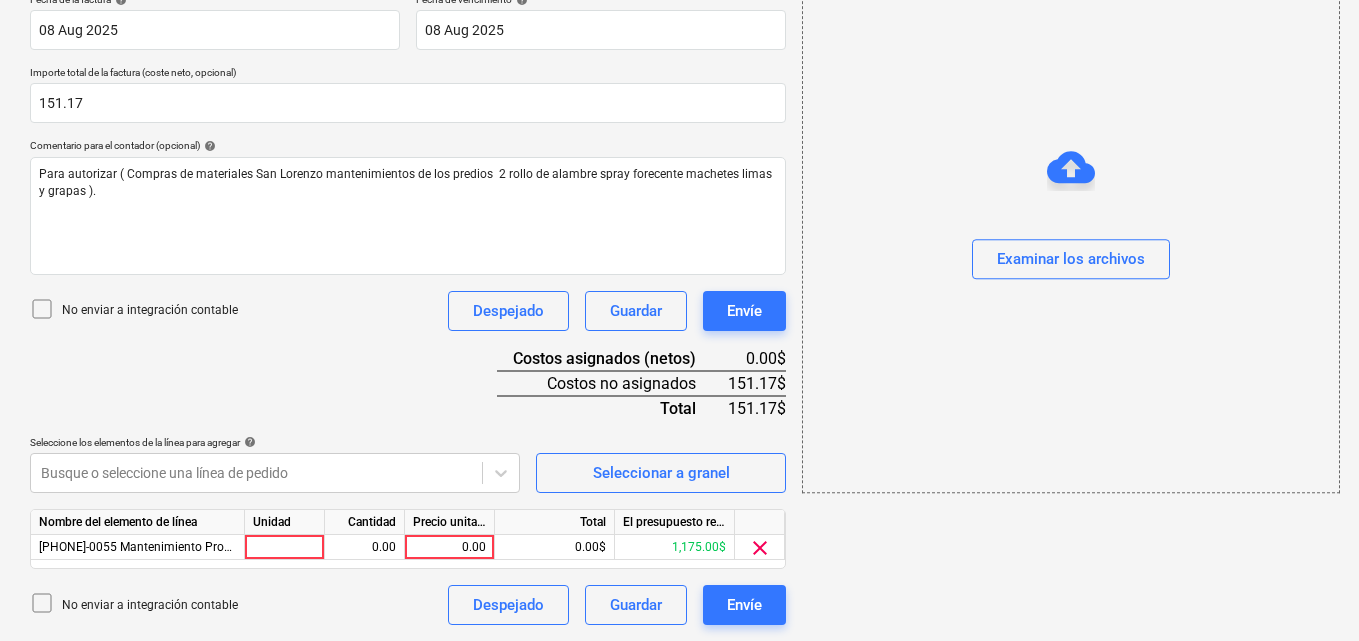 scroll, scrollTop: 391, scrollLeft: 0, axis: vertical 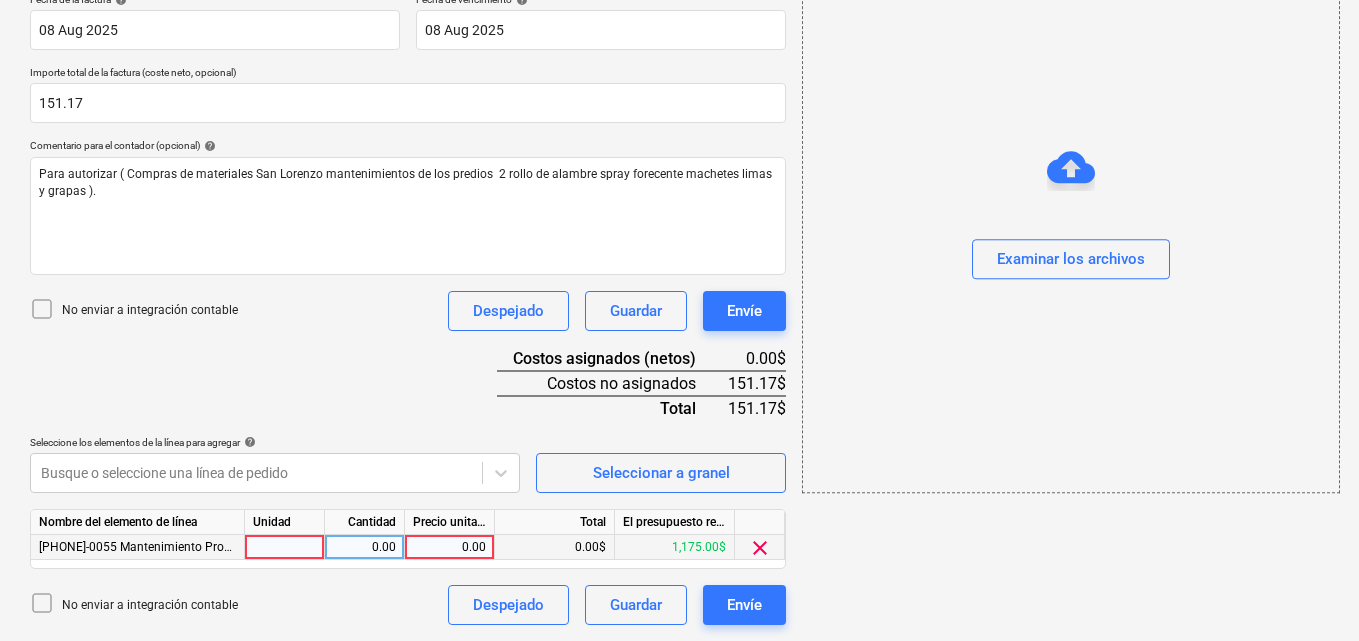click at bounding box center [285, 547] 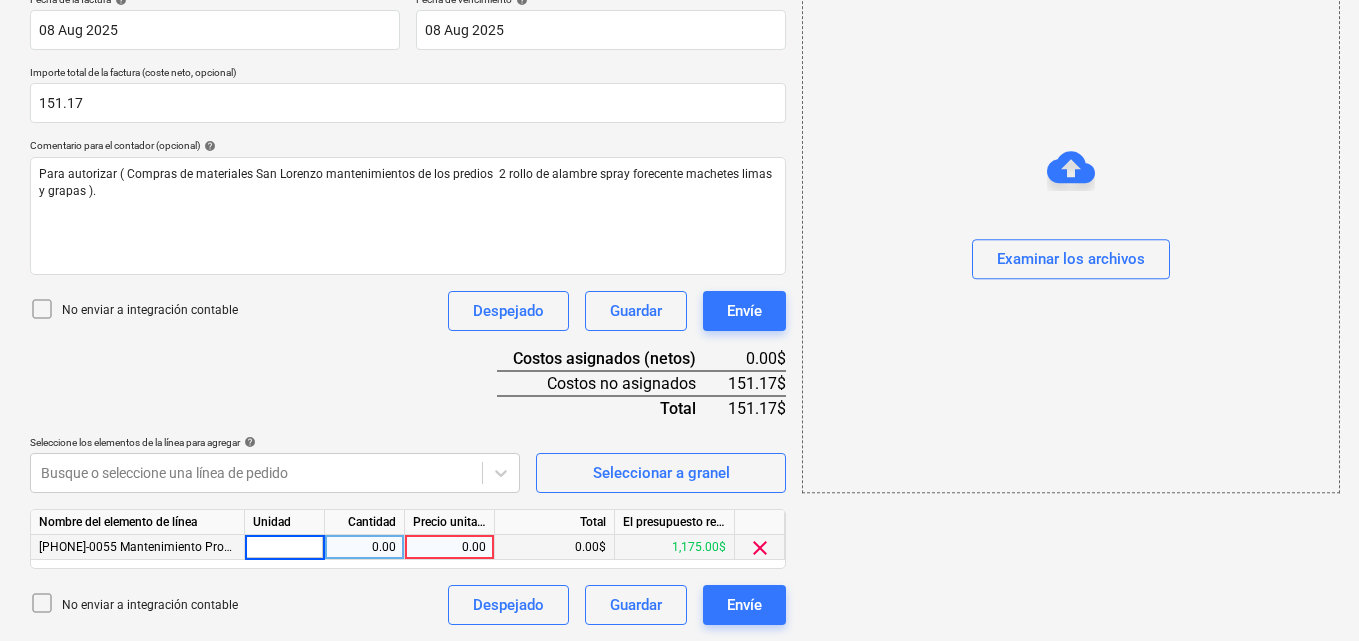 type on "1" 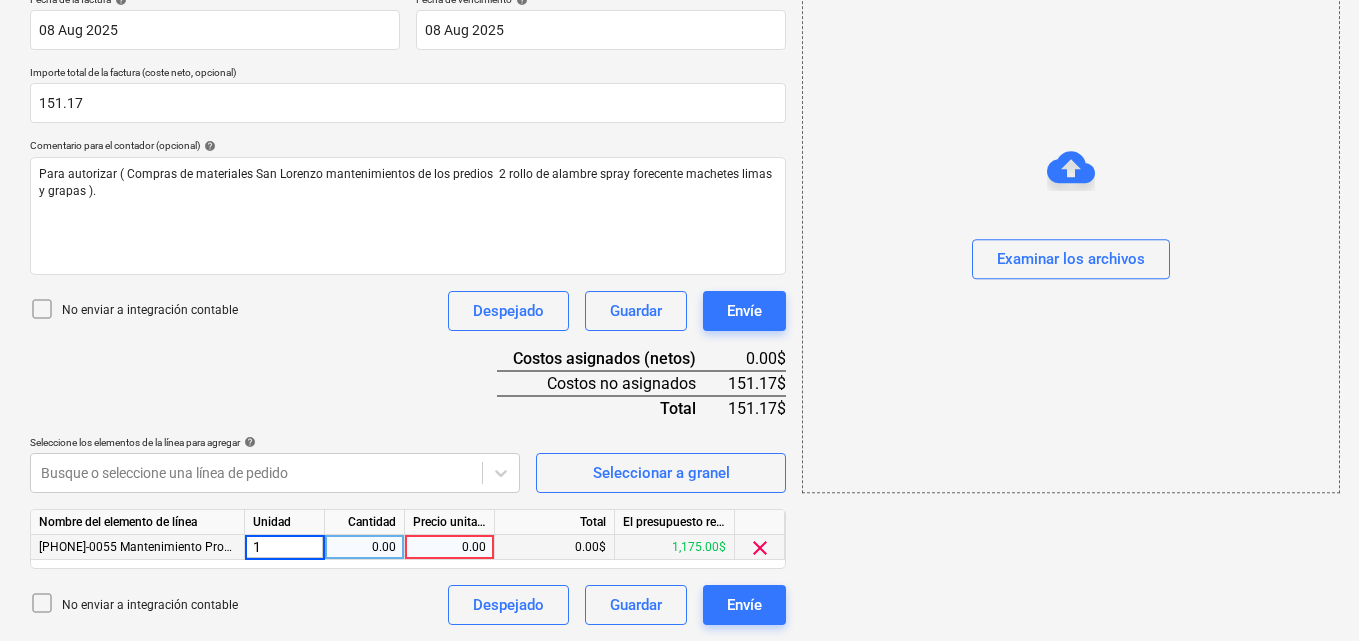 click on "0.00" at bounding box center (364, 547) 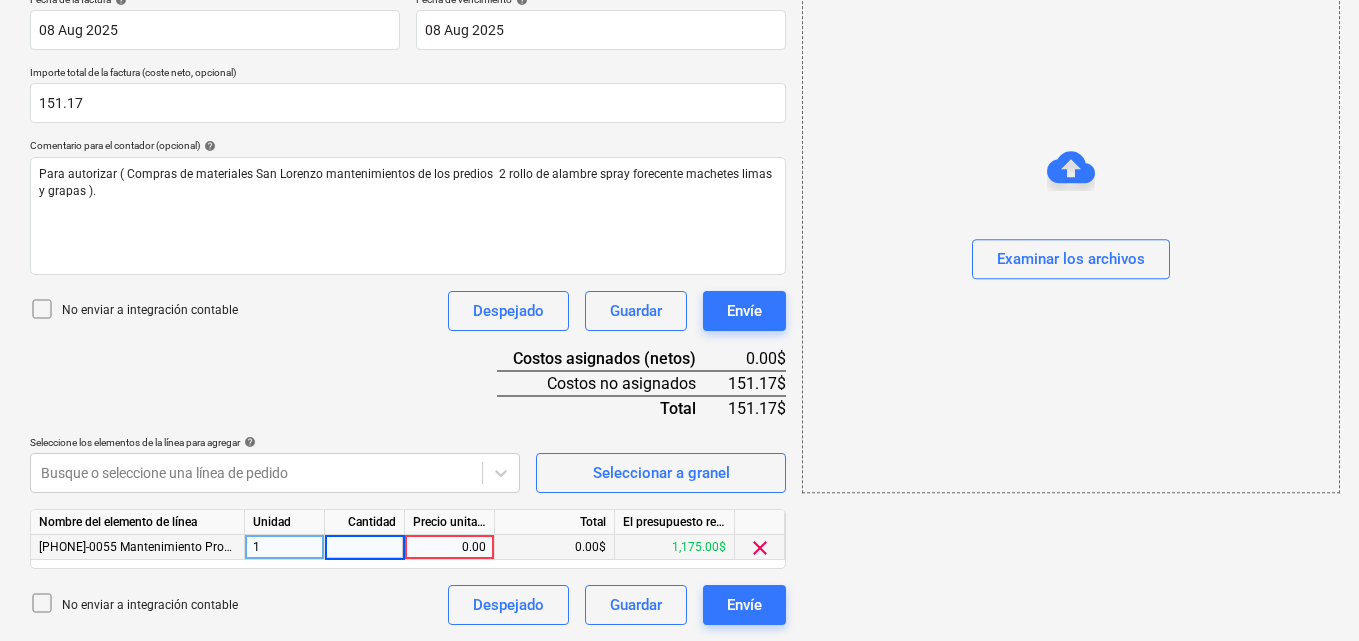 type on "1" 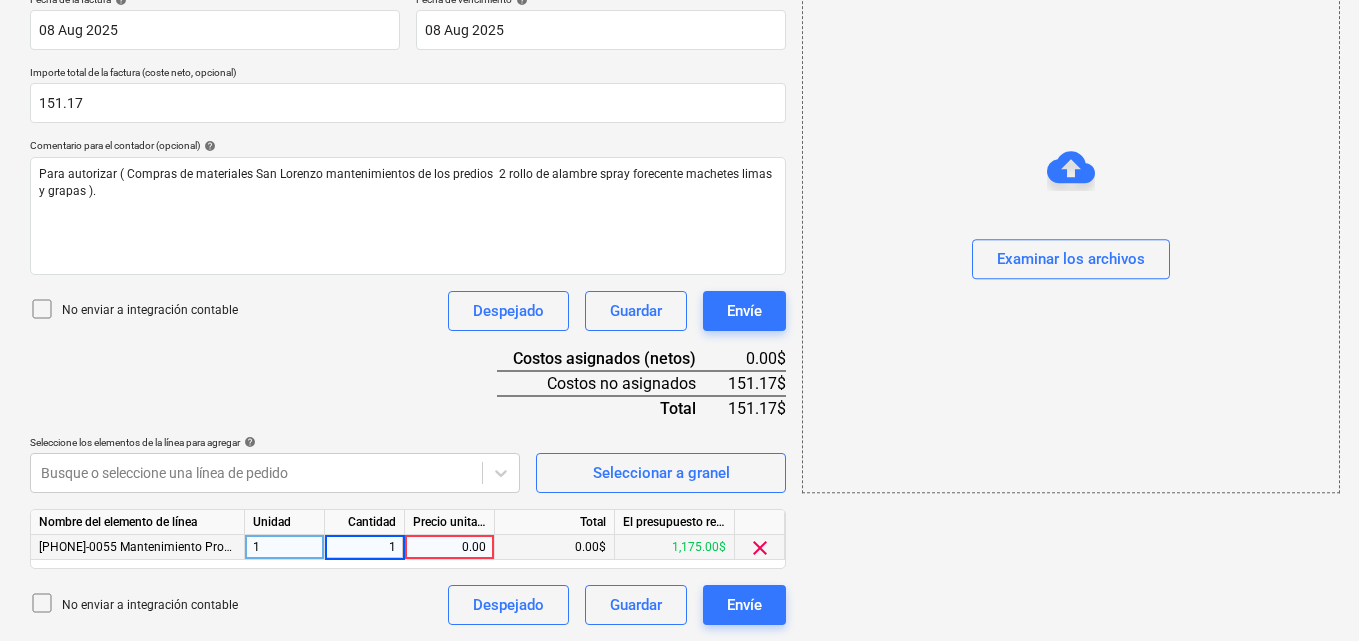 click on "0.00" at bounding box center [449, 547] 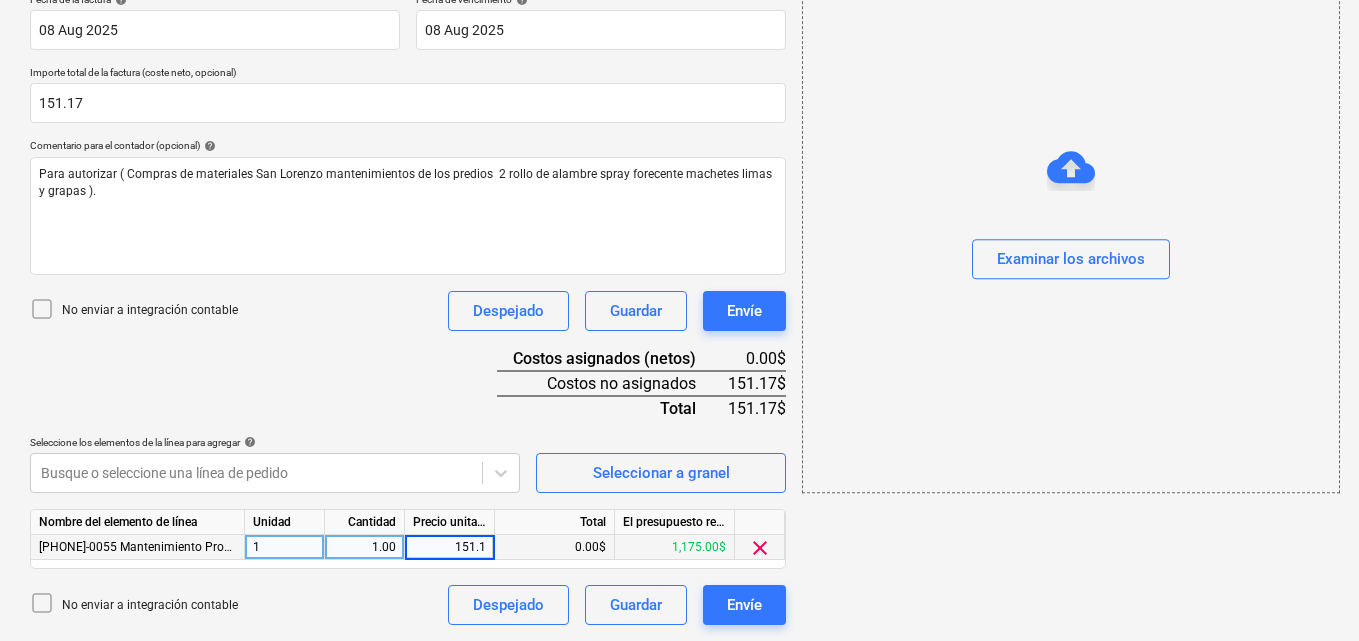 type on "151.17" 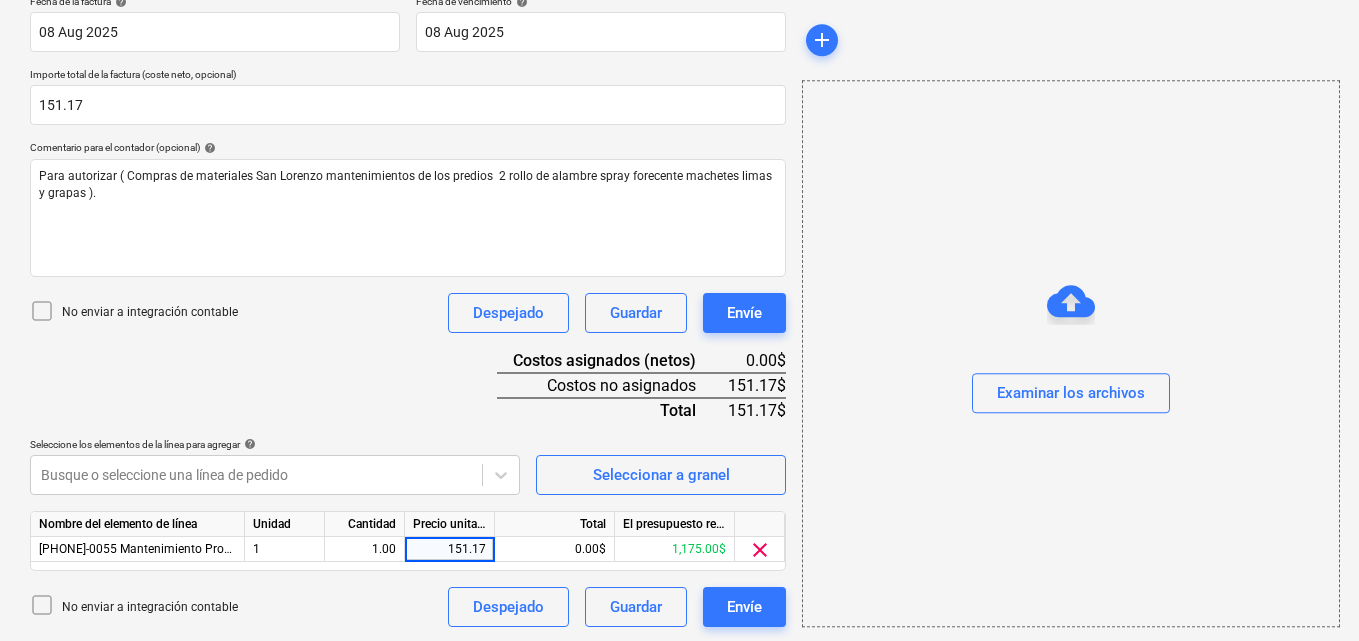 scroll, scrollTop: 391, scrollLeft: 0, axis: vertical 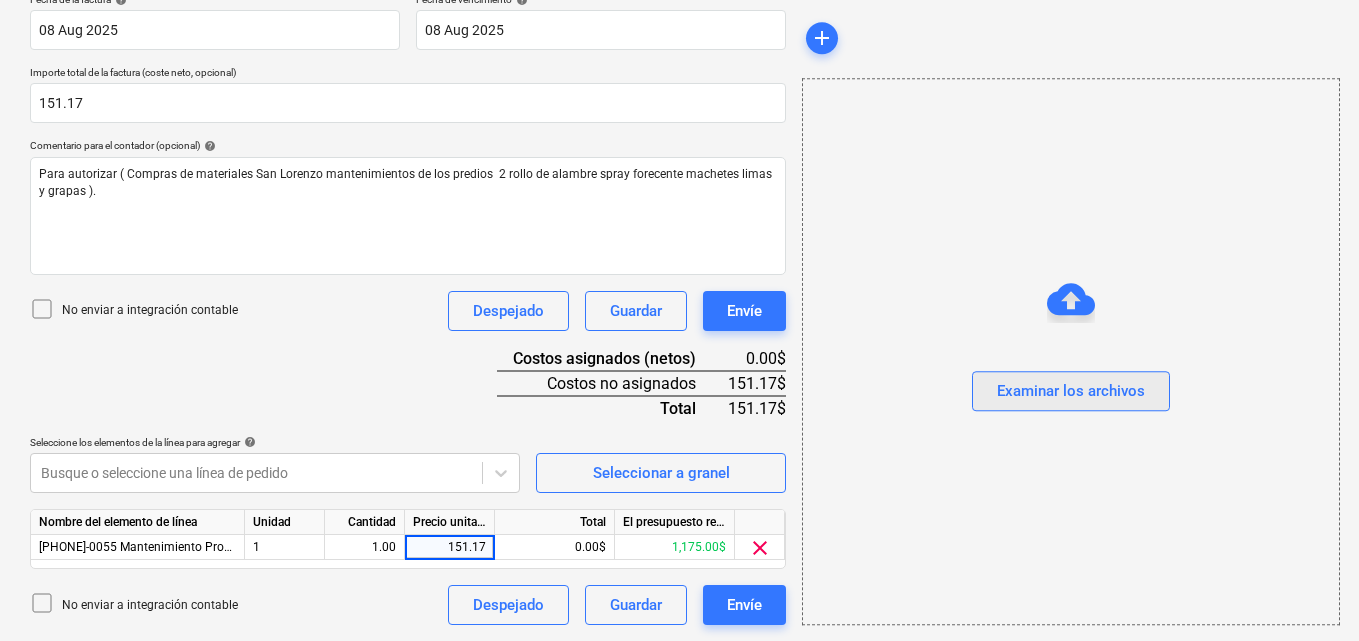 click on "Examinar los archivos" at bounding box center (1071, 392) 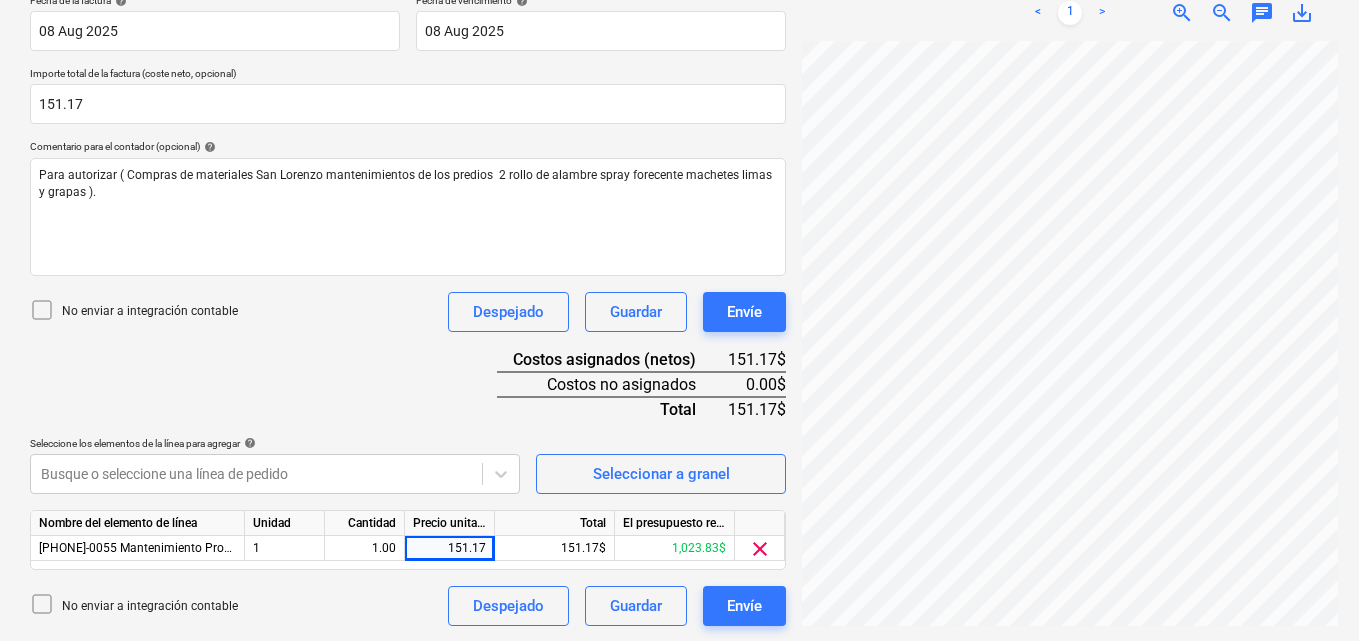 scroll, scrollTop: 291, scrollLeft: 0, axis: vertical 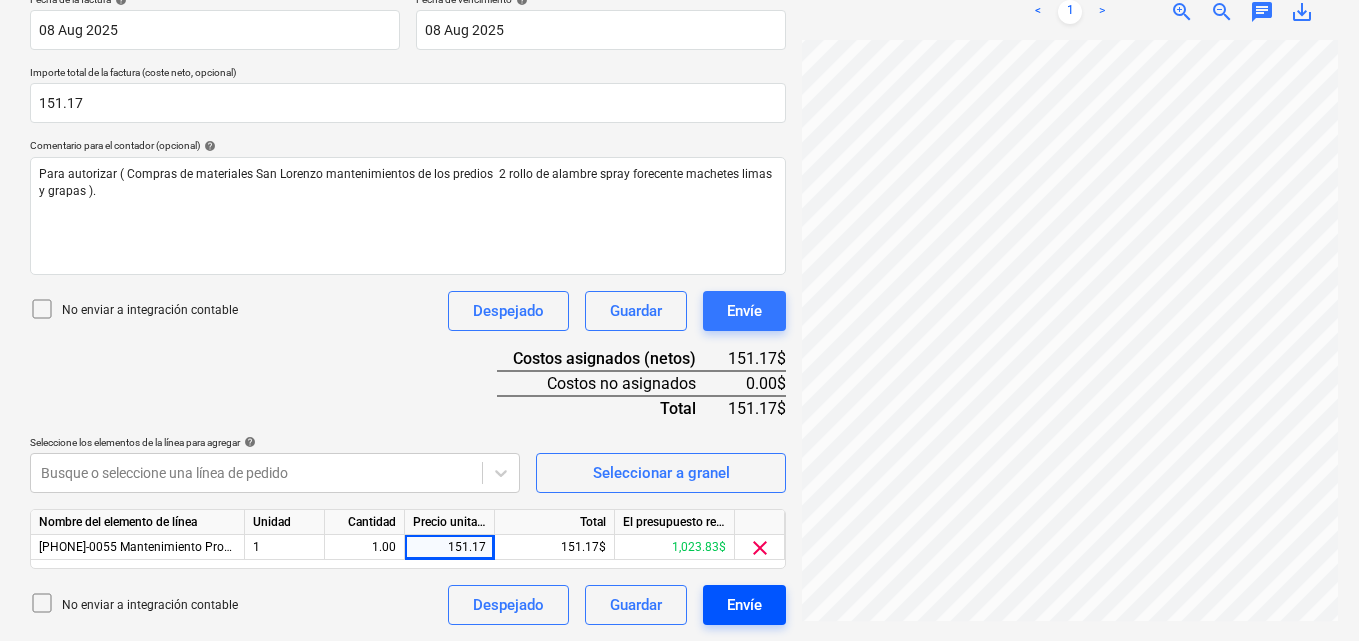 click on "Envíe" at bounding box center [744, 605] 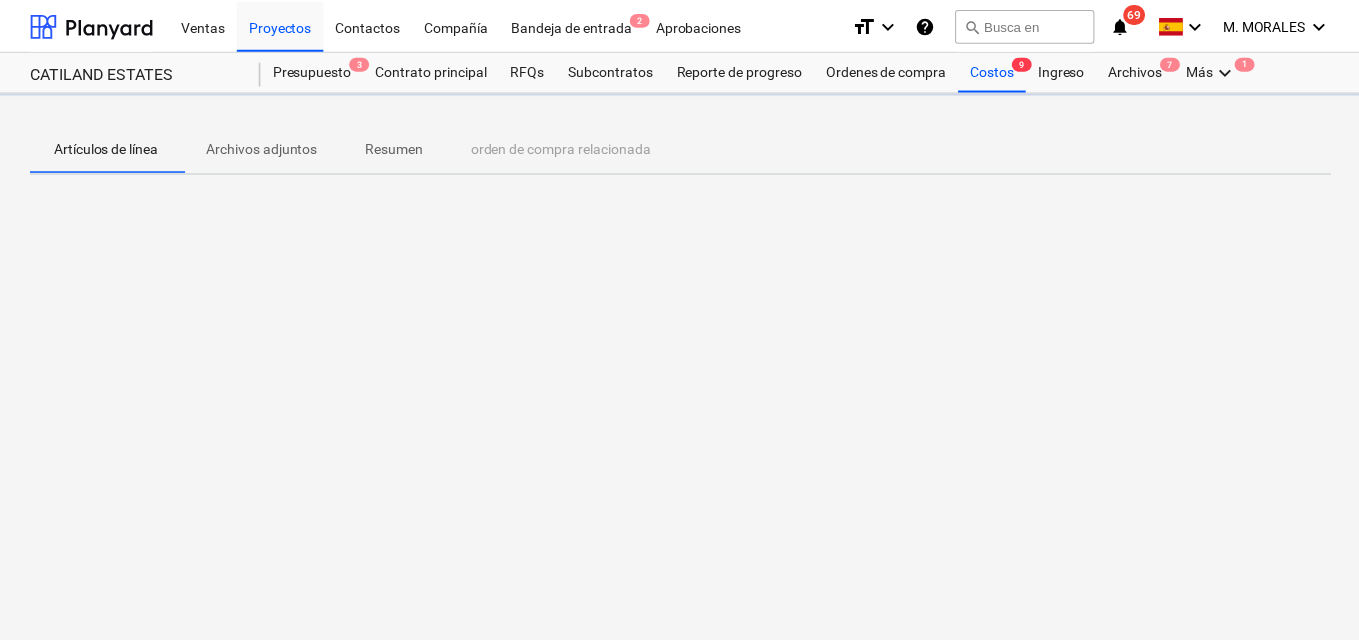 scroll, scrollTop: 0, scrollLeft: 0, axis: both 